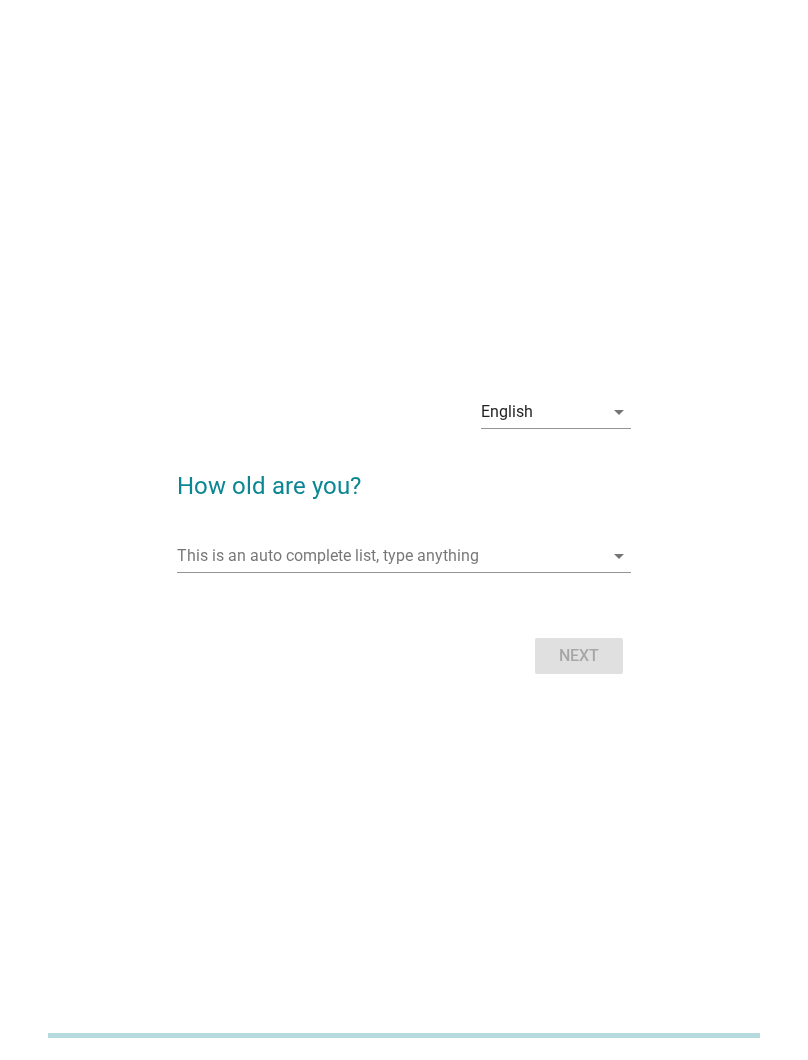 scroll, scrollTop: 0, scrollLeft: 0, axis: both 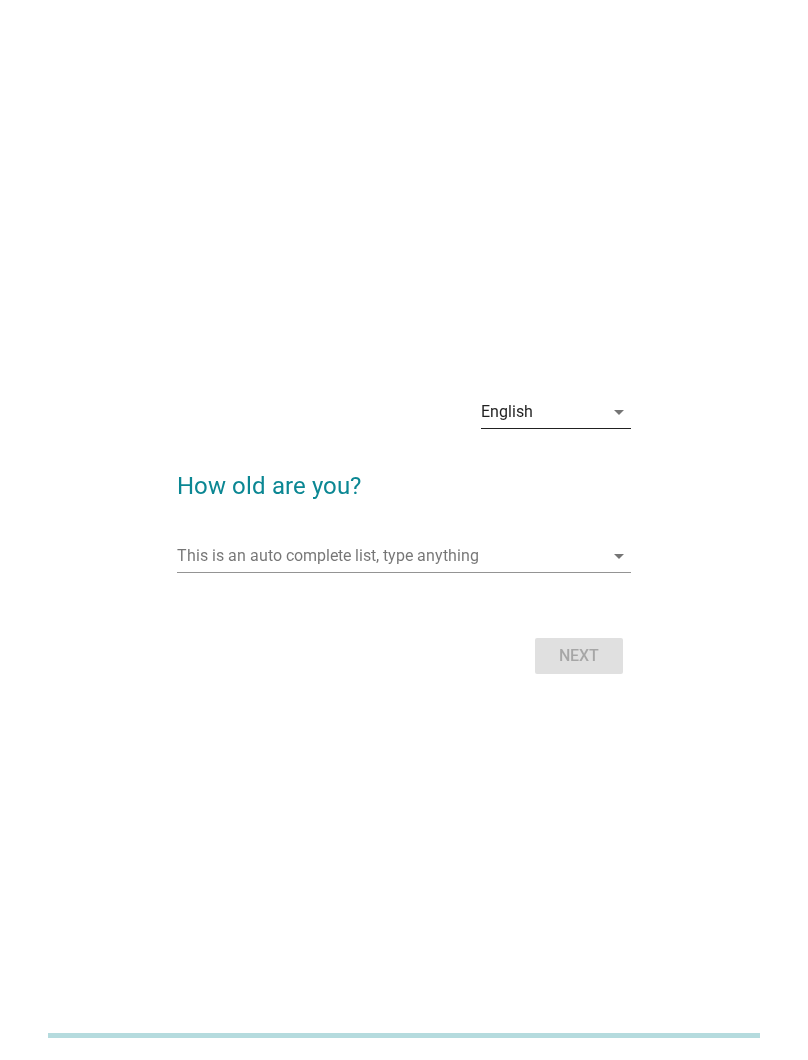 click on "arrow_drop_down" at bounding box center (619, 412) 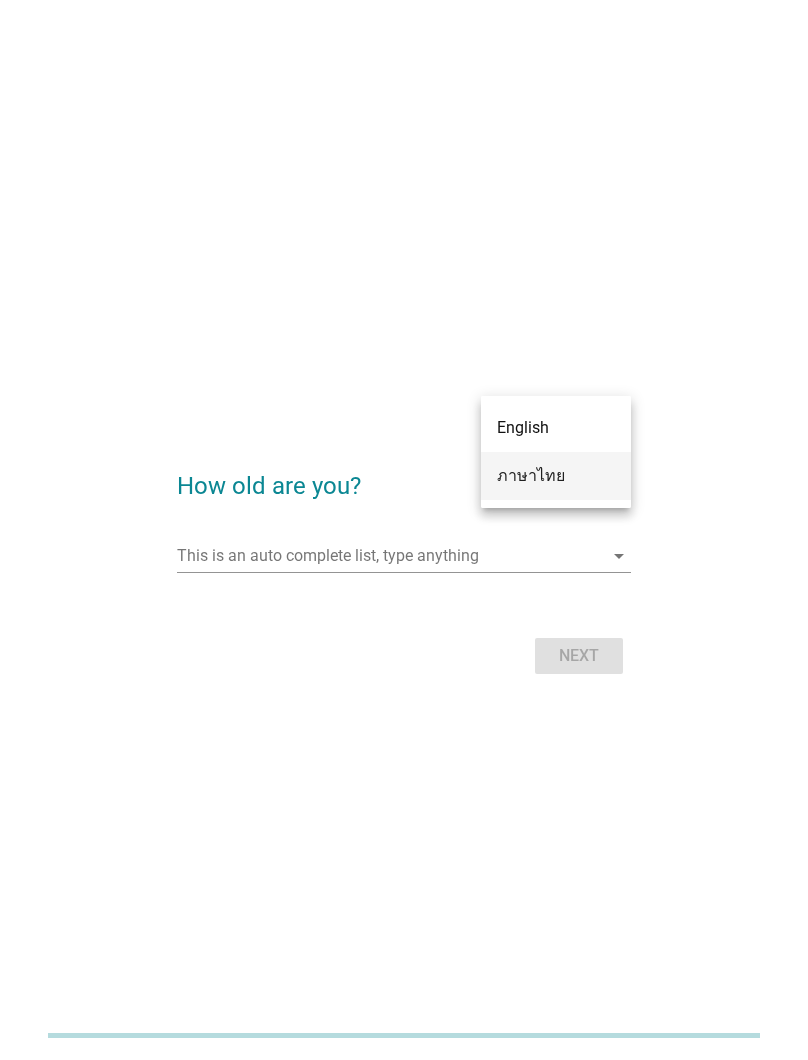 click on "ภาษาไทย" at bounding box center (556, 476) 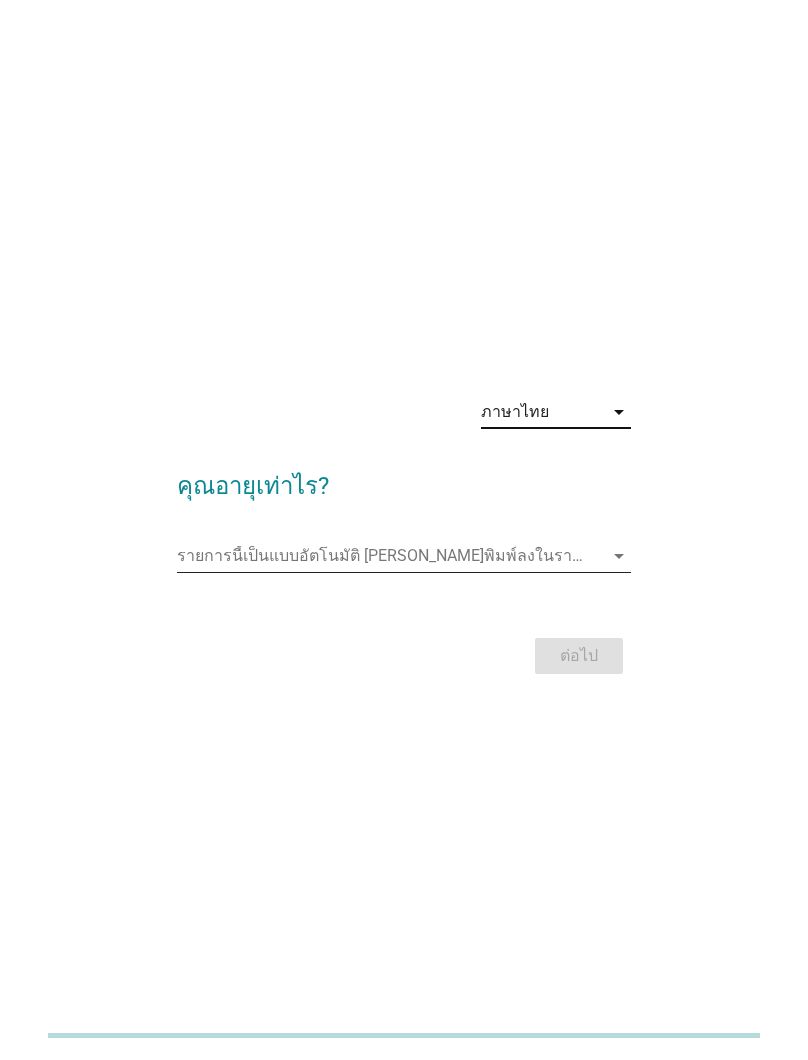 click at bounding box center (389, 556) 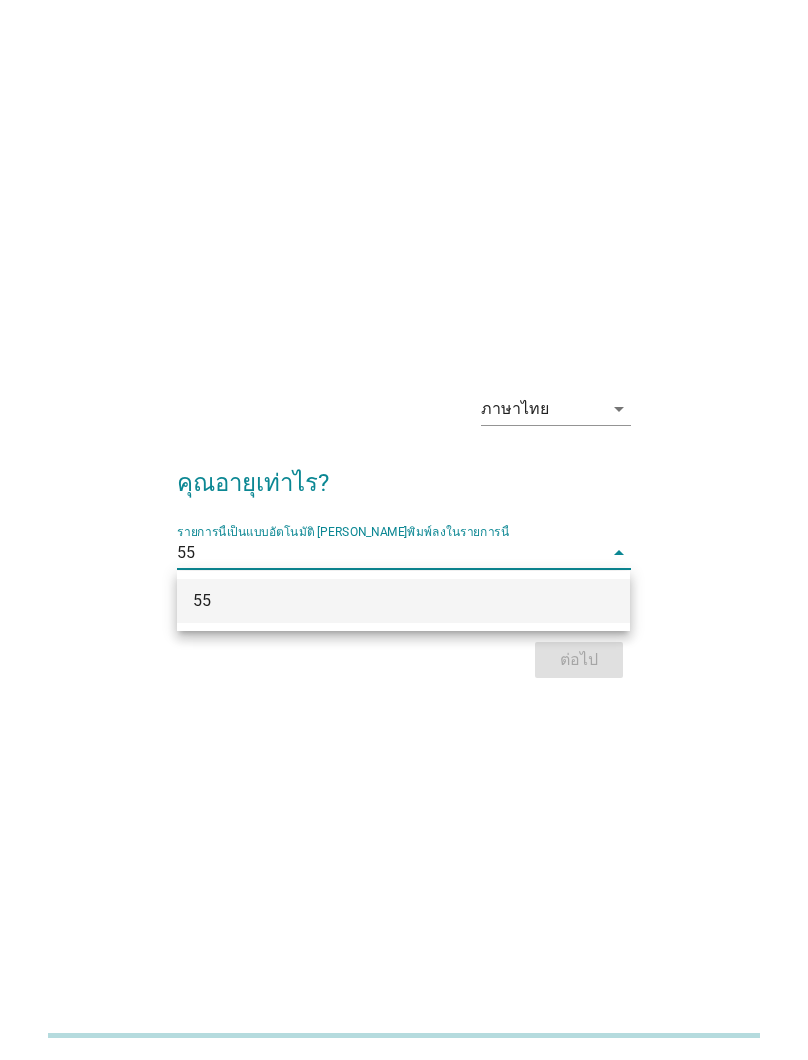 type on "55" 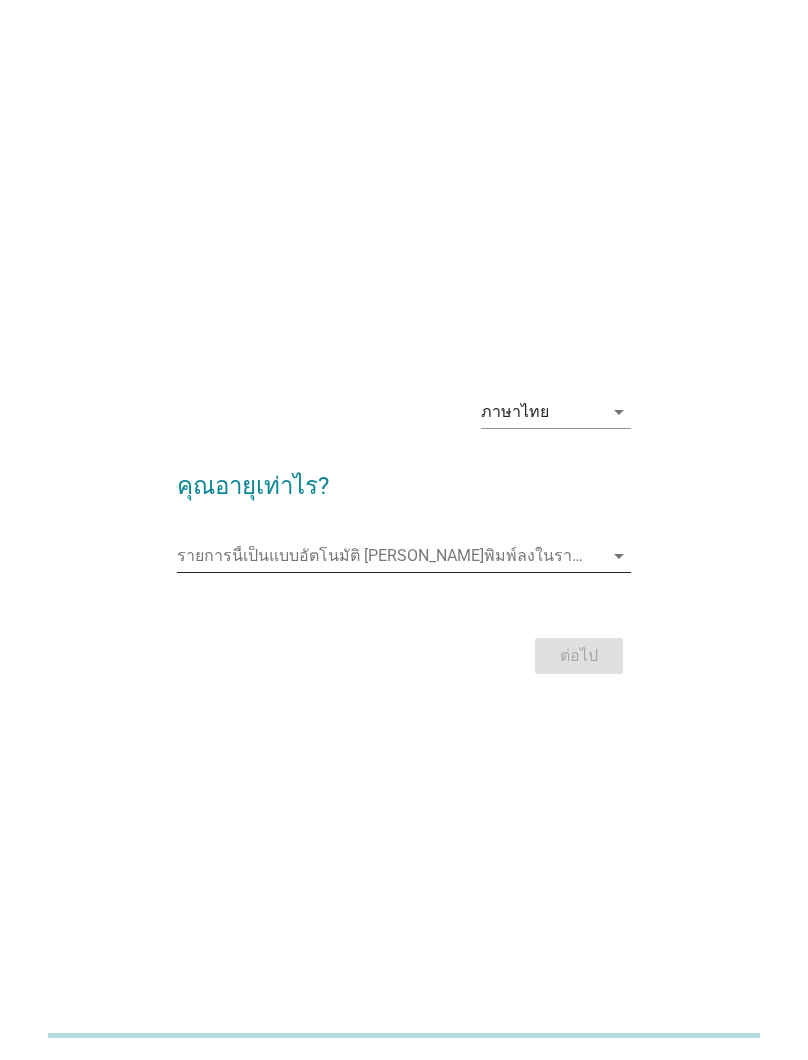 click at bounding box center (389, 556) 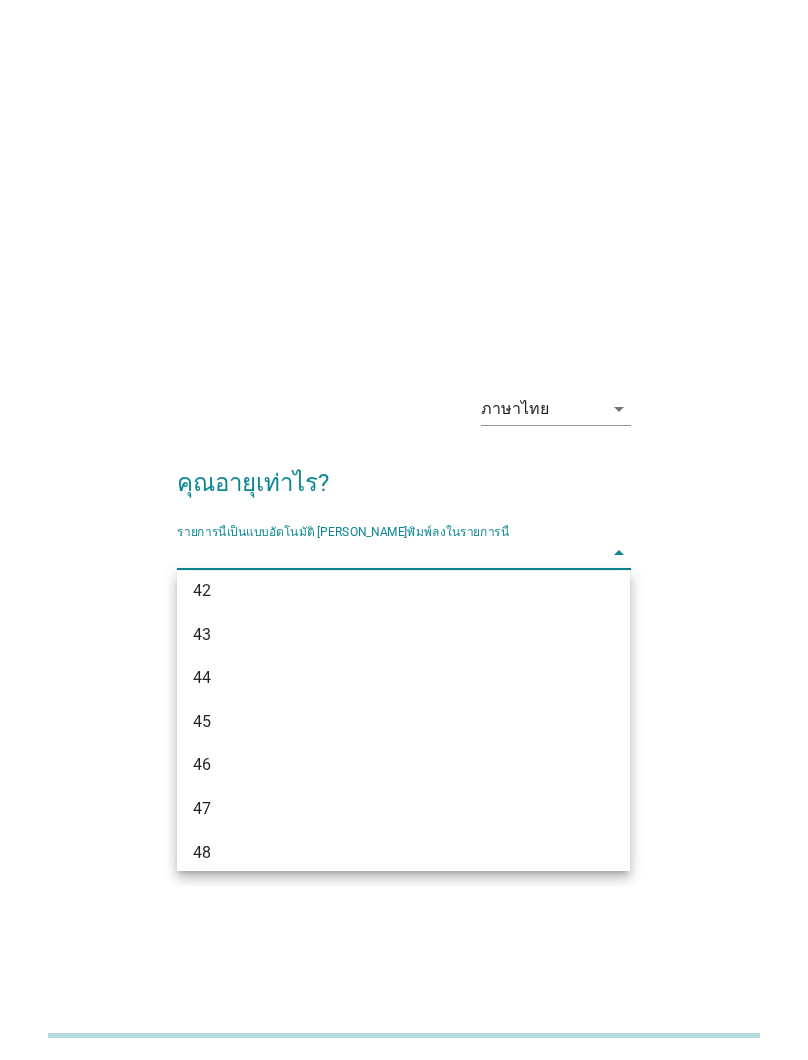 scroll, scrollTop: 1502, scrollLeft: 0, axis: vertical 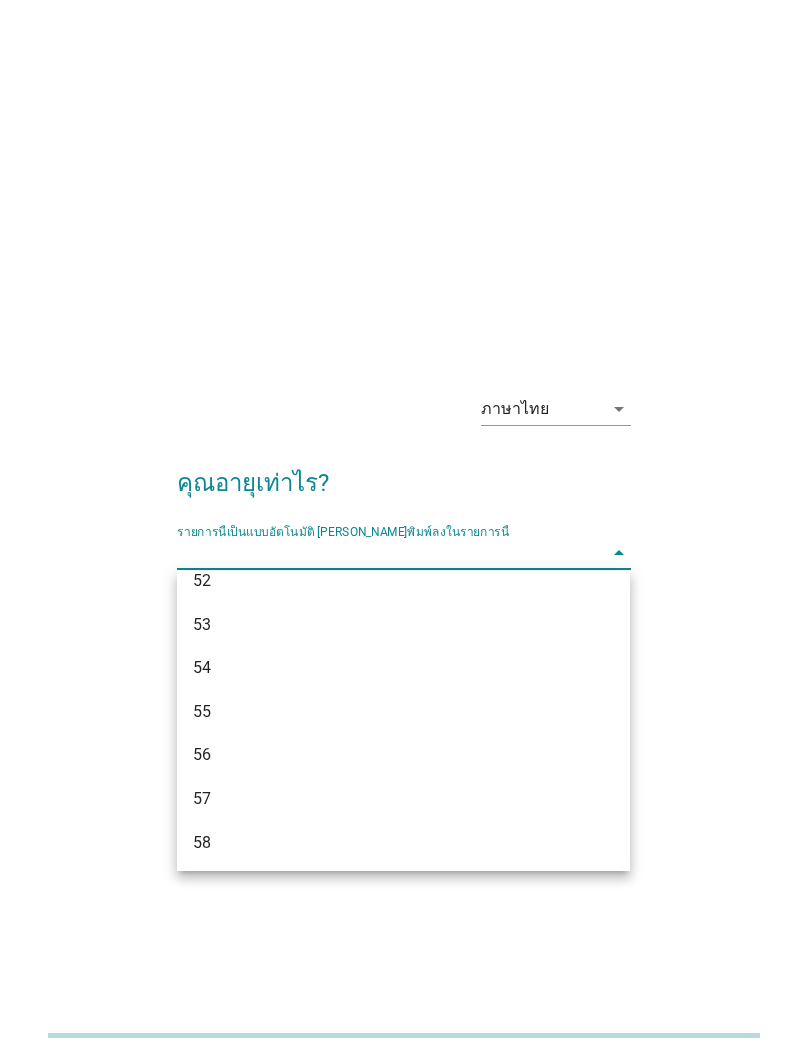 click on "55" at bounding box center [386, 712] 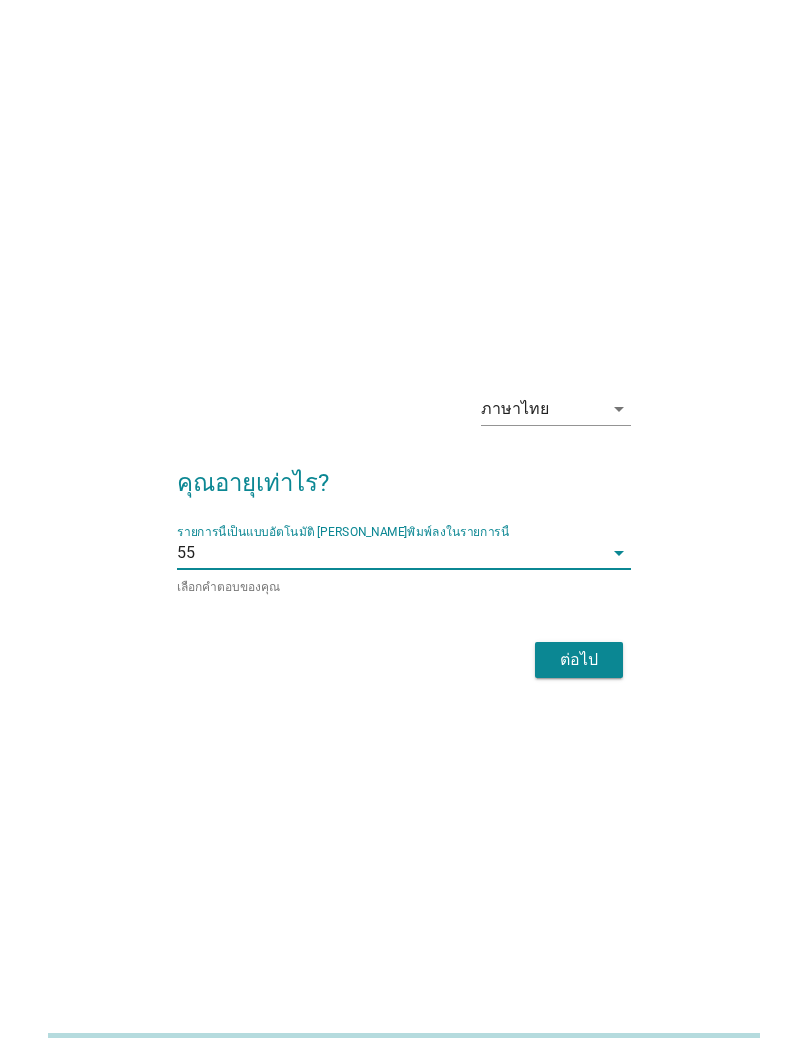 click on "ต่อไป" at bounding box center (579, 660) 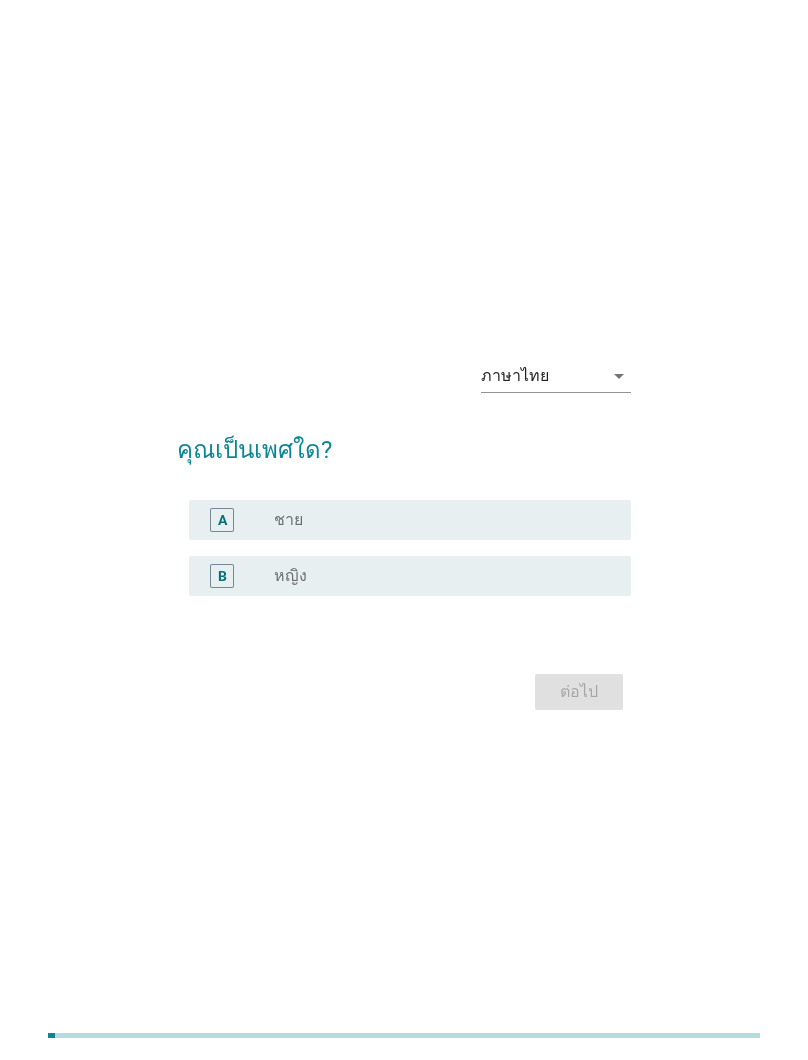 click on "ชาย" at bounding box center (288, 520) 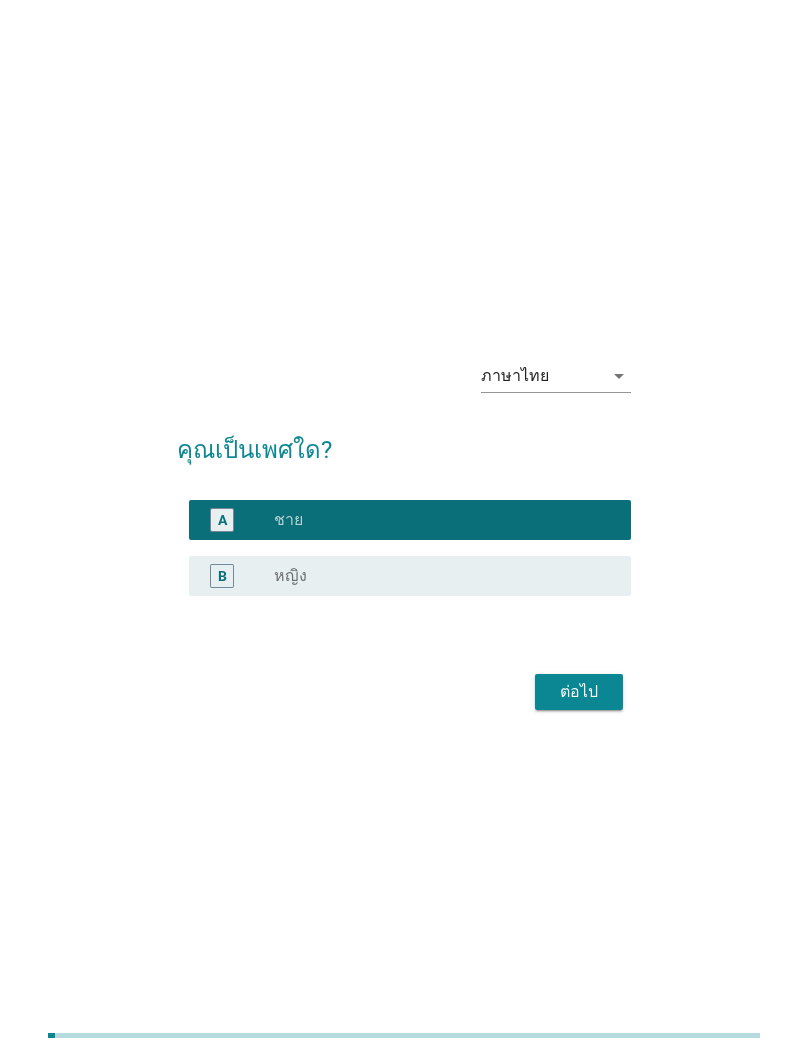 click on "ต่อไป" at bounding box center (579, 692) 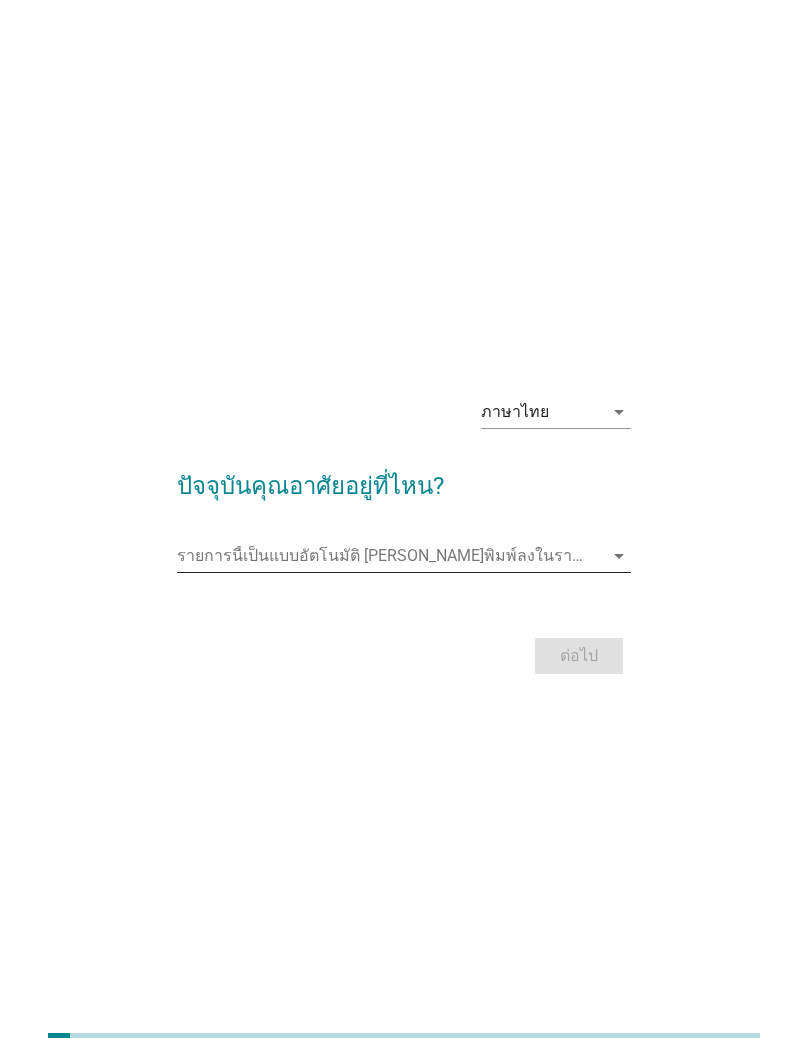 click at bounding box center [389, 556] 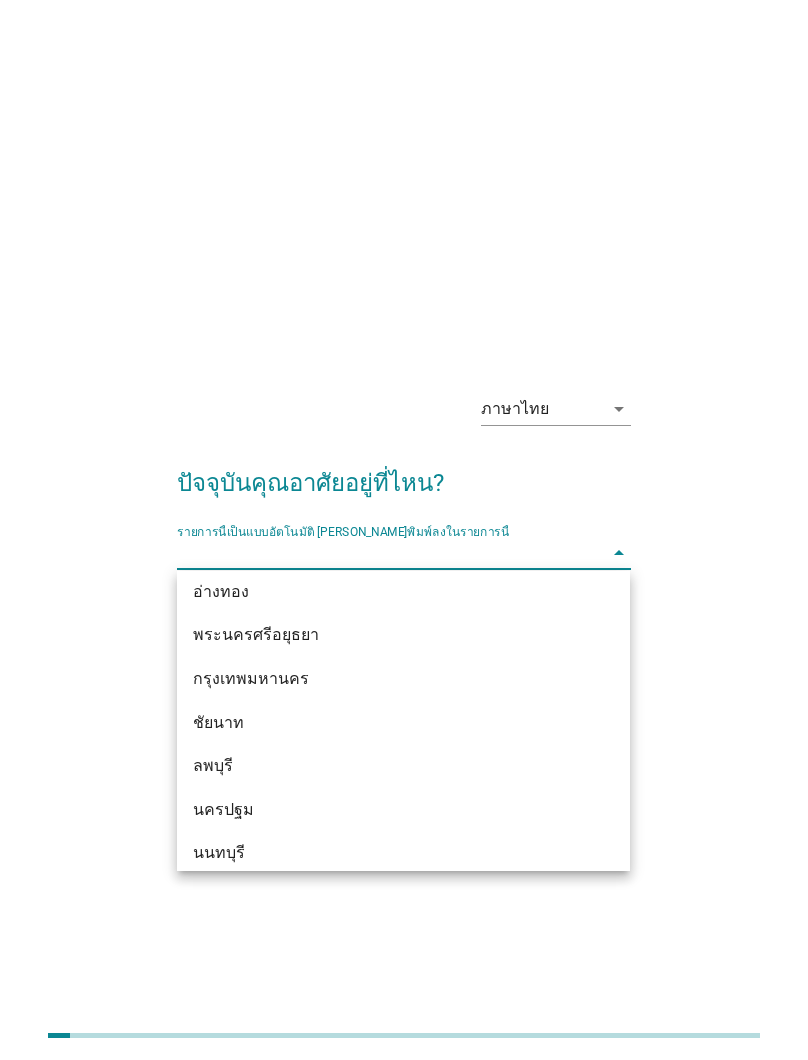 scroll, scrollTop: 1647, scrollLeft: 0, axis: vertical 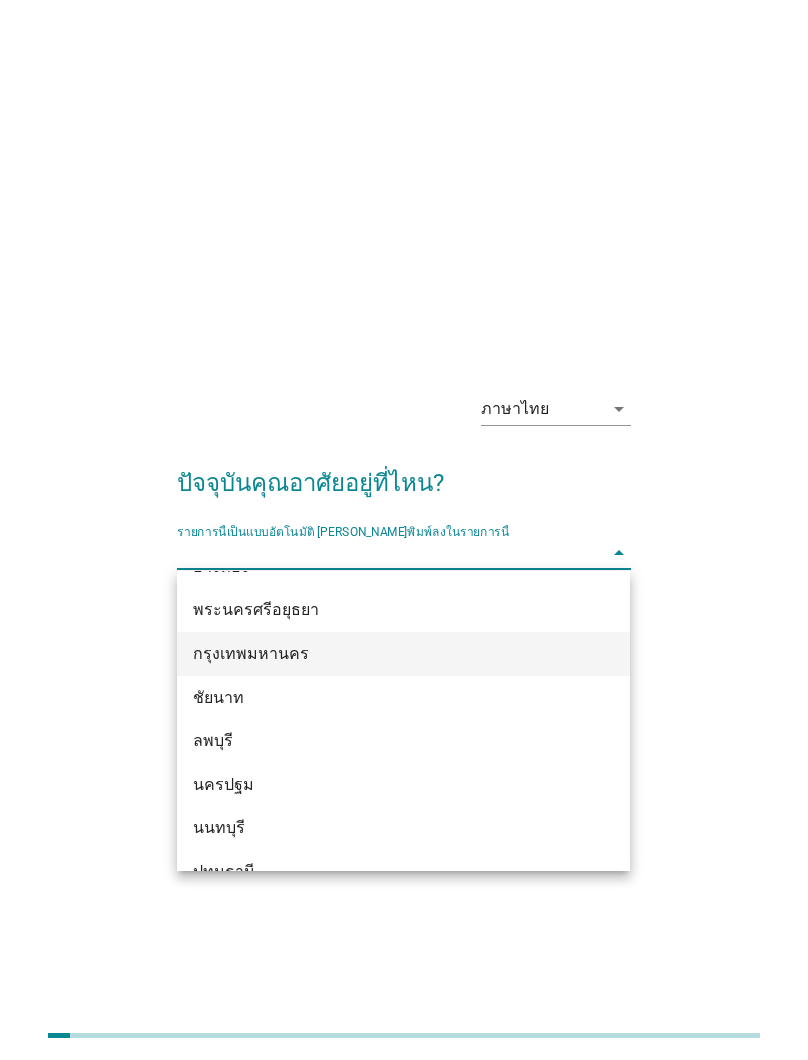 click on "กรุงเทพมหานคร" at bounding box center [386, 654] 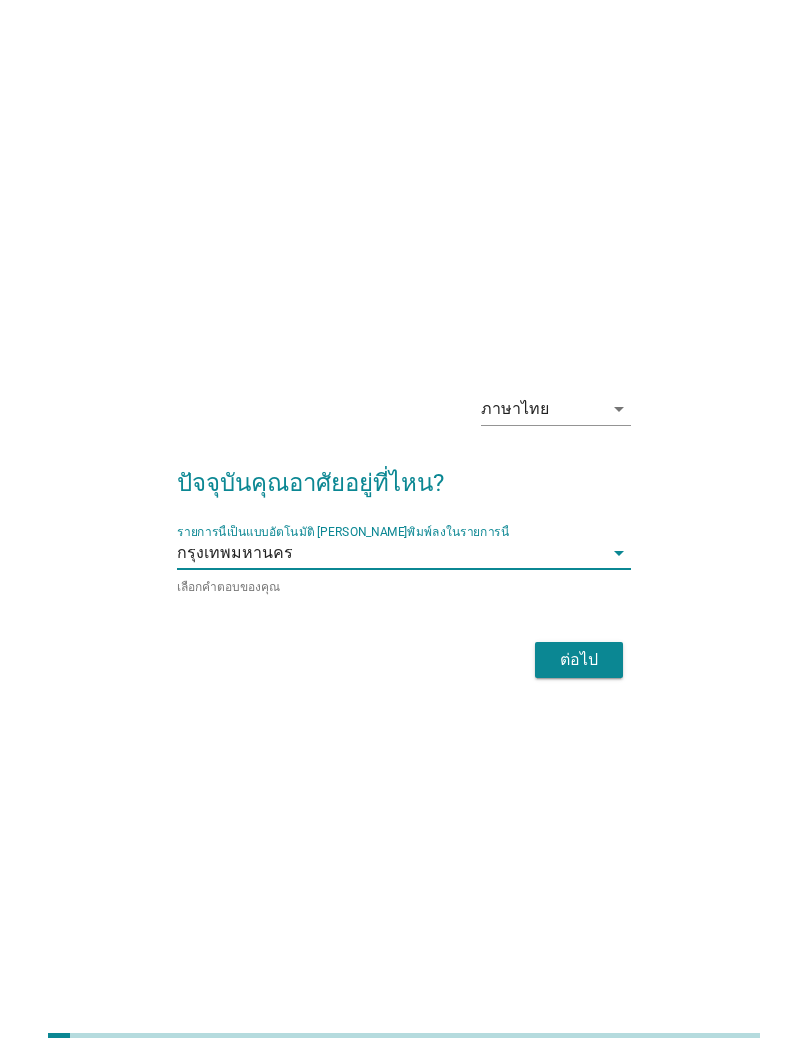 click on "ต่อไป" at bounding box center [579, 660] 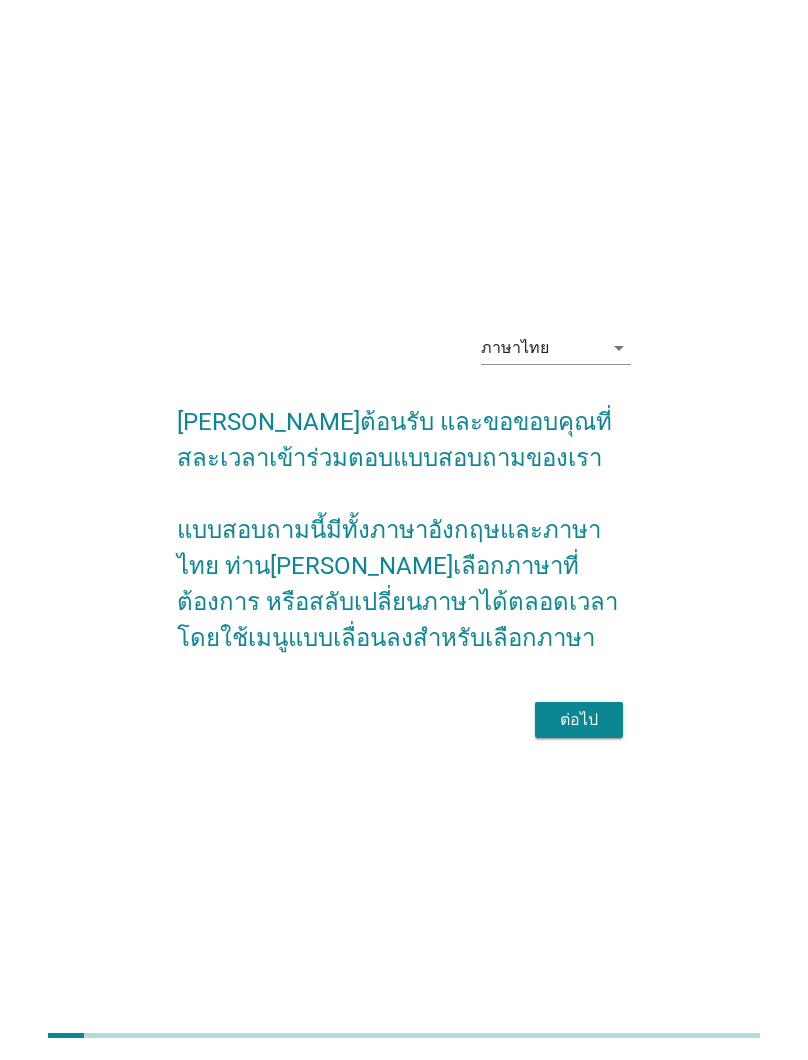 click on "ต่อไป" at bounding box center [579, 720] 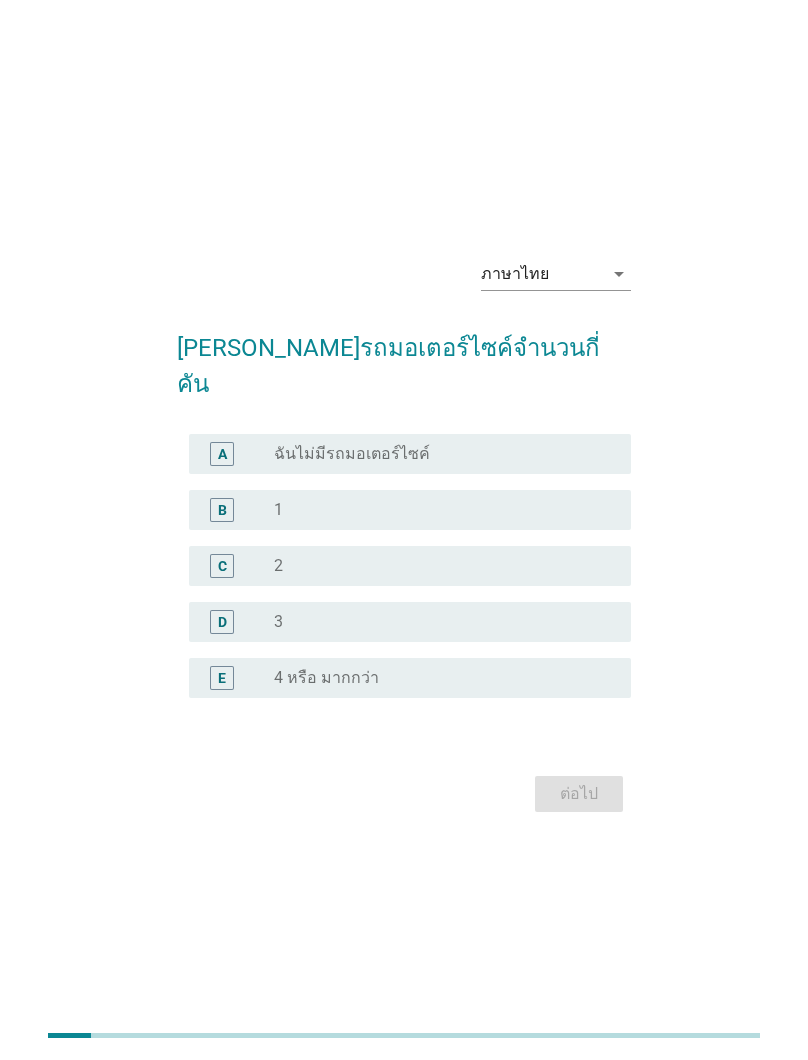 click on "radio_button_unchecked 1" at bounding box center [436, 510] 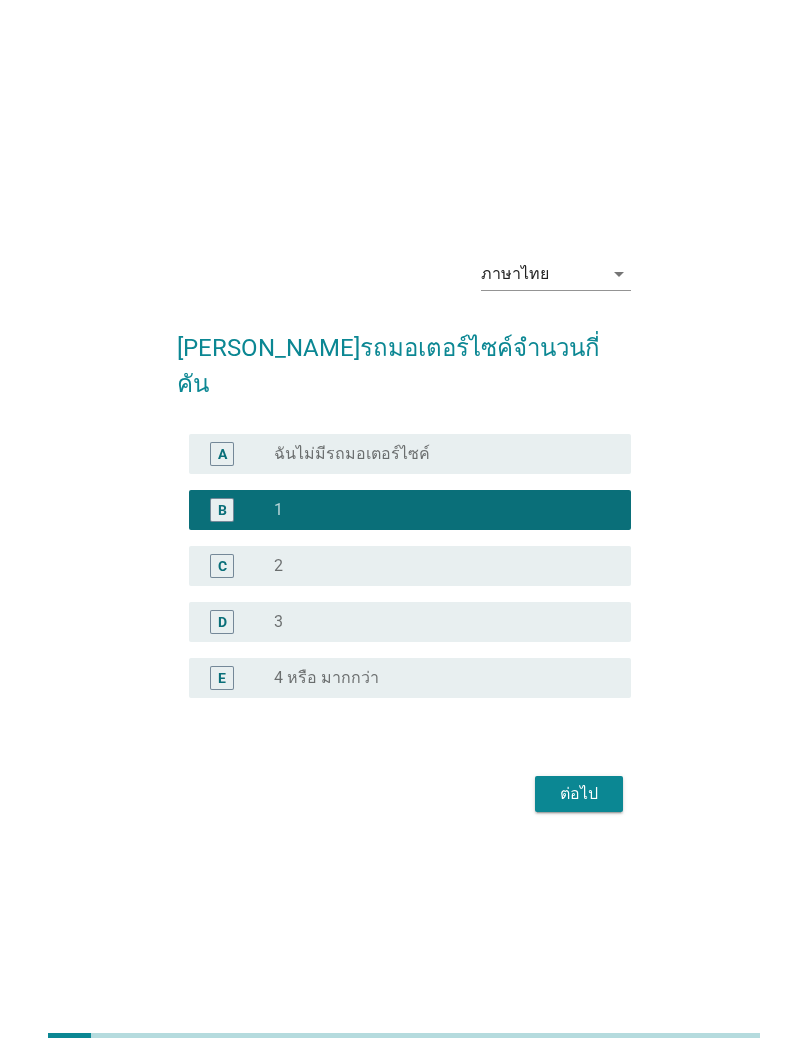 click on "ต่อไป" at bounding box center (579, 794) 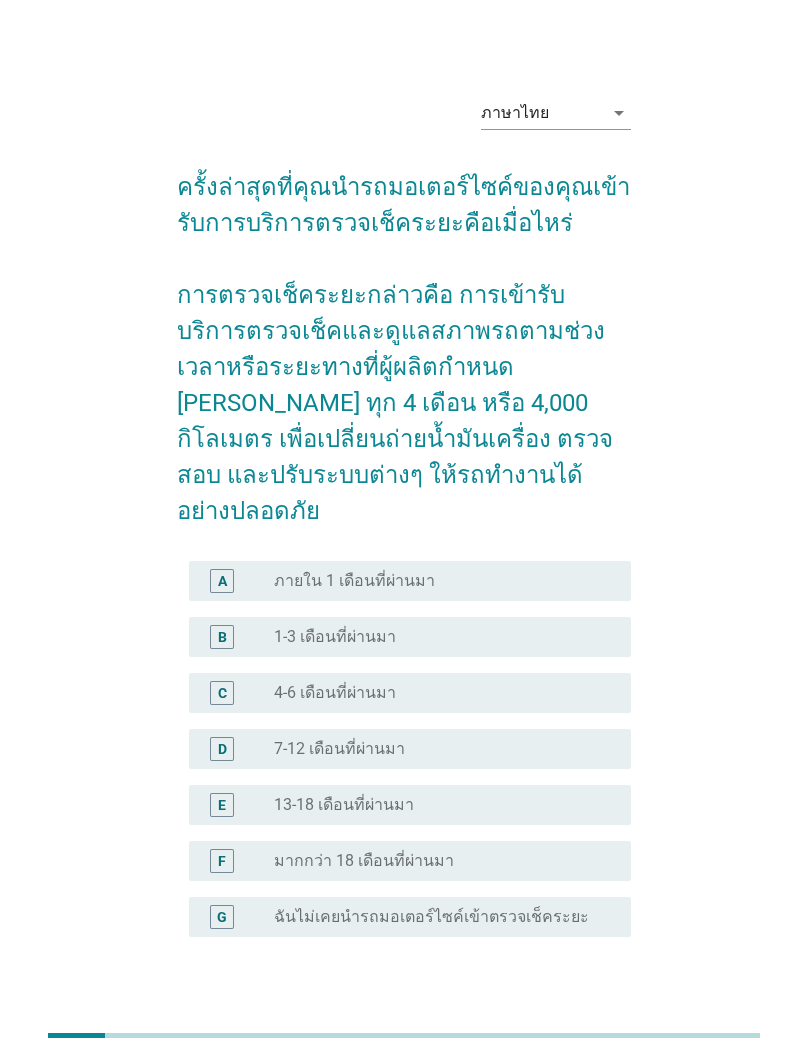 click on "radio_button_unchecked 4-6 เดือนที่ผ่านมา" at bounding box center [436, 693] 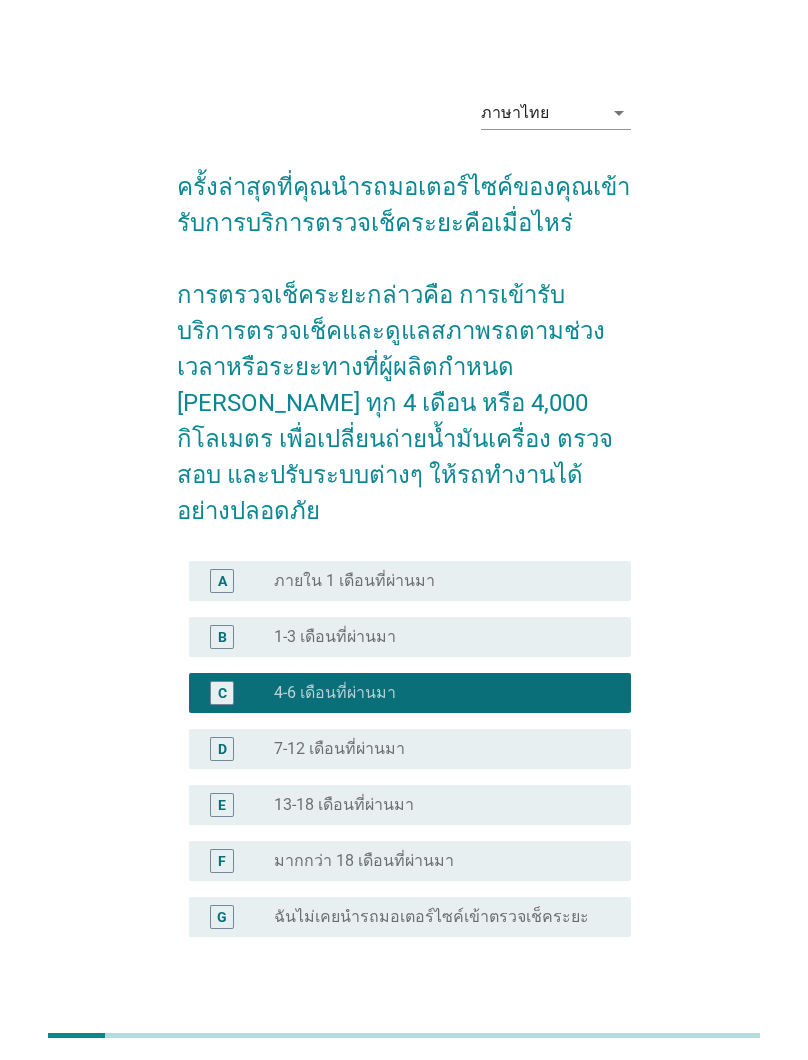 click on "ต่อไป" at bounding box center (579, 1033) 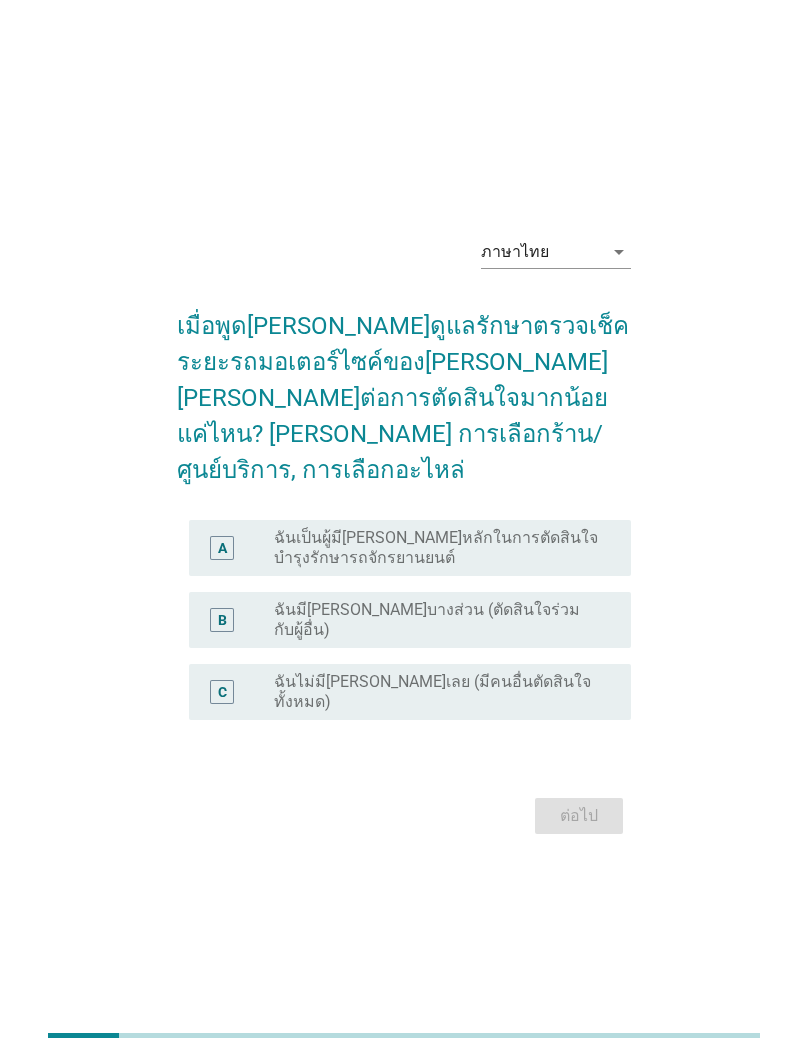 click on "ฉันเป็นผู้มี[PERSON_NAME]หลักในการตัดสินใจบำรุงรักษารถจักรยานยนต์" at bounding box center [436, 548] 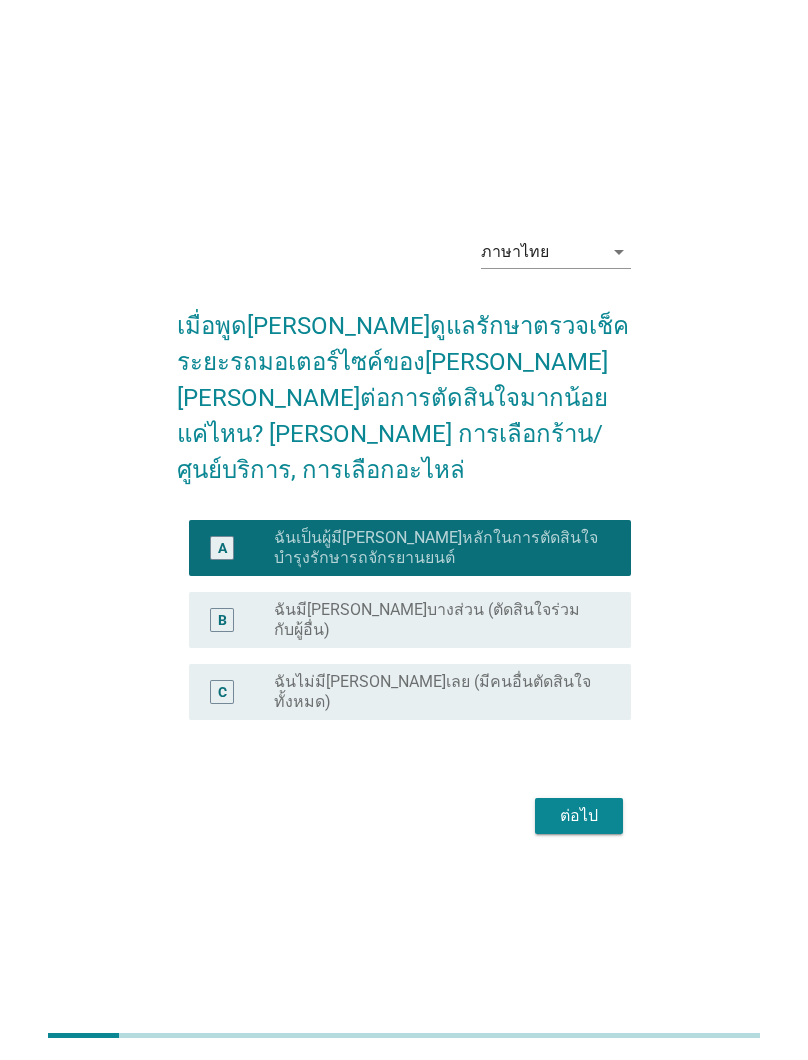 click on "ต่อไป" at bounding box center [579, 816] 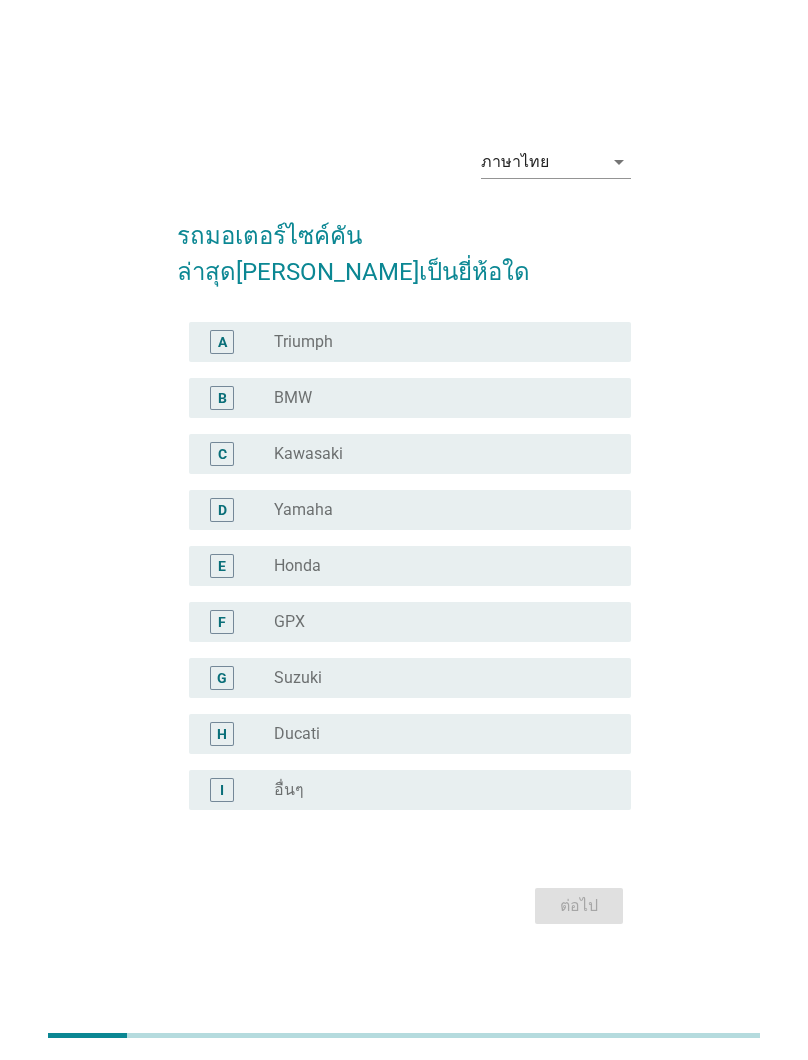click on "radio_button_unchecked Honda" at bounding box center (436, 566) 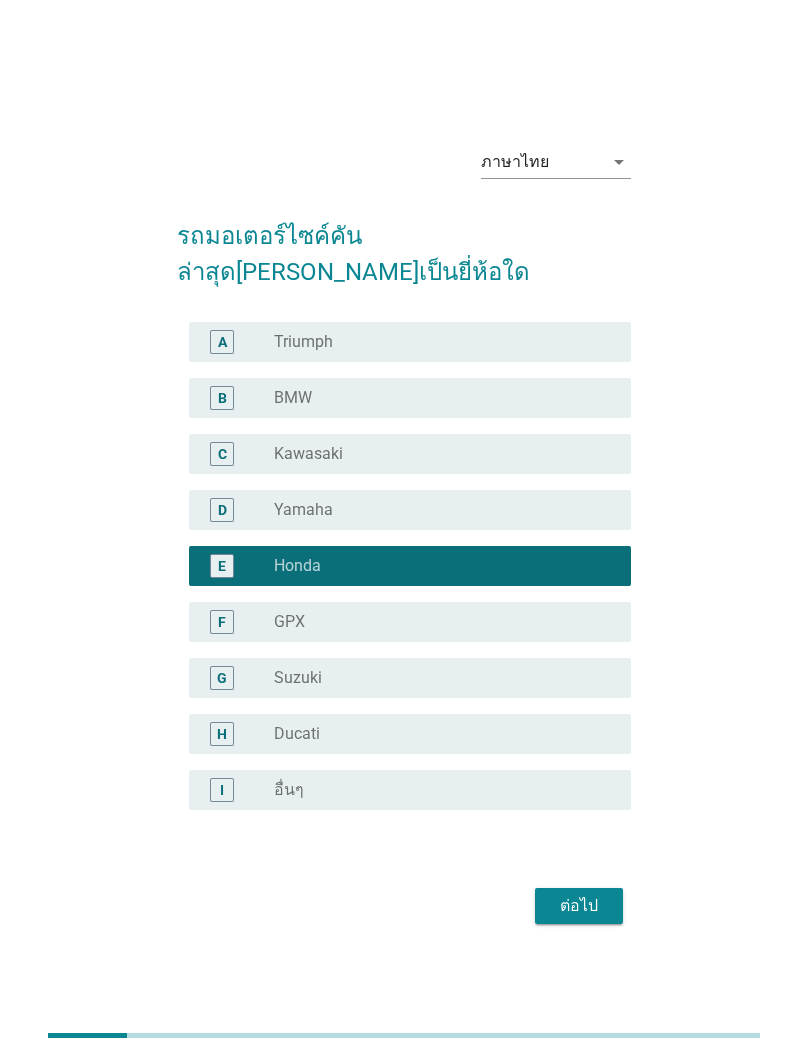 click on "ต่อไป" at bounding box center [579, 906] 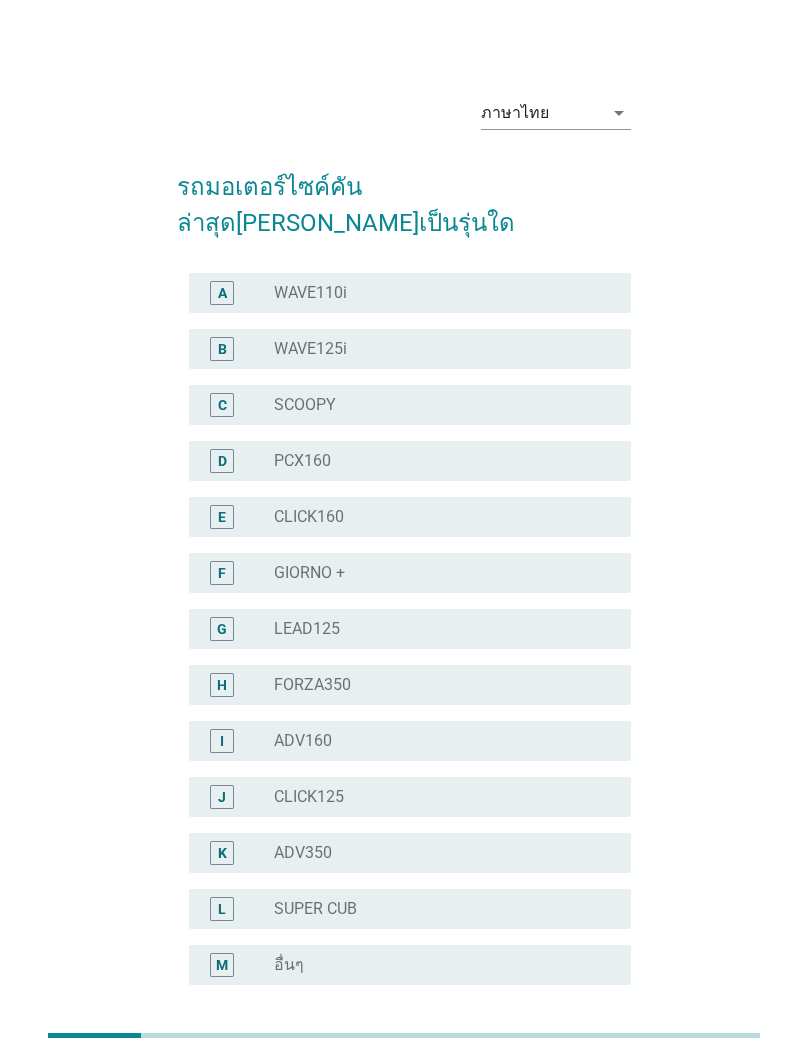 click on "radio_button_unchecked ADV160" at bounding box center (436, 741) 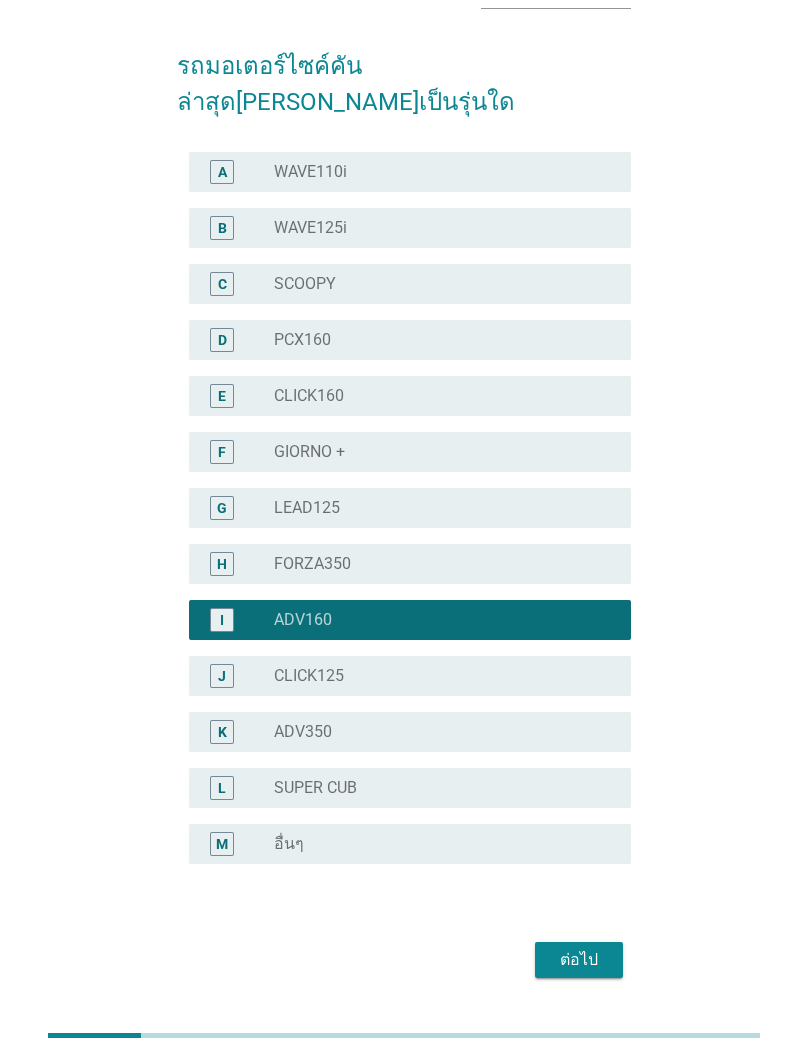 scroll, scrollTop: 138, scrollLeft: 0, axis: vertical 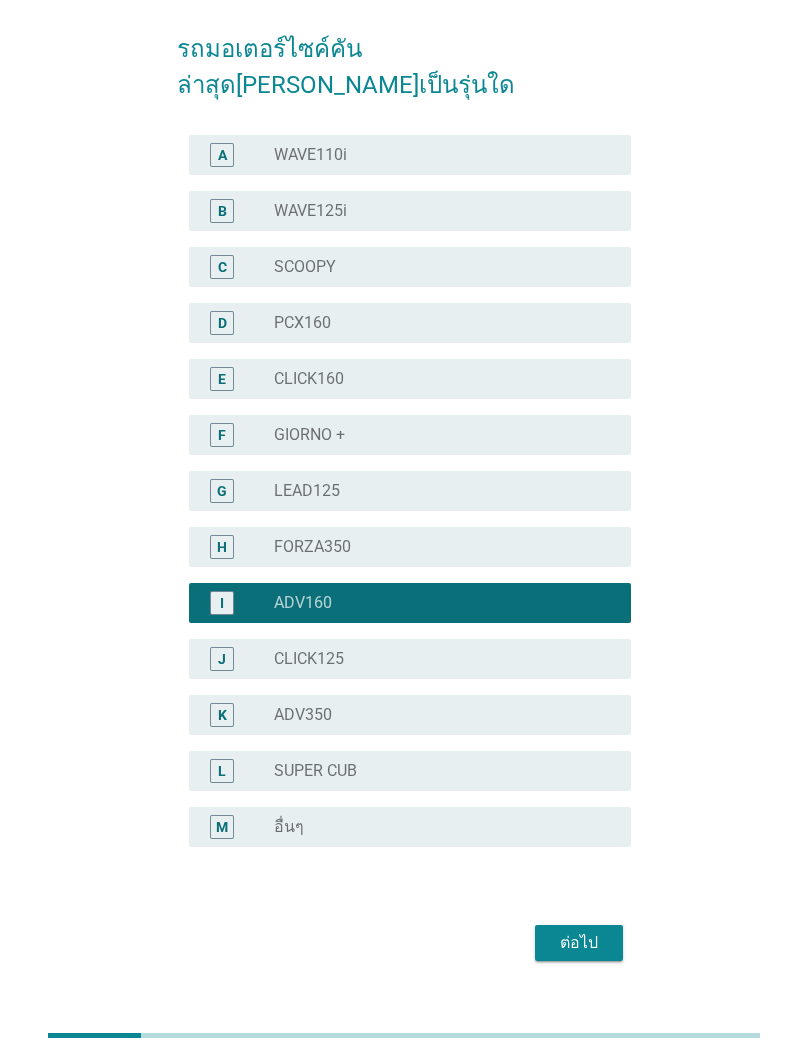 click on "ต่อไป" at bounding box center (579, 943) 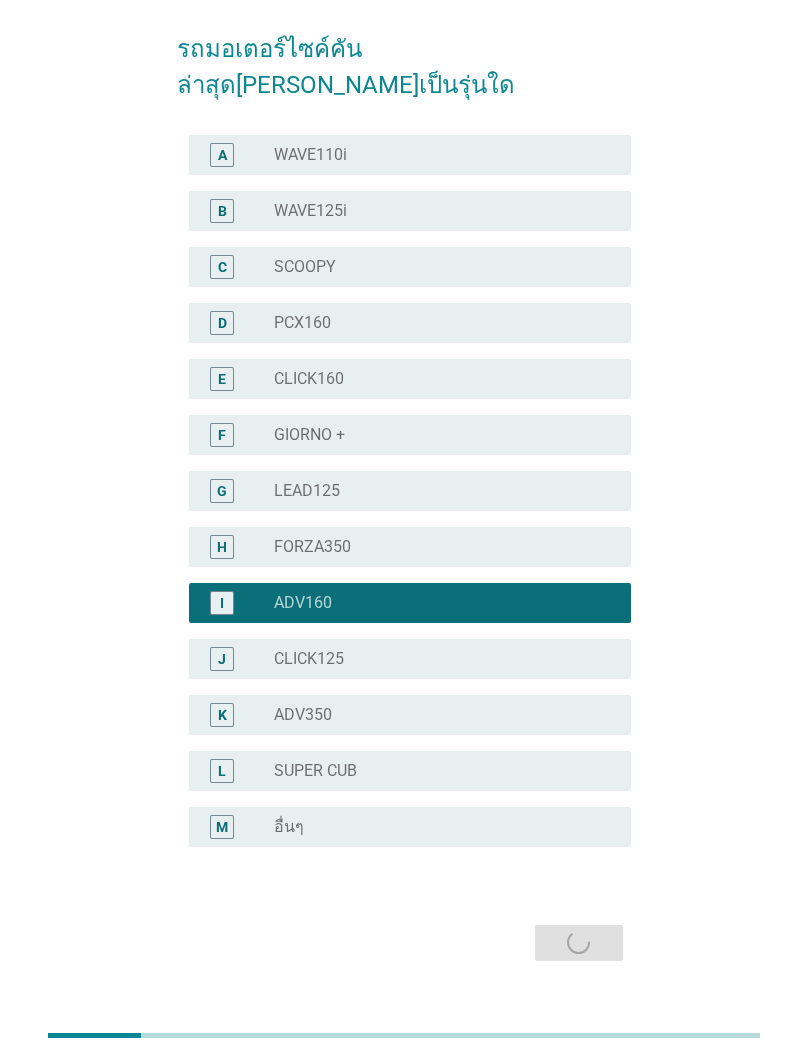 scroll, scrollTop: 0, scrollLeft: 0, axis: both 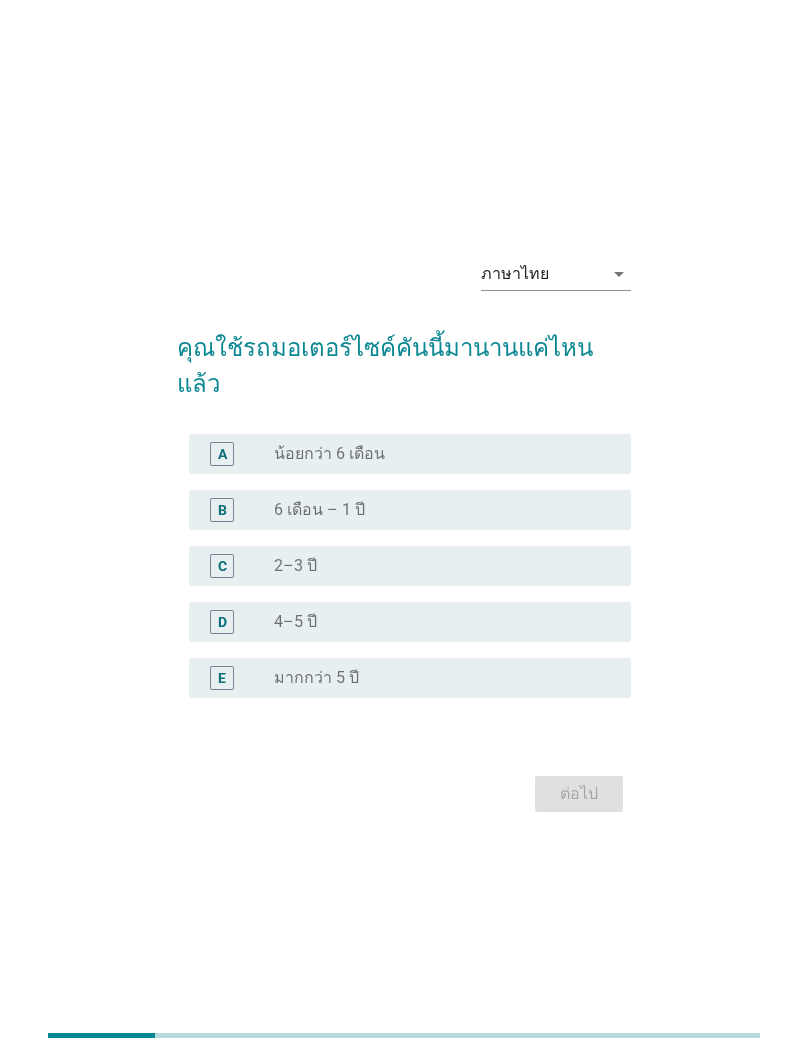 click on "radio_button_unchecked 6 เดือน – 1 ปี" at bounding box center (436, 510) 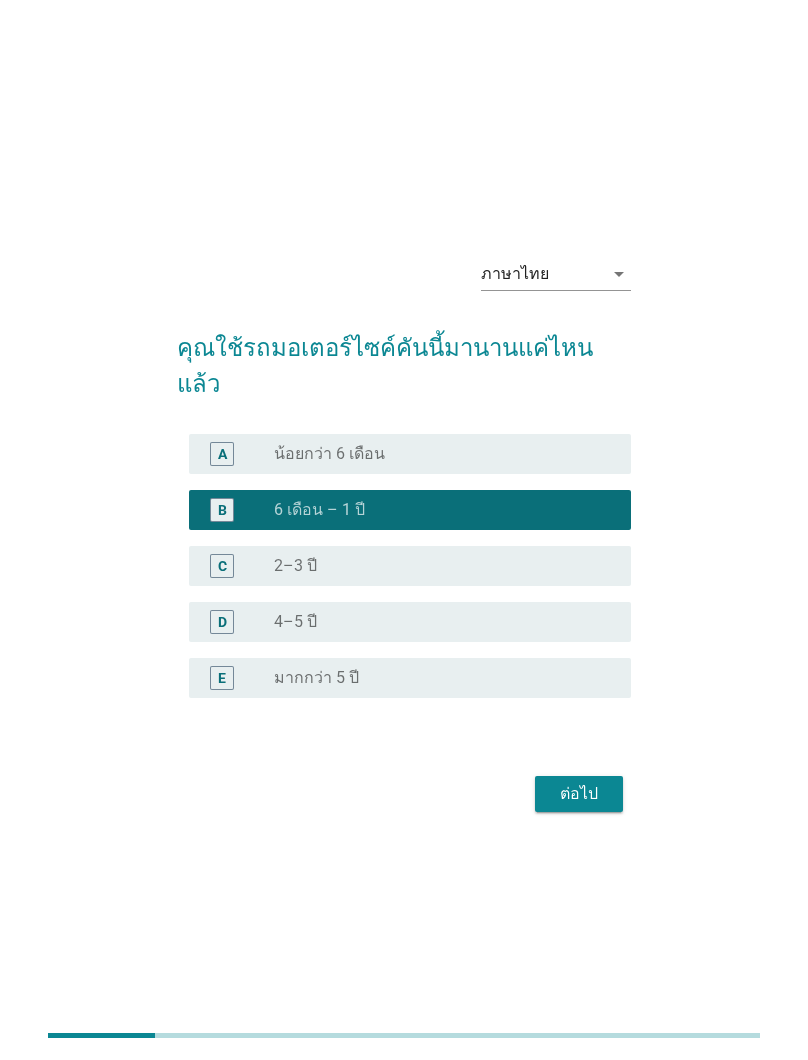 click on "radio_button_unchecked 2–3 ปี" at bounding box center (436, 566) 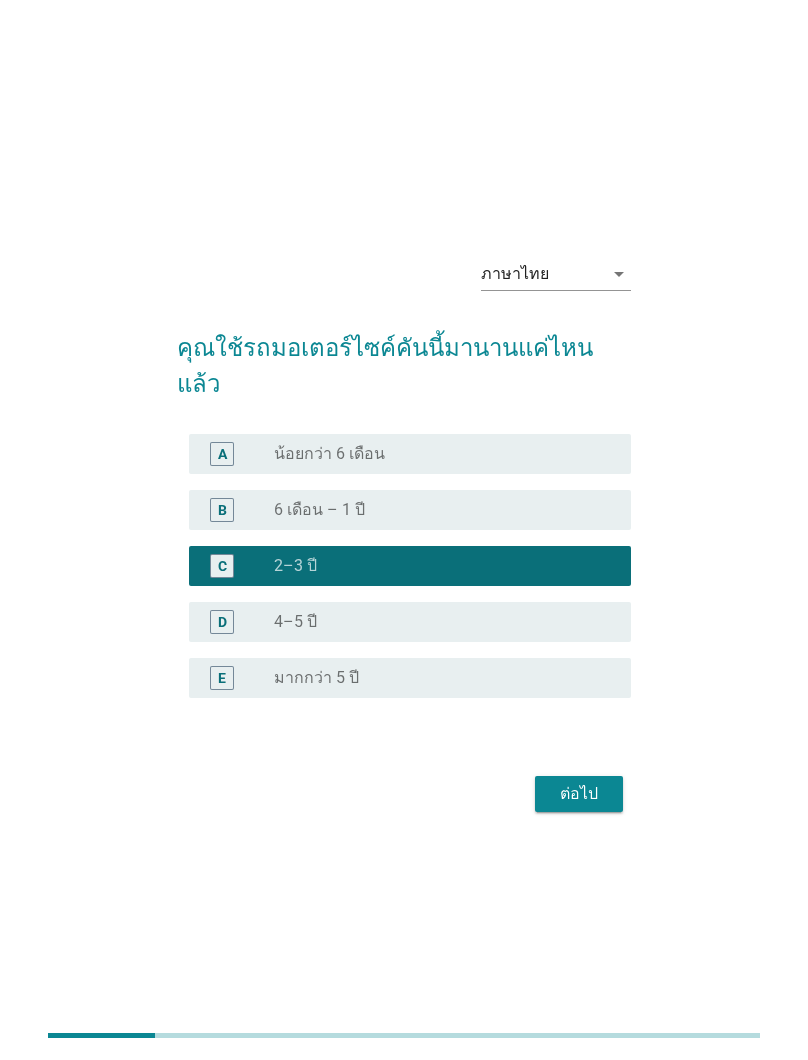 click on "ต่อไป" at bounding box center (579, 794) 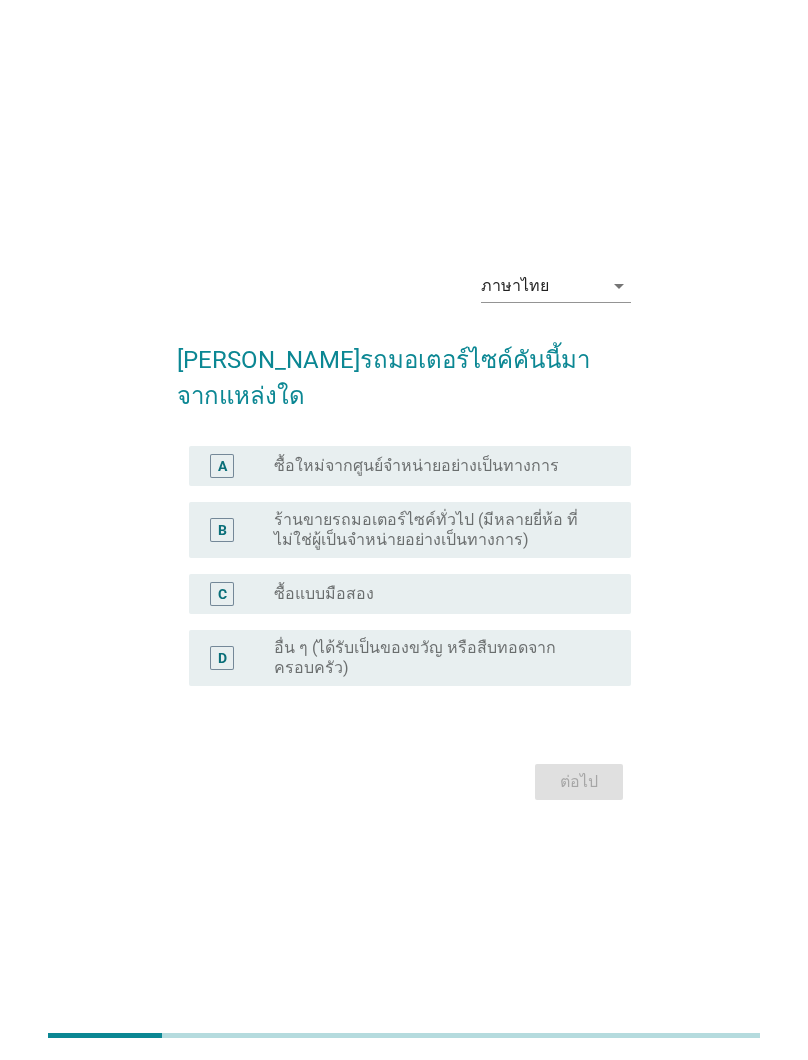 click on "ร้านขายรถมอเตอร์ไซค์ทั่วไป (มีหลายยี่ห้อ ที่ไม่ใช่ผู้เป็นจำหน่ายอย่างเป็นทางการ)" at bounding box center (436, 530) 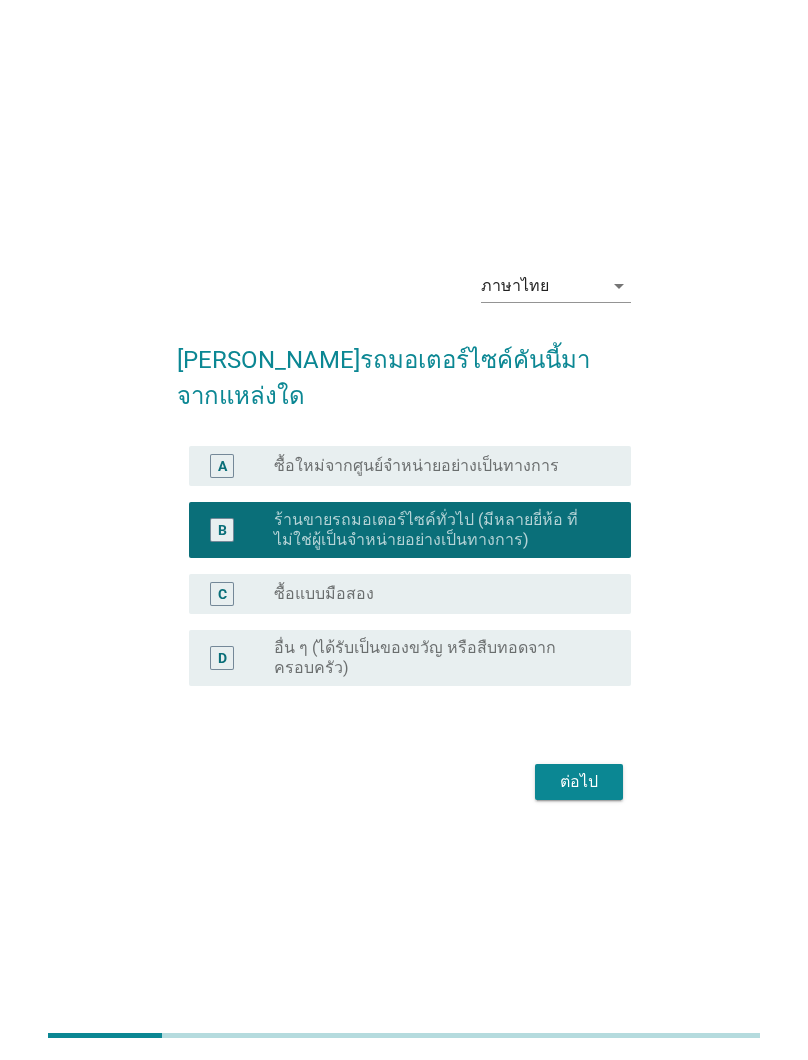 click on "ต่อไป" at bounding box center [579, 782] 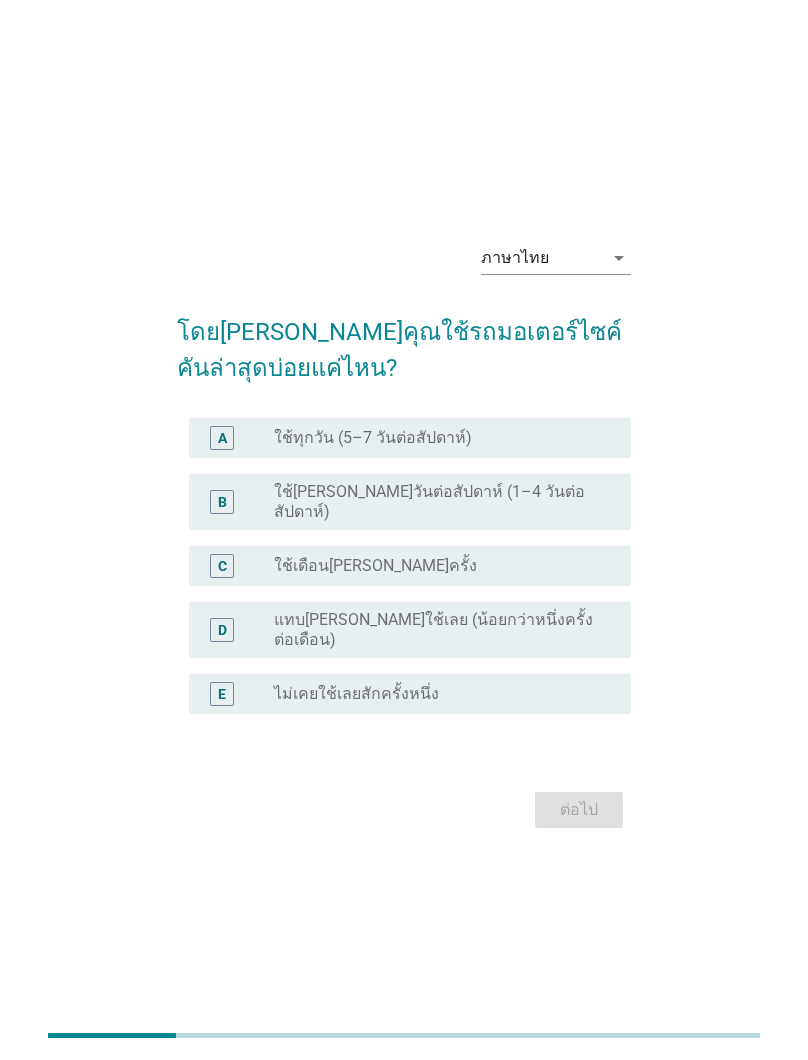 click on "radio_button_unchecked ใช้ทุกวัน (5–7 วันต่อสัปดาห์)" at bounding box center [436, 438] 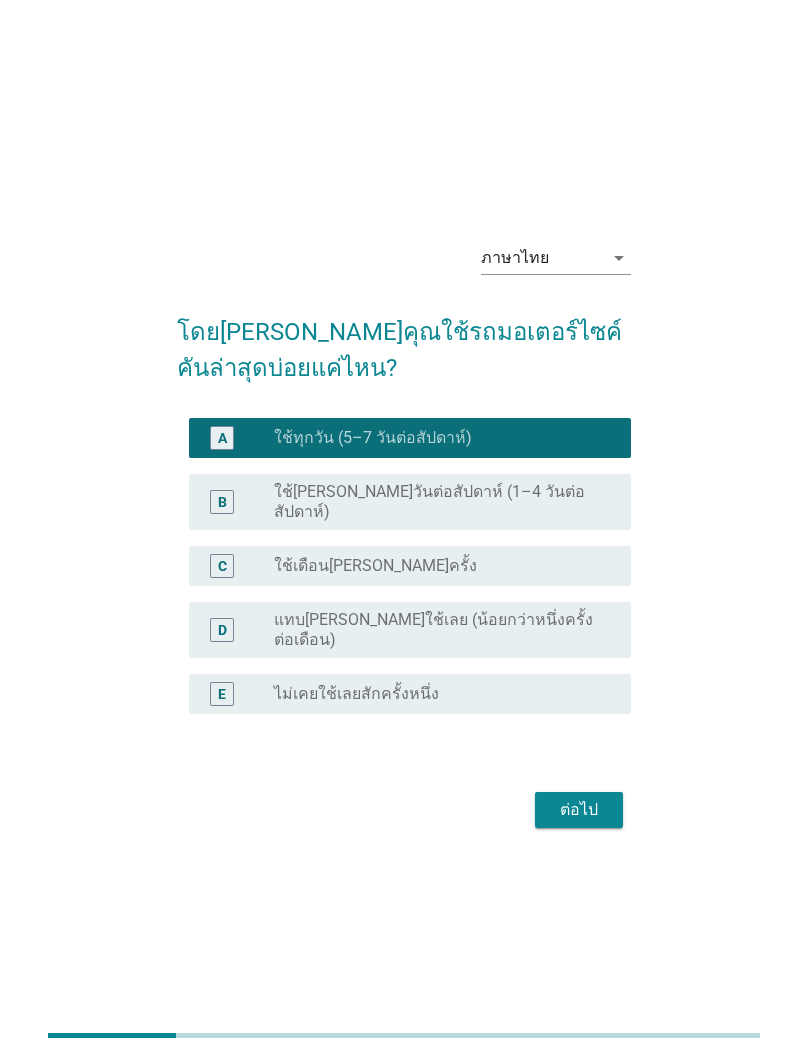 click on "ต่อไป" at bounding box center [403, 810] 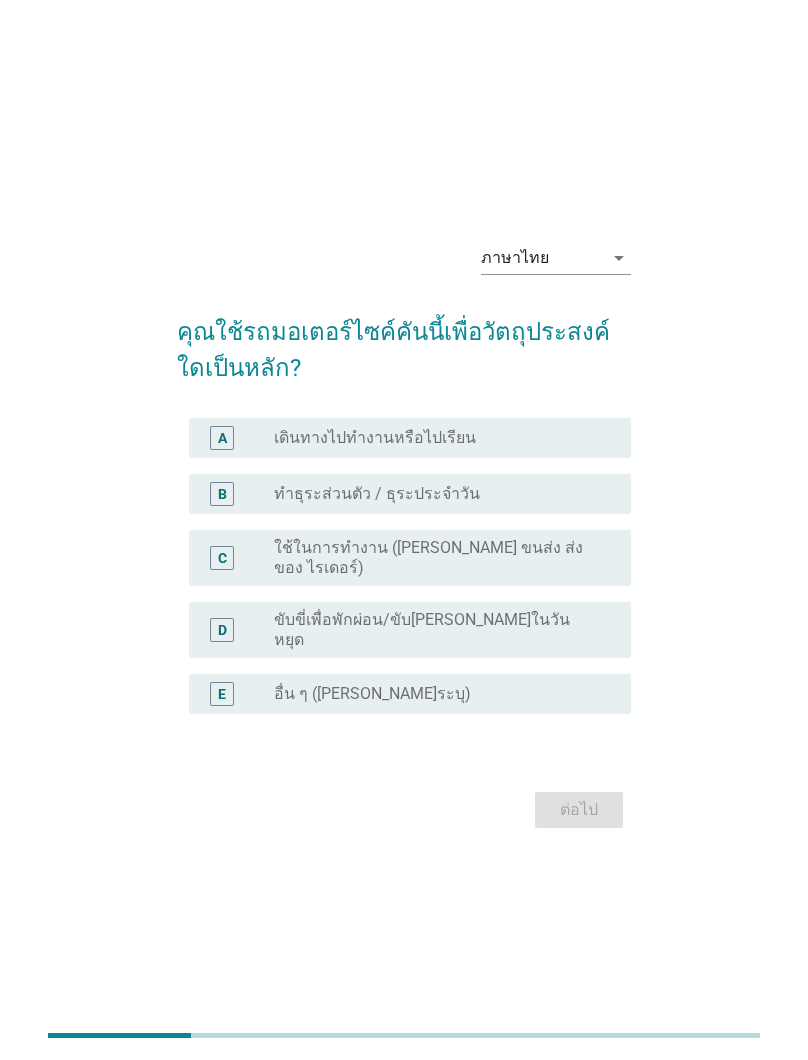 click on "ทำธุระส่วนตัว / ธุระประจำวัน" at bounding box center (377, 494) 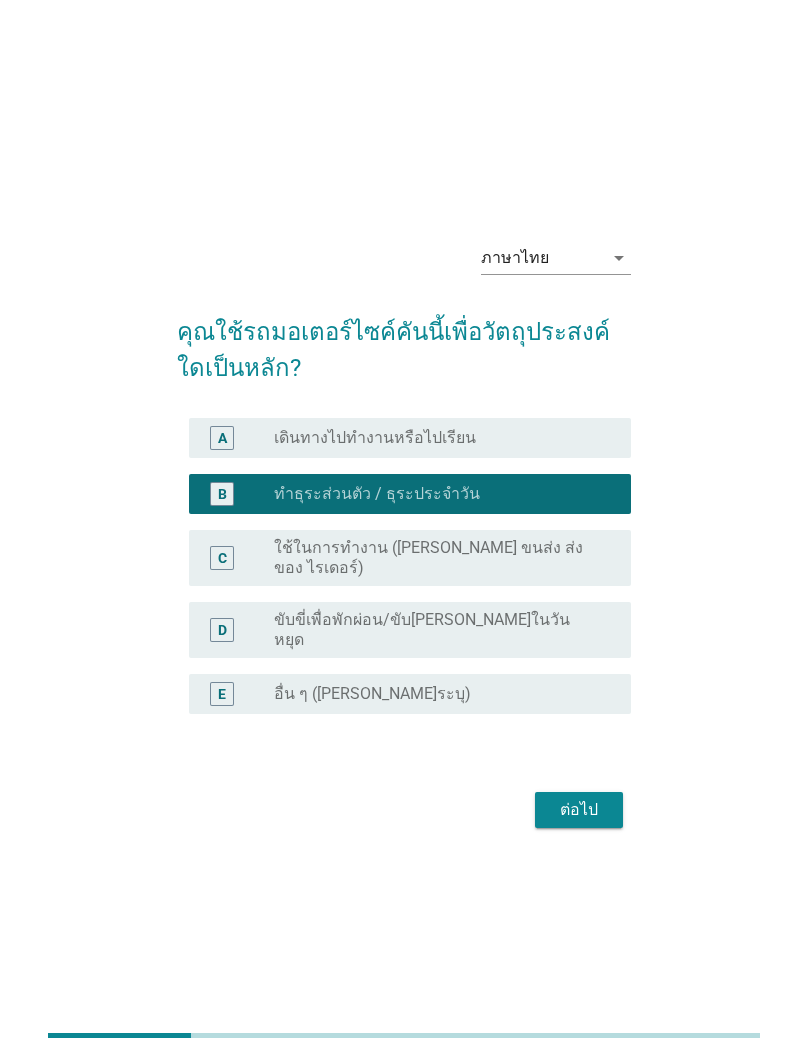 click on "ต่อไป" at bounding box center (579, 810) 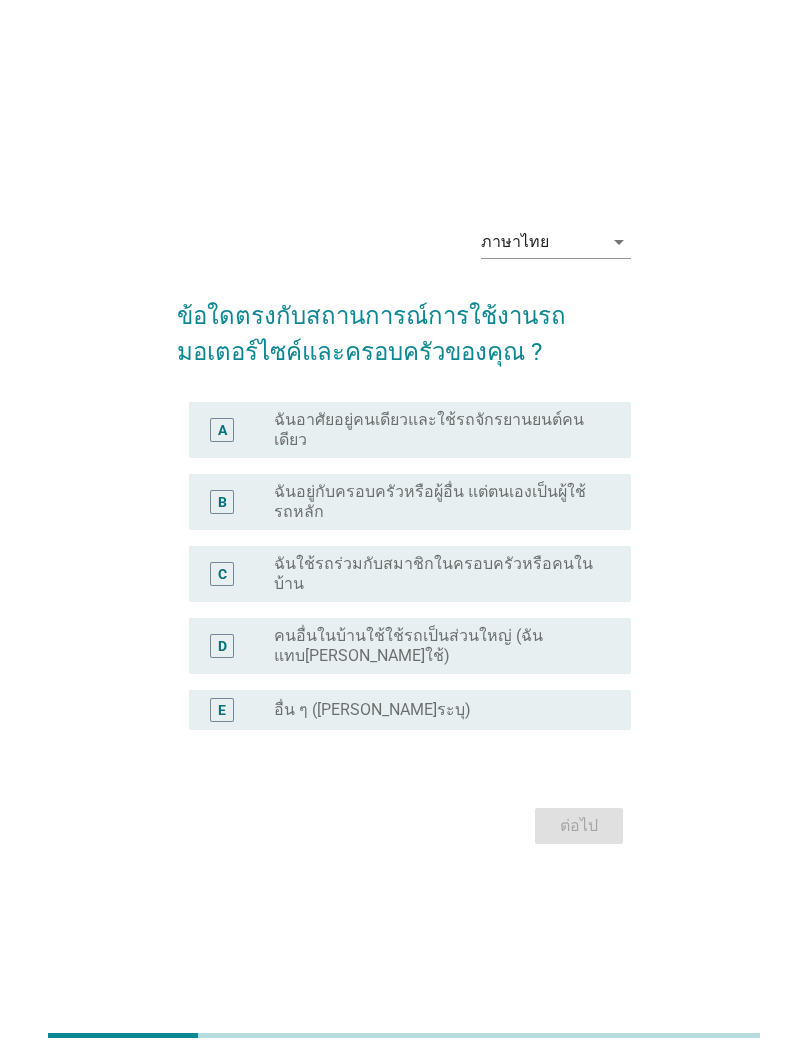 click on "ฉันใช้รถร่วมกับสมาชิกในครอบครัวหรือคนในบ้าน" at bounding box center [436, 574] 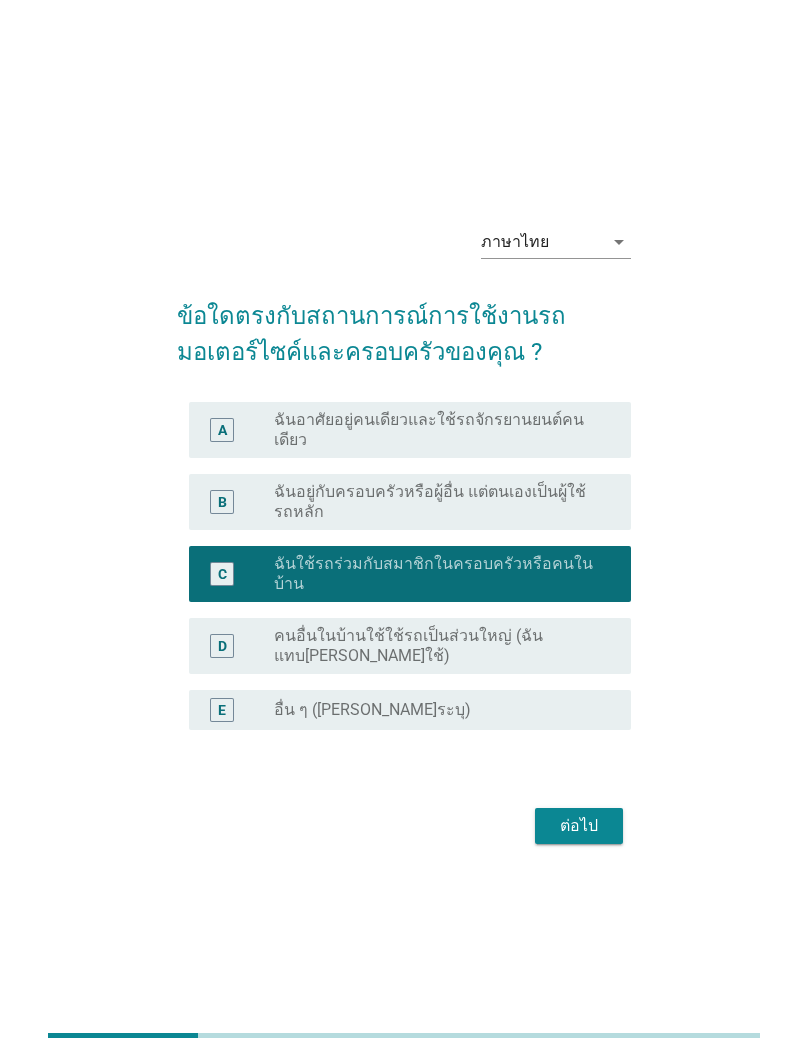 click on "ต่อไป" at bounding box center [579, 826] 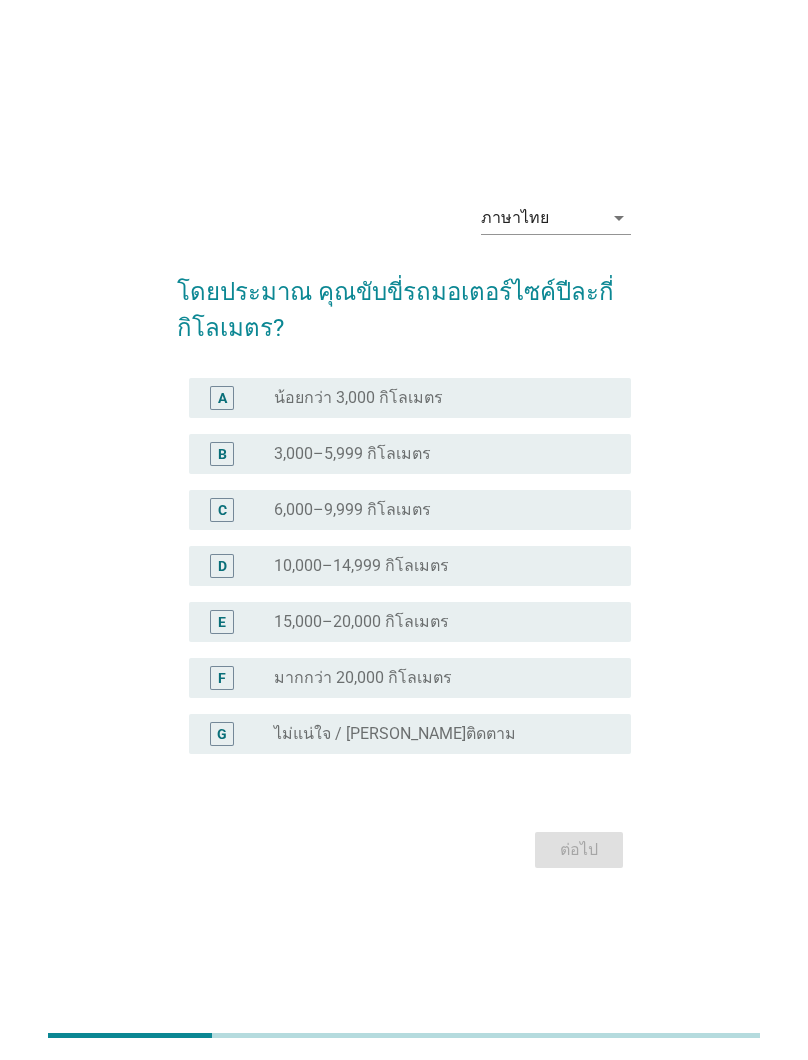 click on "radio_button_unchecked 3,000–5,999 กิโลเมตร" at bounding box center (436, 454) 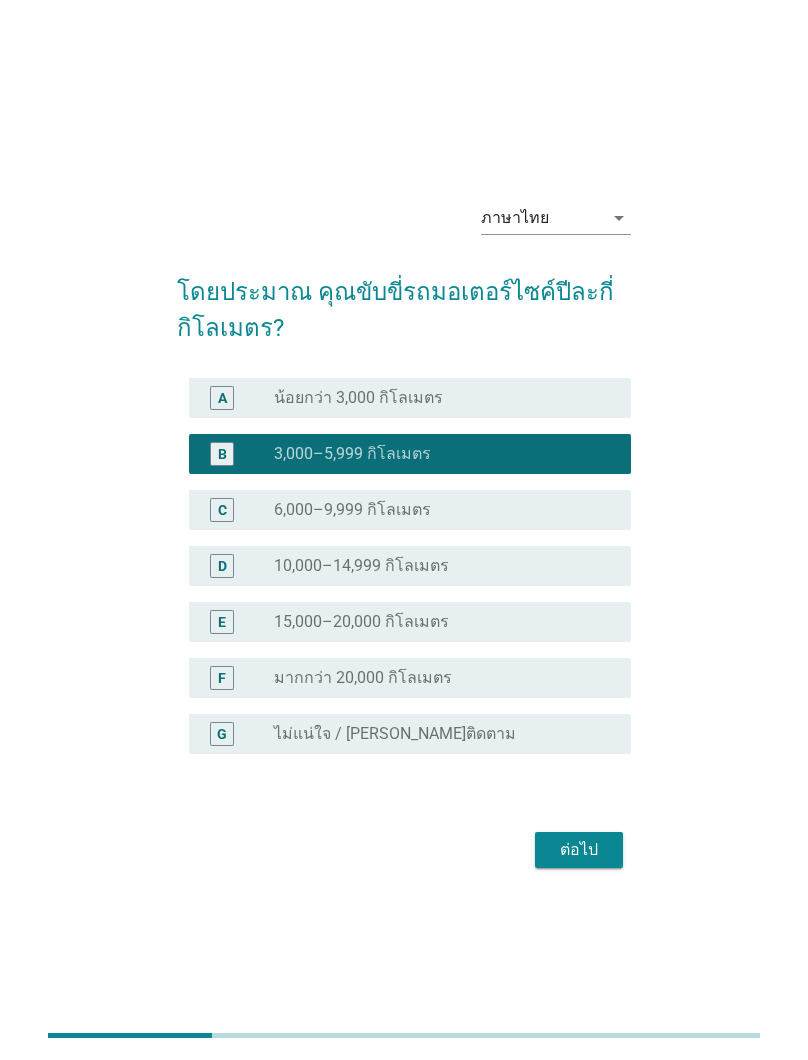 click on "ต่อไป" at bounding box center (579, 850) 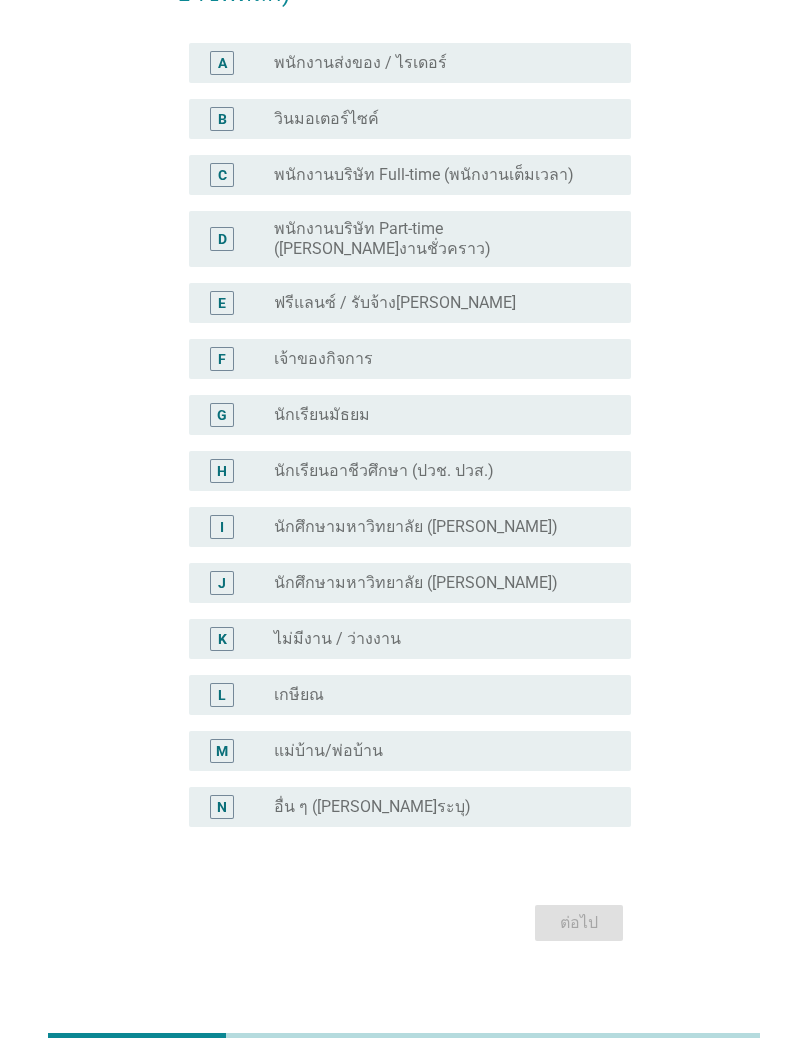 scroll, scrollTop: 229, scrollLeft: 0, axis: vertical 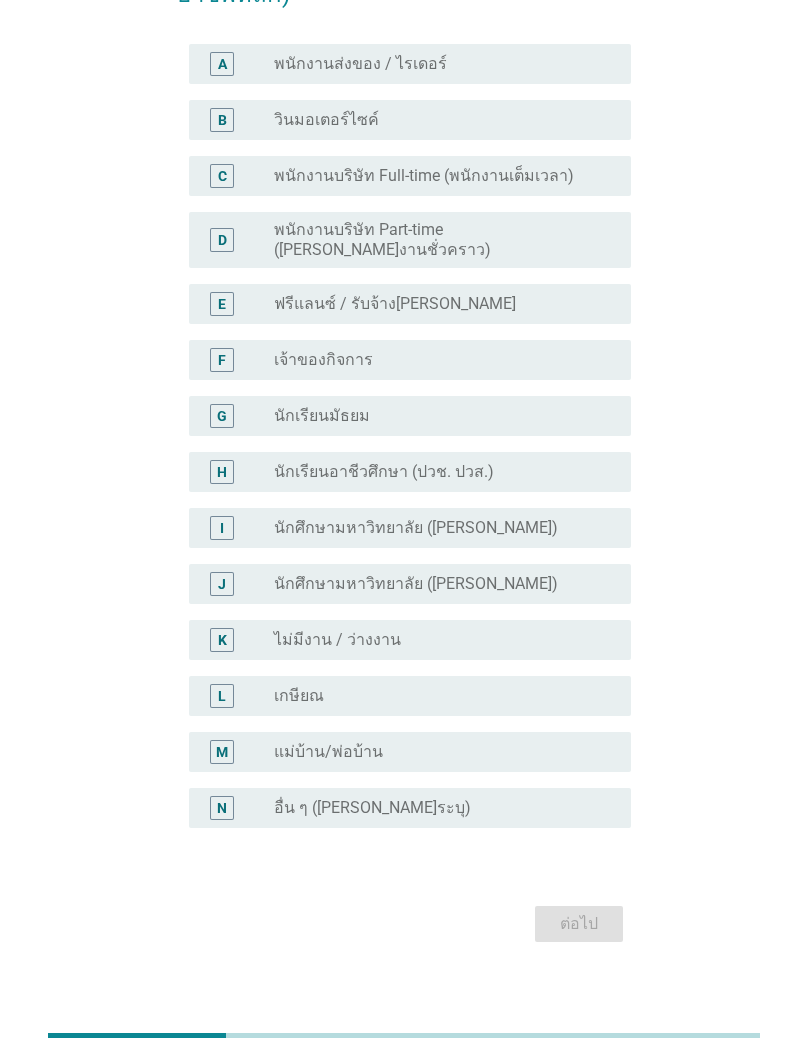 click on "radio_button_unchecked แม่บ้าน/พ่อบ้าน" at bounding box center [436, 752] 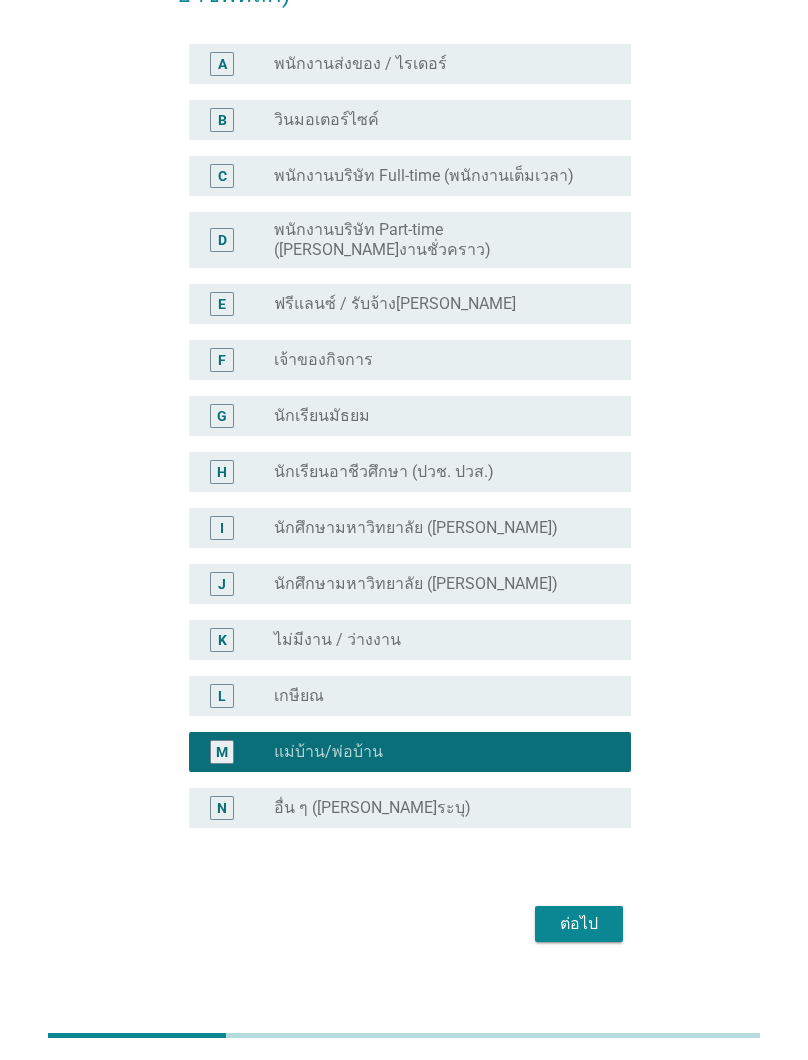 click on "ต่อไป" at bounding box center [579, 924] 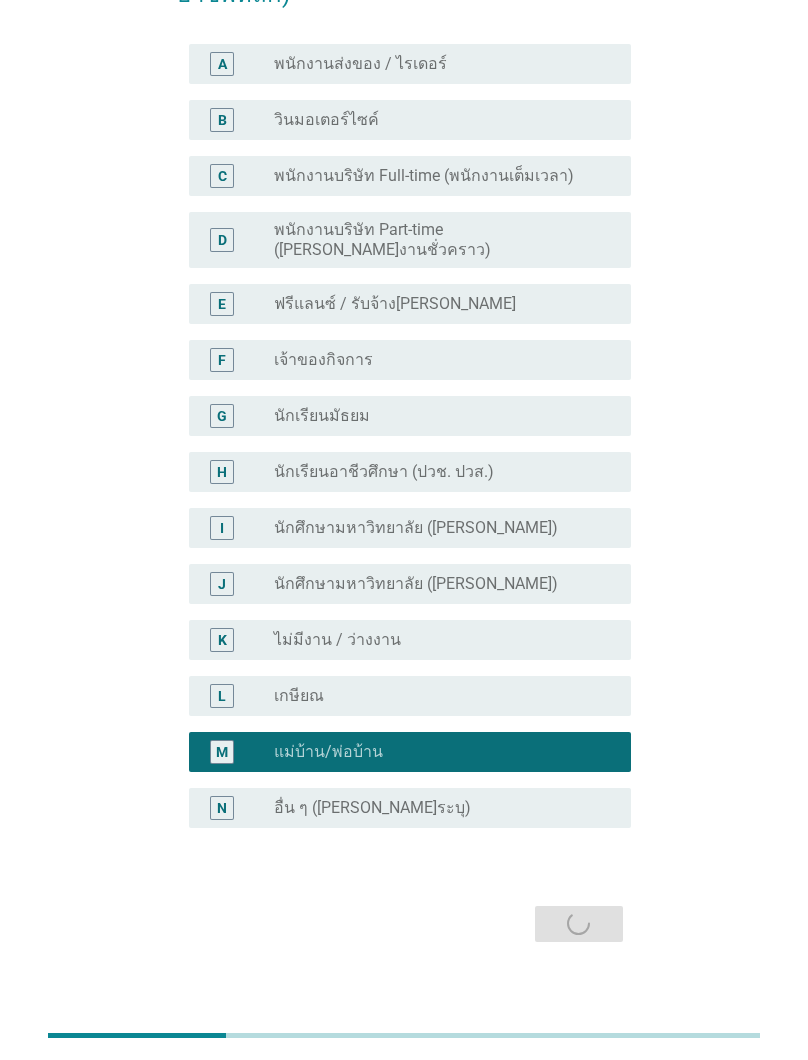 scroll, scrollTop: 0, scrollLeft: 0, axis: both 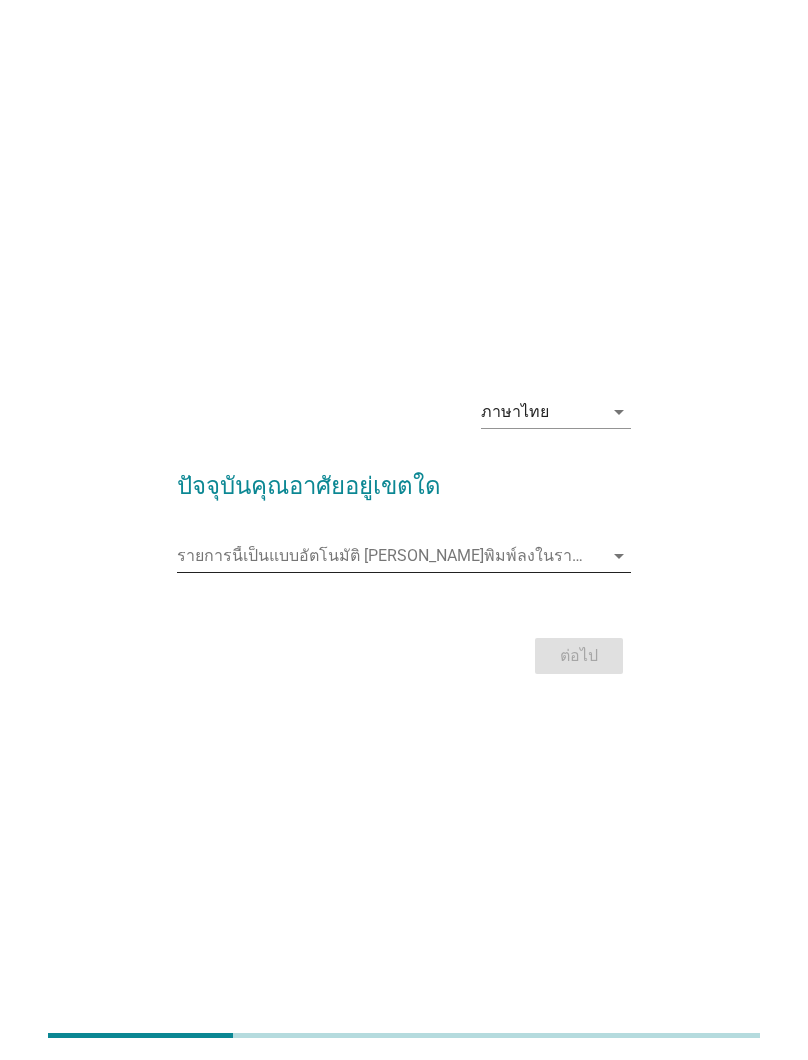 click at bounding box center (389, 556) 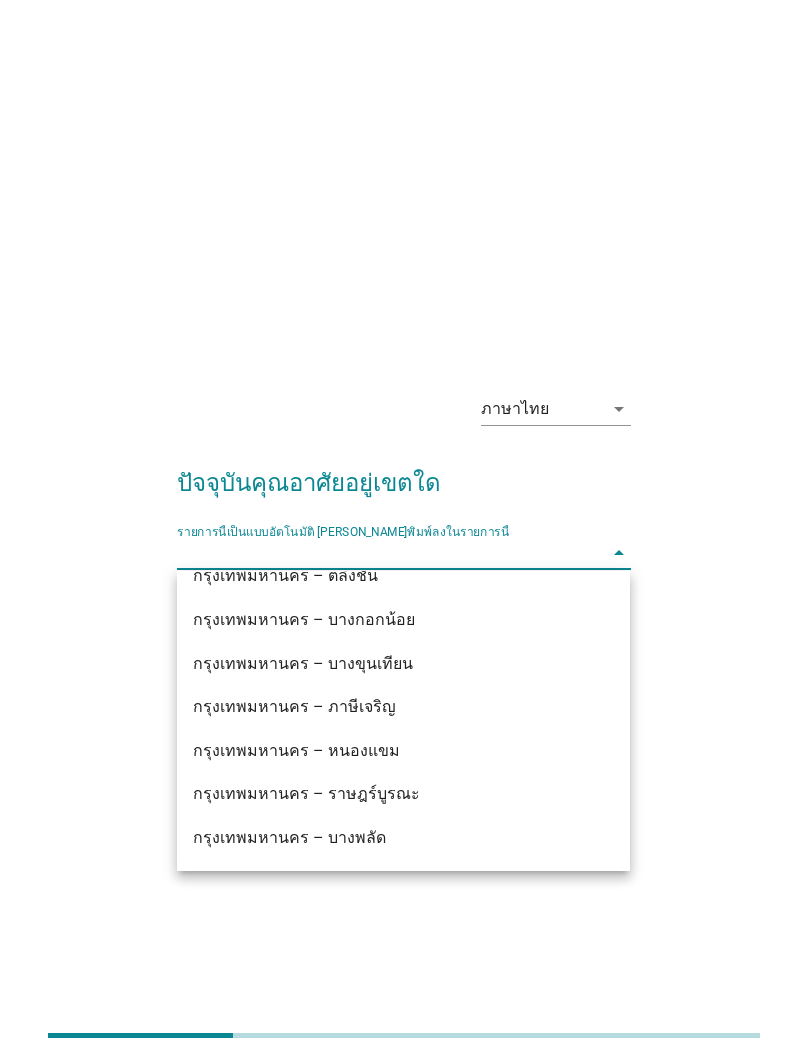 scroll, scrollTop: 811, scrollLeft: 0, axis: vertical 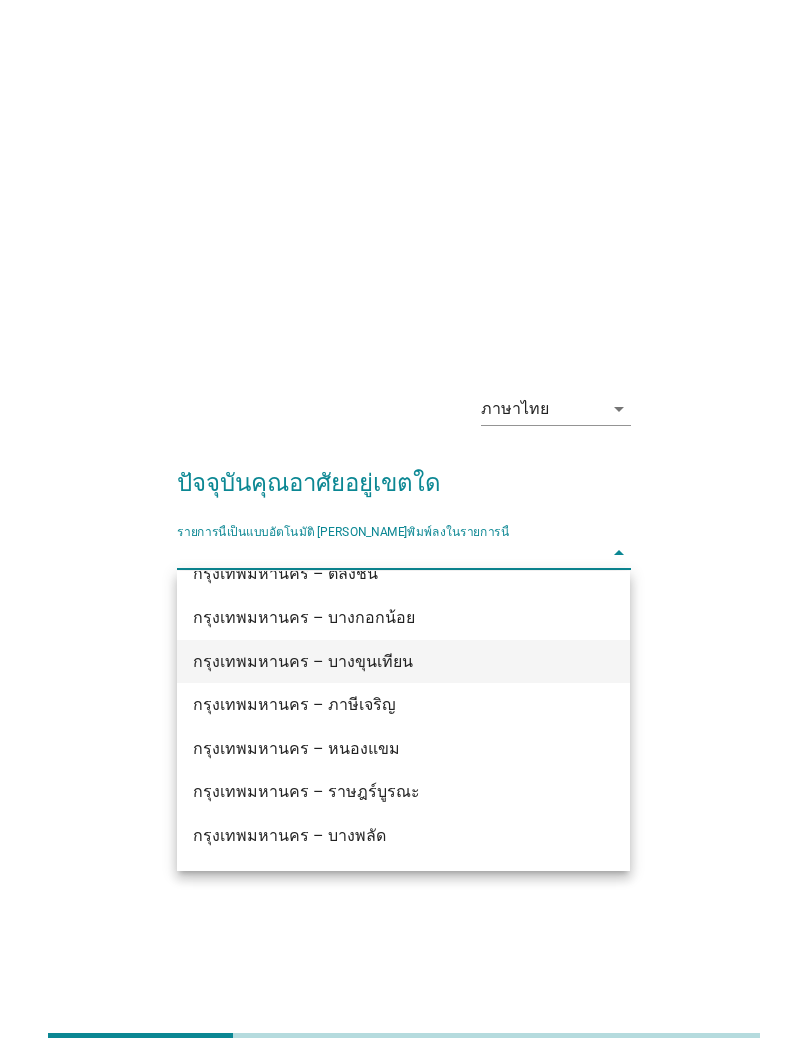 click on "กรุงเทพมหานคร – บางขุนเทียน" at bounding box center [386, 662] 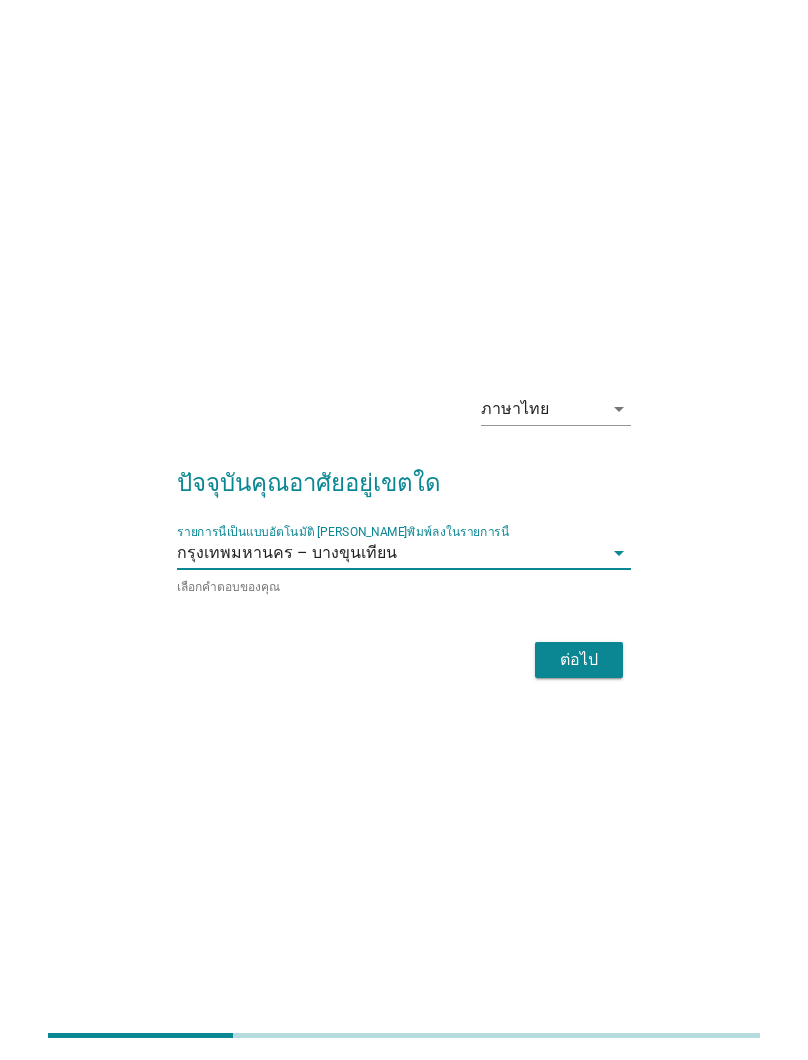 click on "ต่อไป" at bounding box center [579, 660] 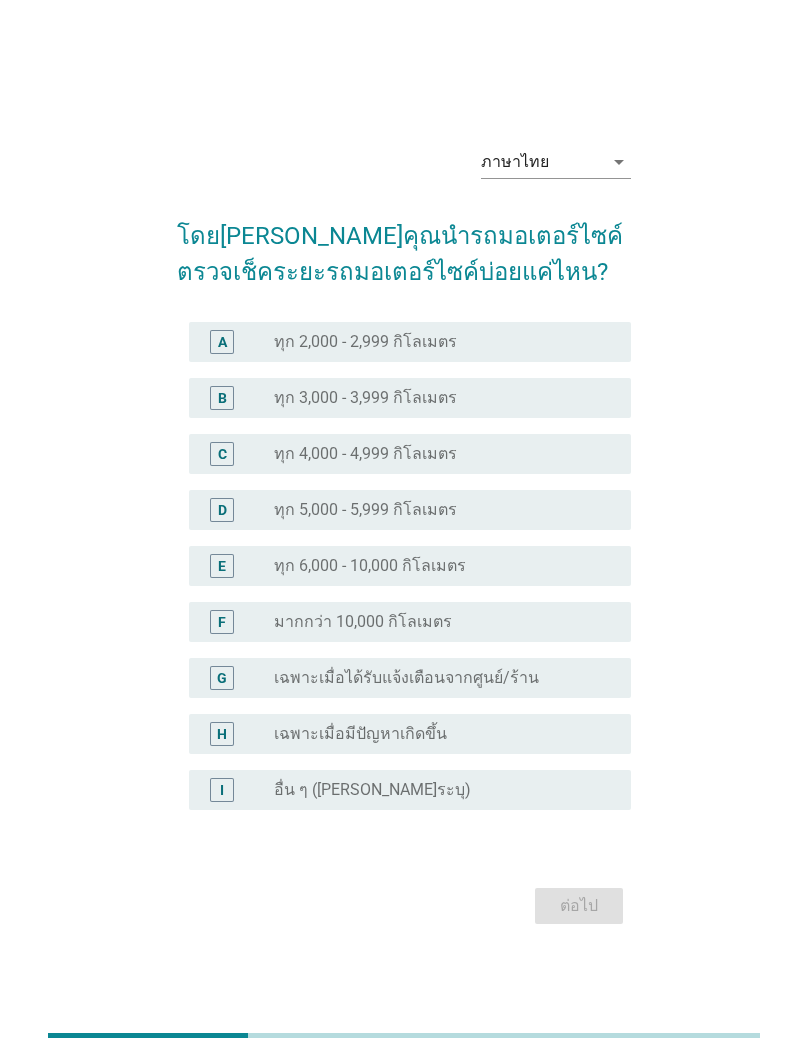 click on "เฉพาะเมื่อได้รับแจ้งเตือนจากศูนย์/ร้าน" at bounding box center (406, 678) 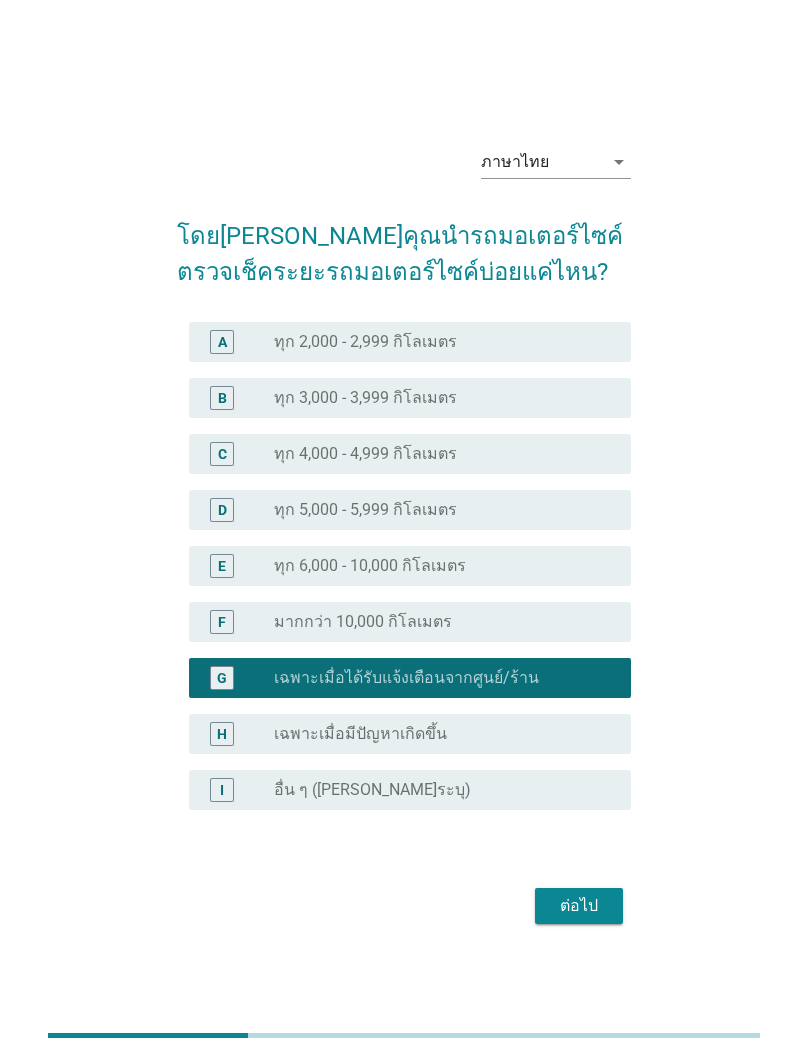 click on "ต่อไป" at bounding box center [579, 906] 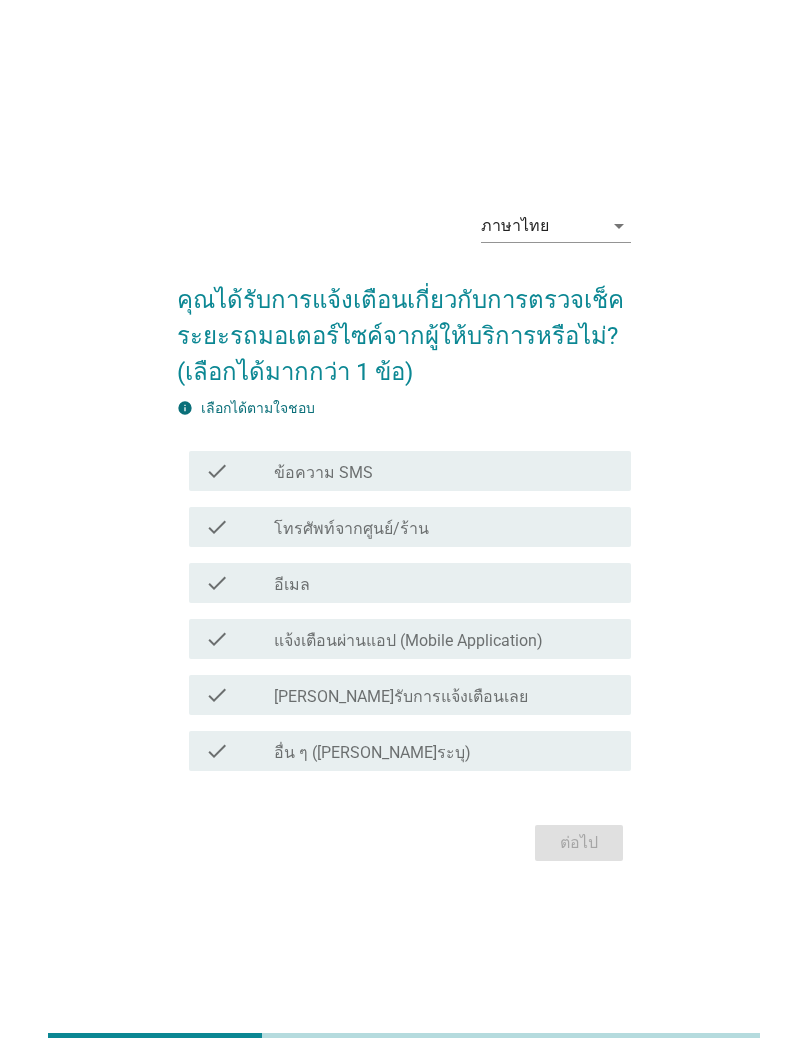 click on "check_box_outline_blank ข้อความ SMS" at bounding box center [444, 471] 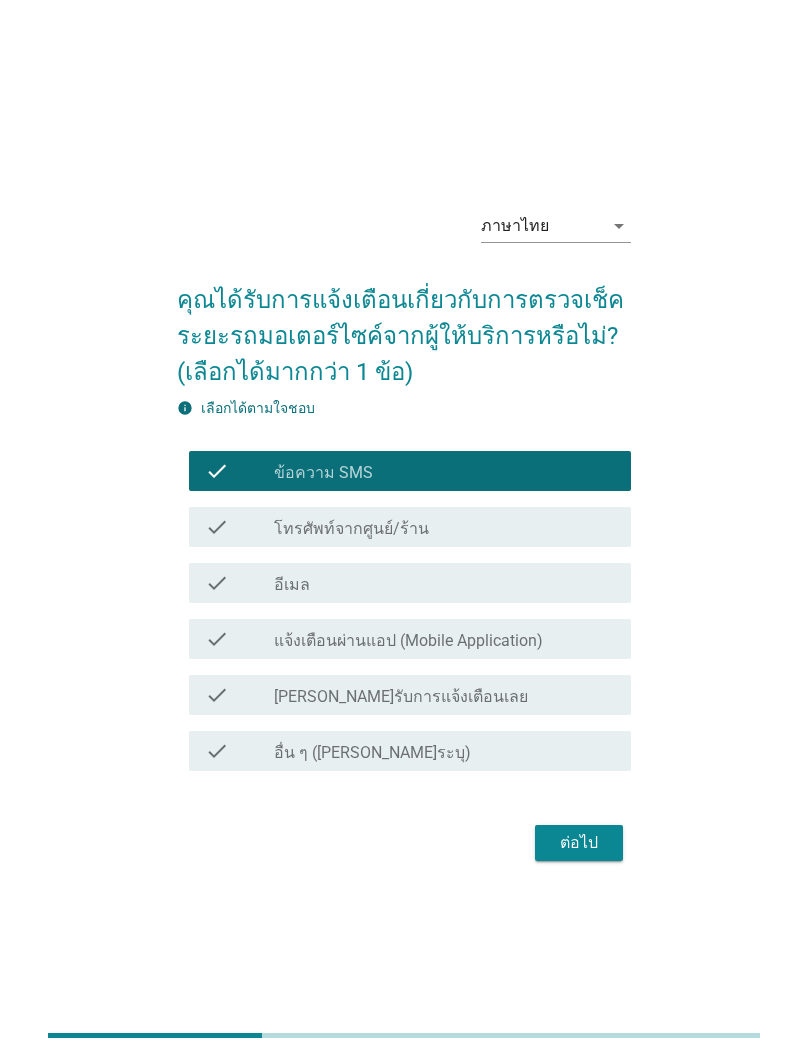 click on "ต่อไป" at bounding box center (579, 843) 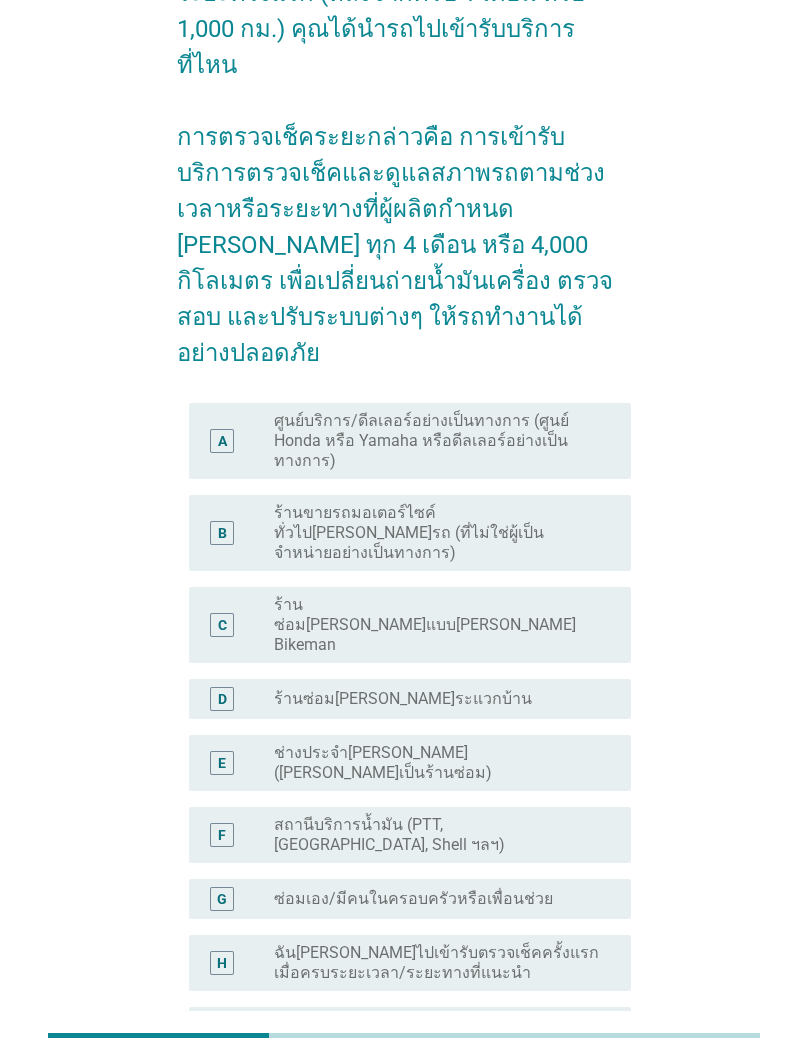 scroll, scrollTop: 260, scrollLeft: 0, axis: vertical 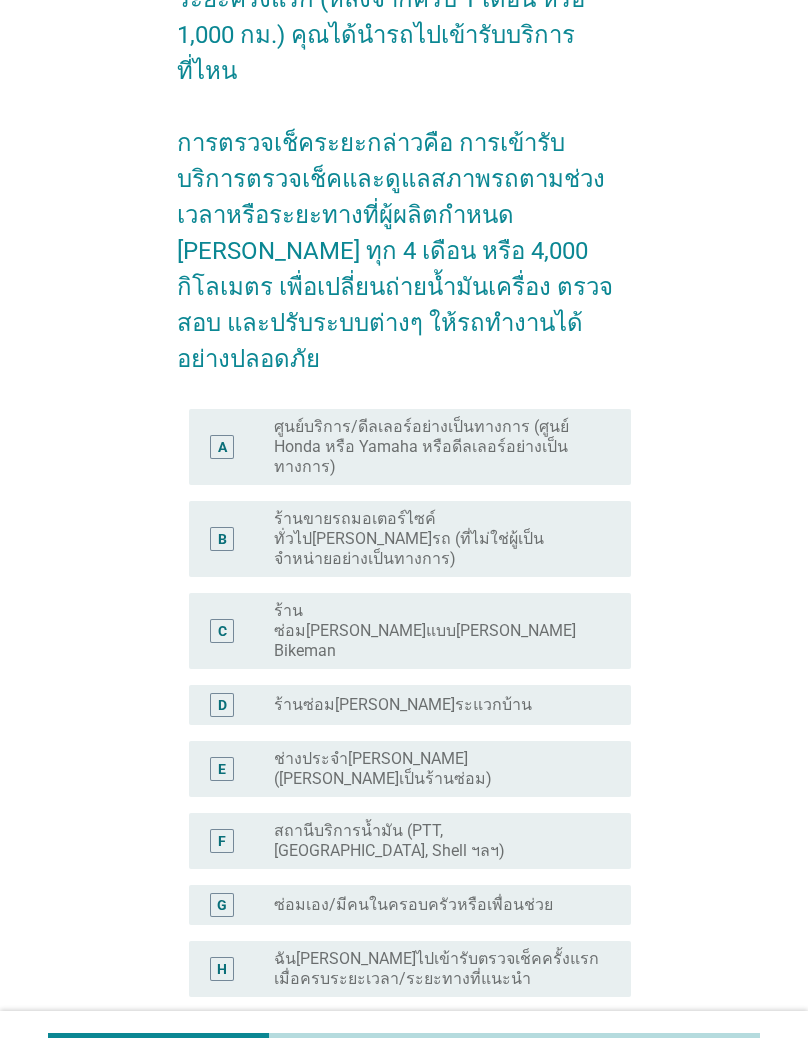 click on "ร้านขายรถมอเตอร์ไซค์ทั่วไป[PERSON_NAME]รถ (ที่ไม่ใช่ผู้เป็นจำหน่ายอย่างเป็นทางการ)" at bounding box center (436, 539) 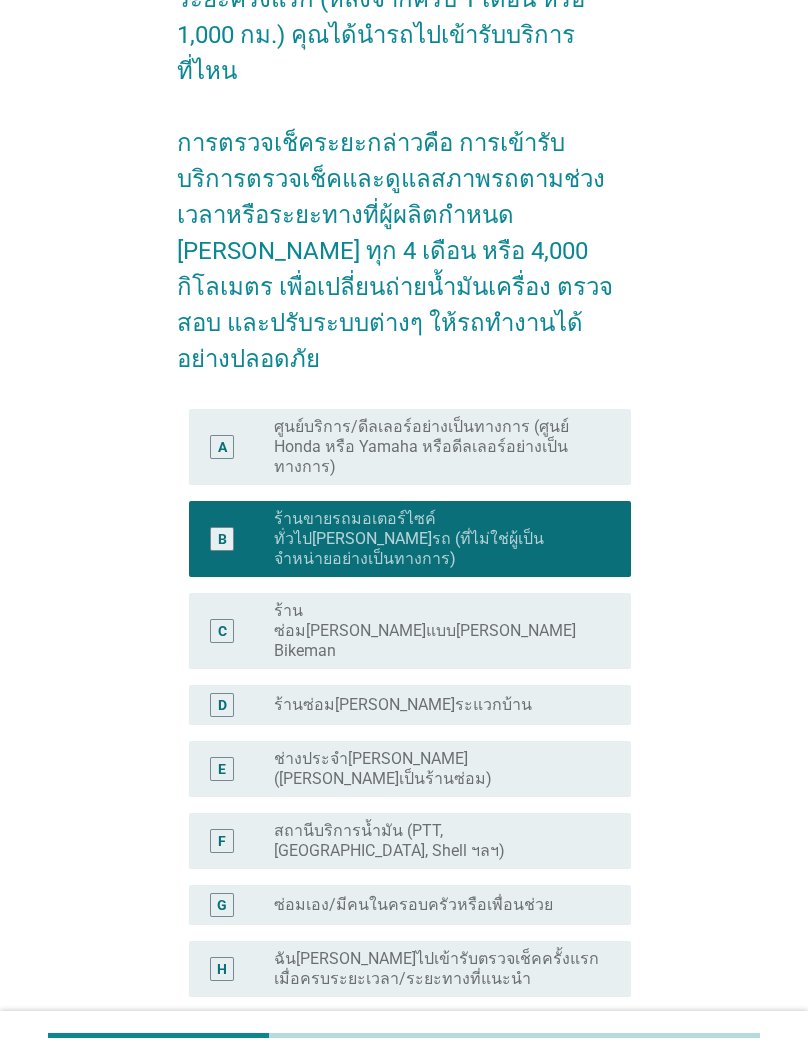 click on "ต่อไป" at bounding box center (579, 1149) 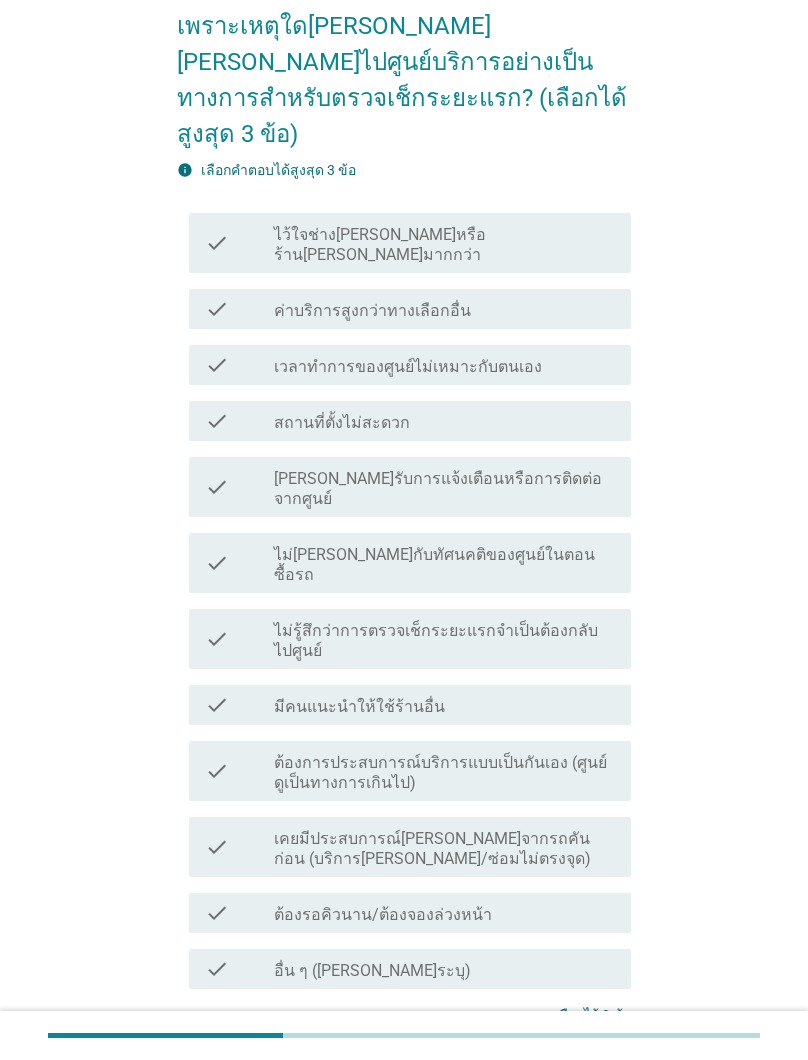 scroll, scrollTop: 163, scrollLeft: 0, axis: vertical 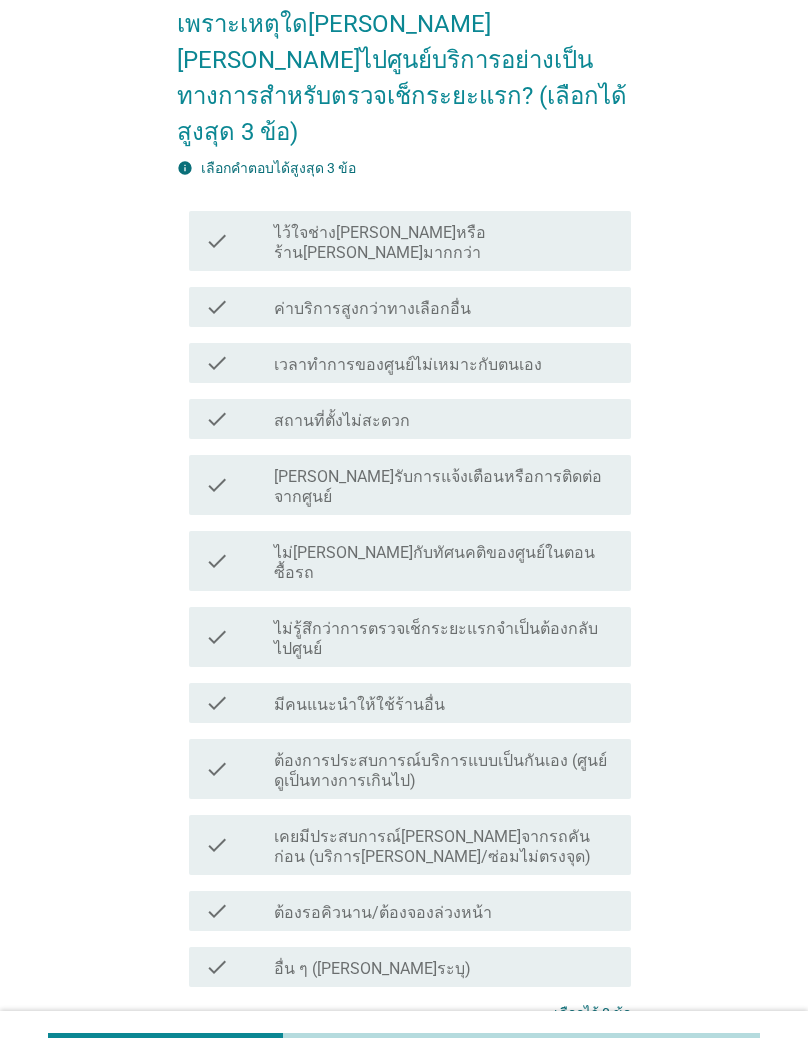 click on "check_box_outline_blank สถานที่ตั้งไม่สะดวก" at bounding box center (444, 419) 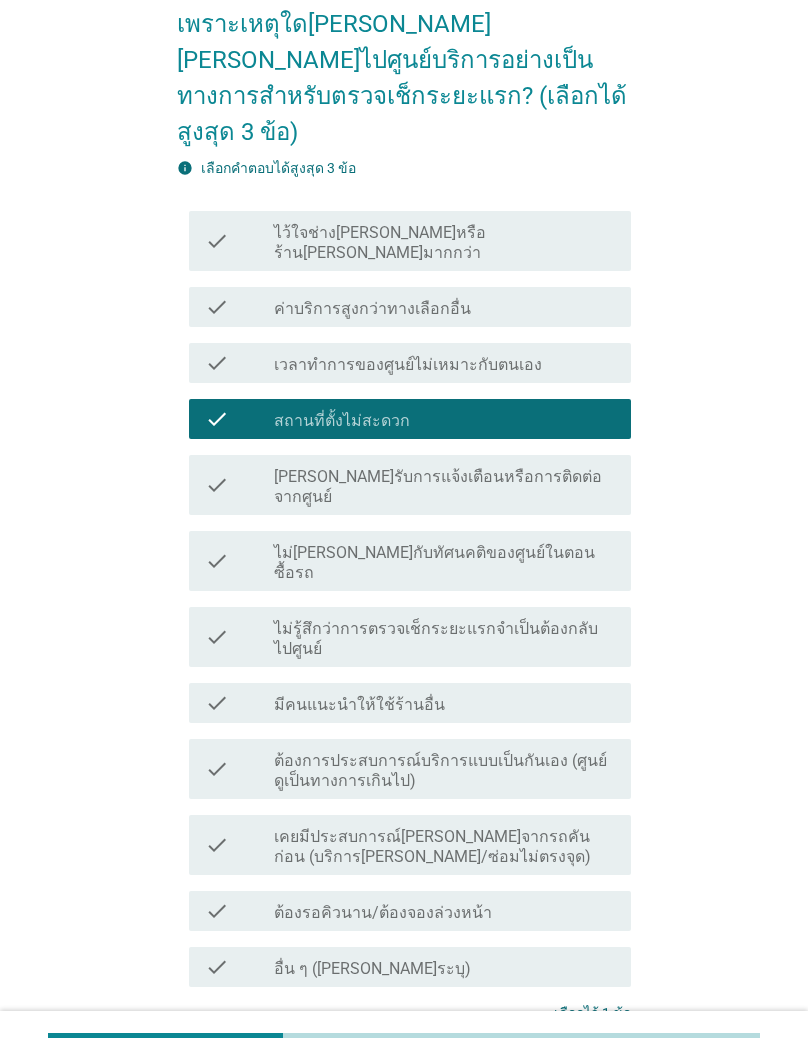 click on "ต่อไป" at bounding box center [579, 1088] 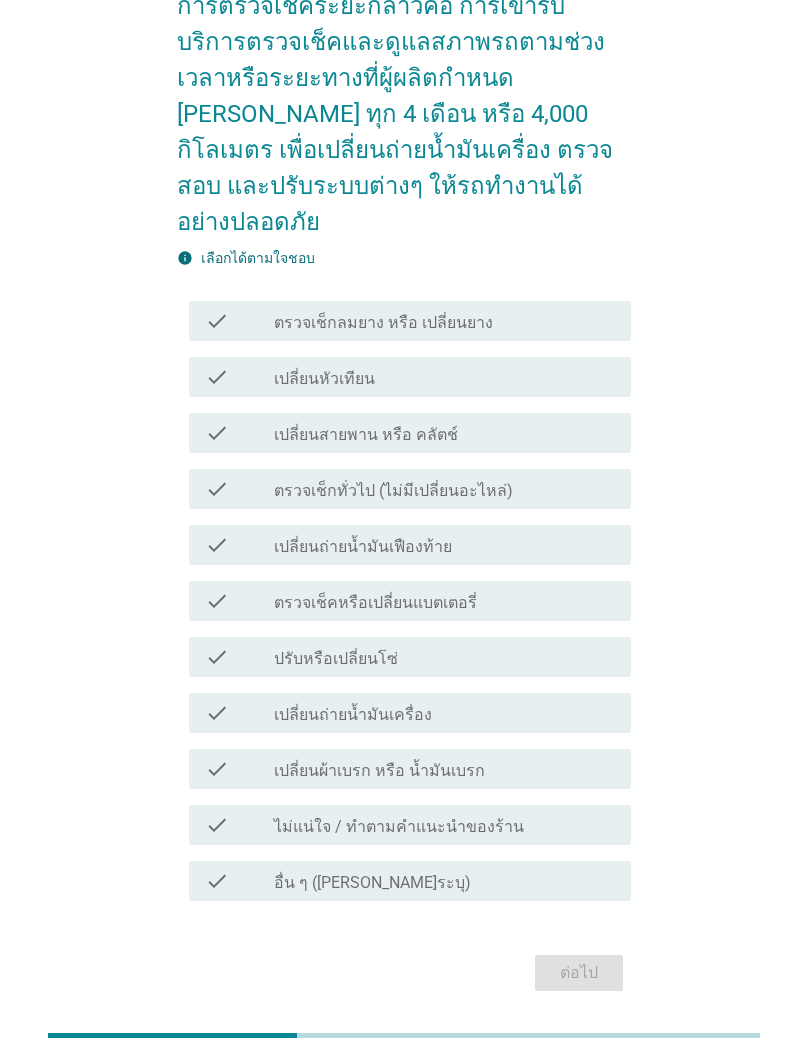 scroll, scrollTop: 327, scrollLeft: 0, axis: vertical 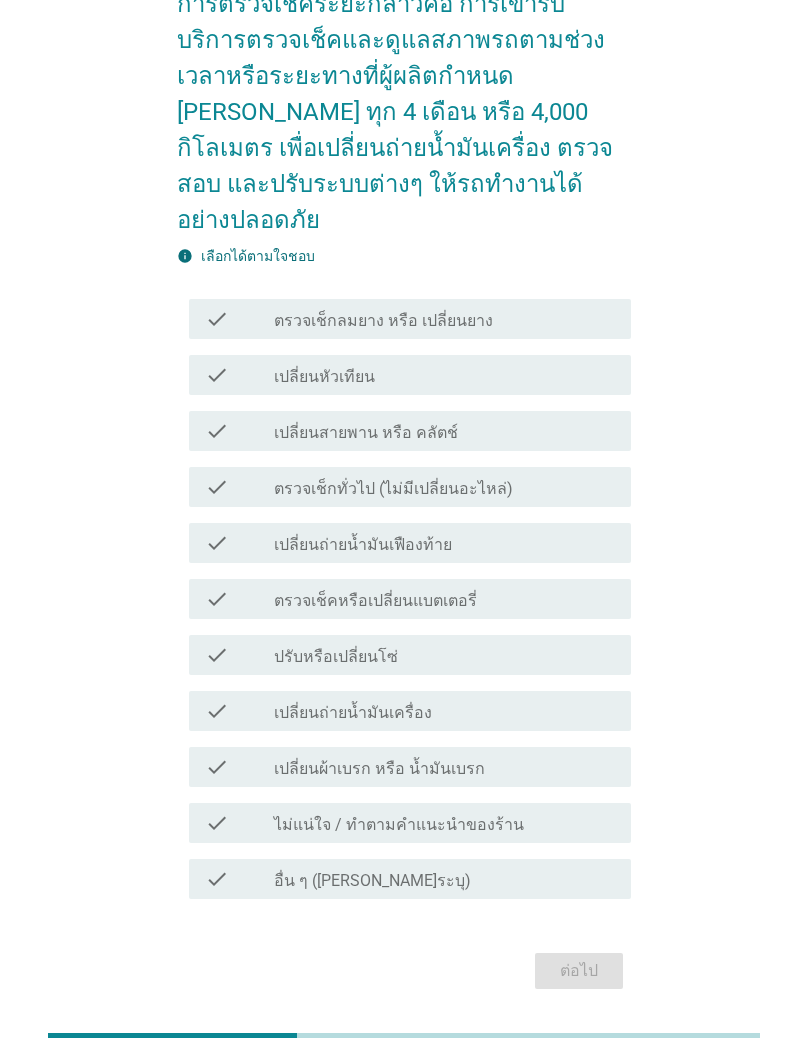 click on "check_box_outline_blank เปลี่ยนถ่ายน้ำมันเครื่อง" at bounding box center [444, 711] 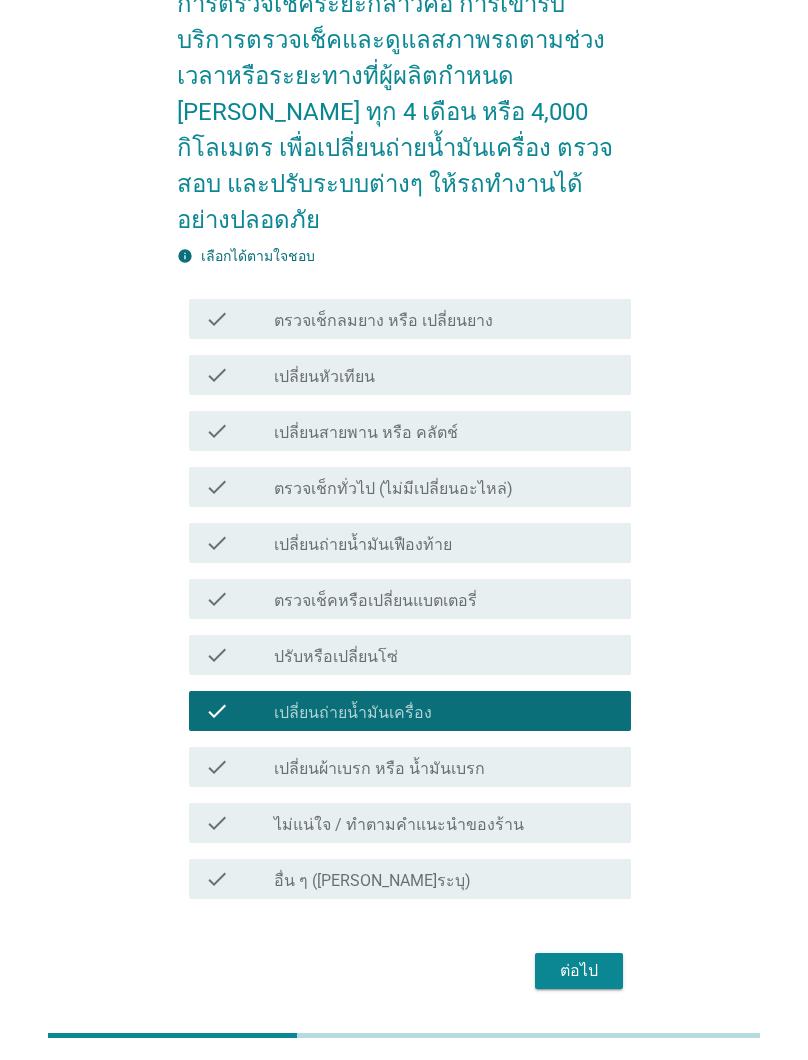 click on "ต่อไป" at bounding box center [403, 971] 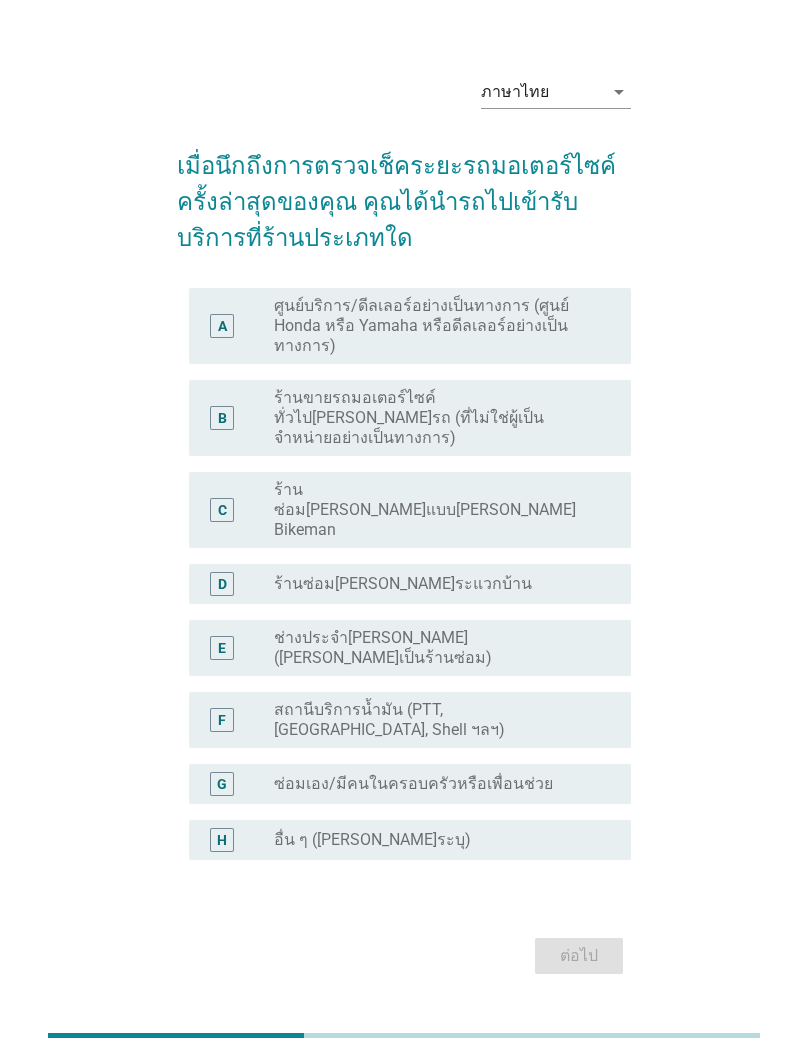 scroll, scrollTop: 26, scrollLeft: 0, axis: vertical 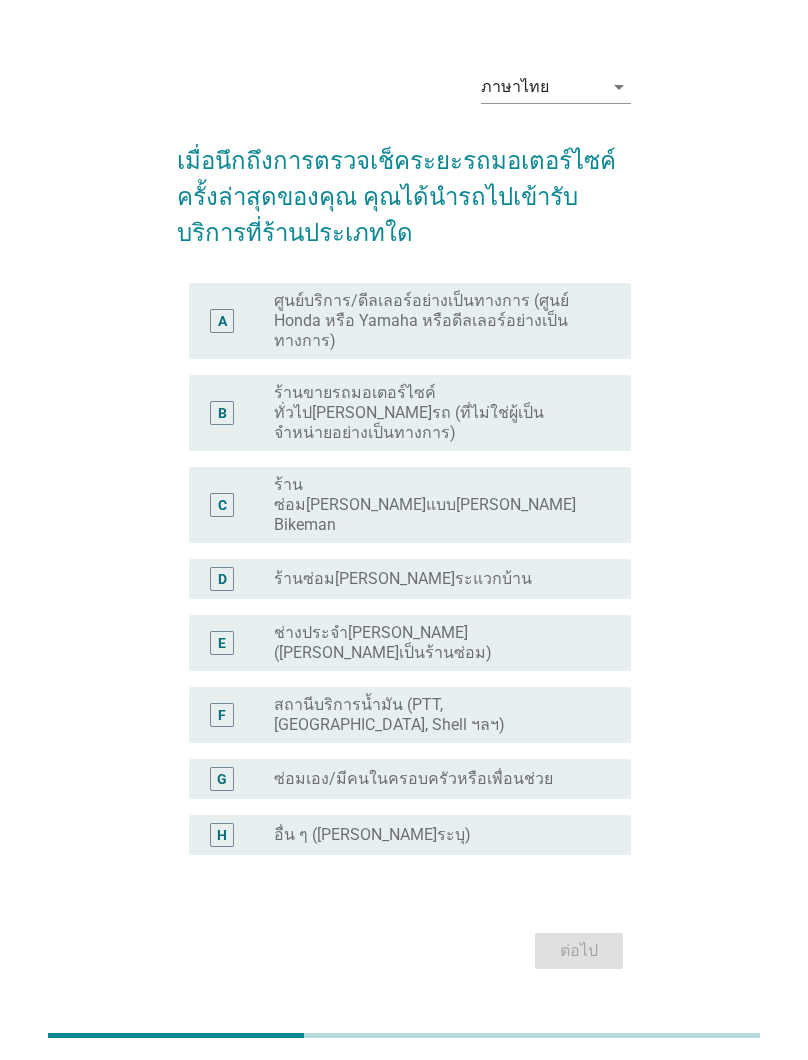 click on "ร้านขายรถมอเตอร์ไซค์ทั่วไป[PERSON_NAME]รถ (ที่ไม่ใช่ผู้เป็นจำหน่ายอย่างเป็นทางการ)" at bounding box center [436, 413] 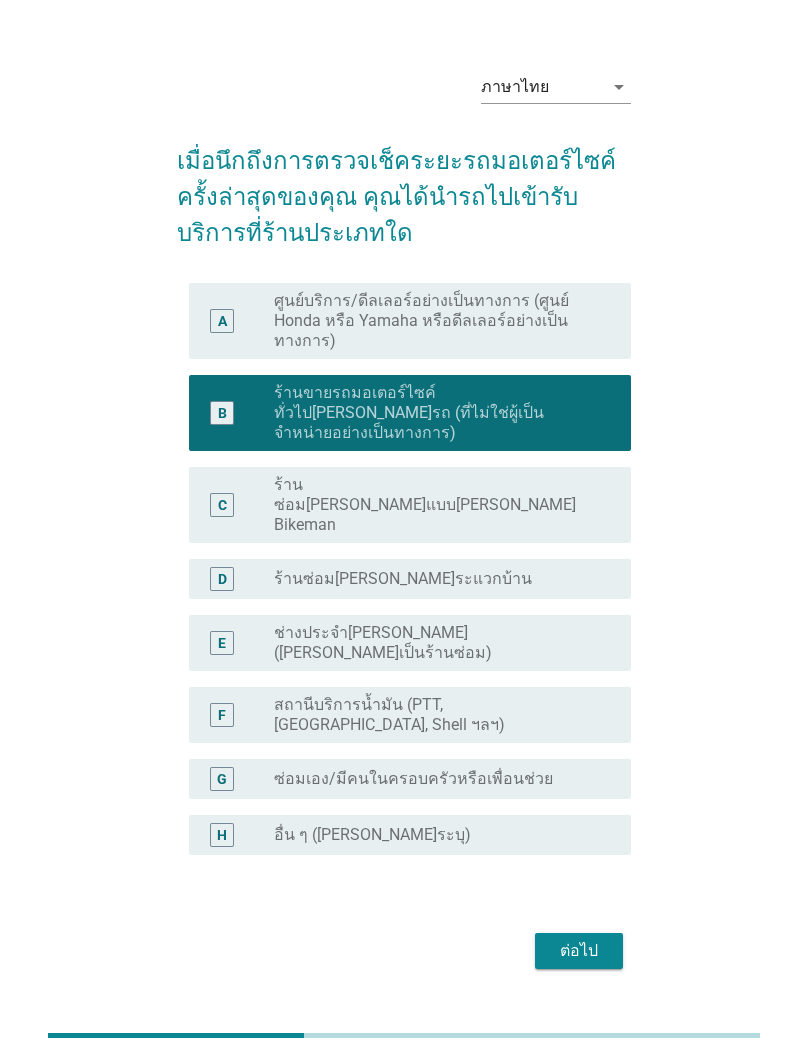 click on "ต่อไป" at bounding box center [579, 951] 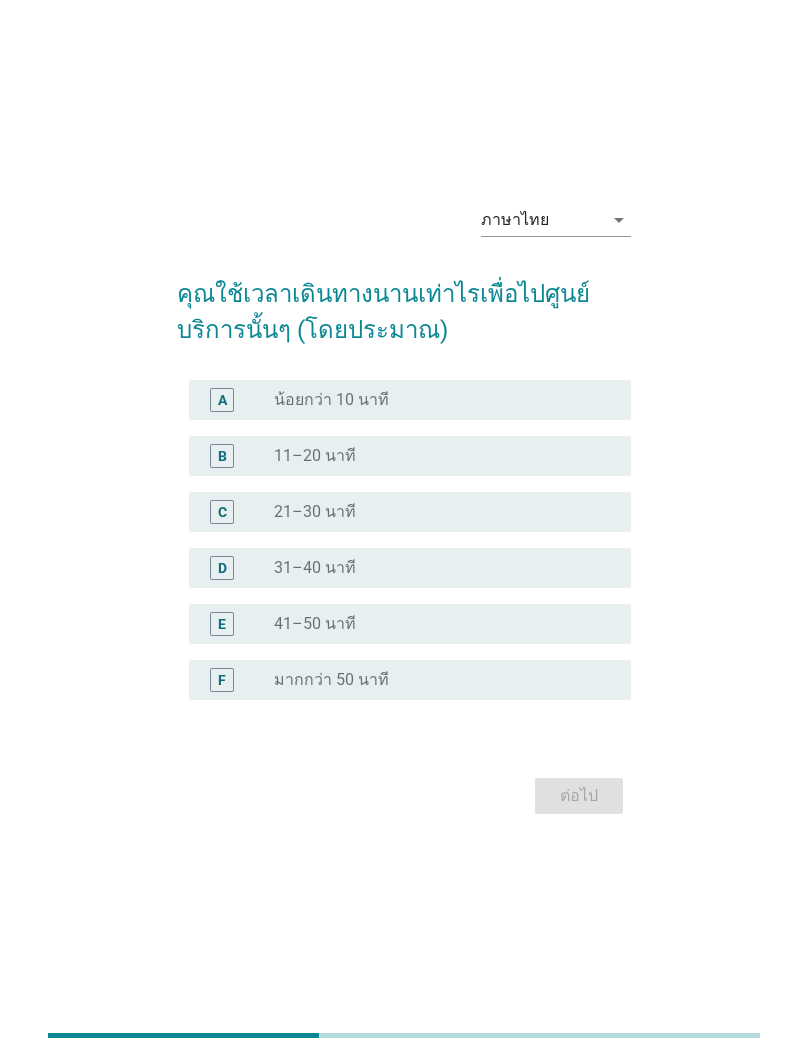 scroll, scrollTop: 0, scrollLeft: 0, axis: both 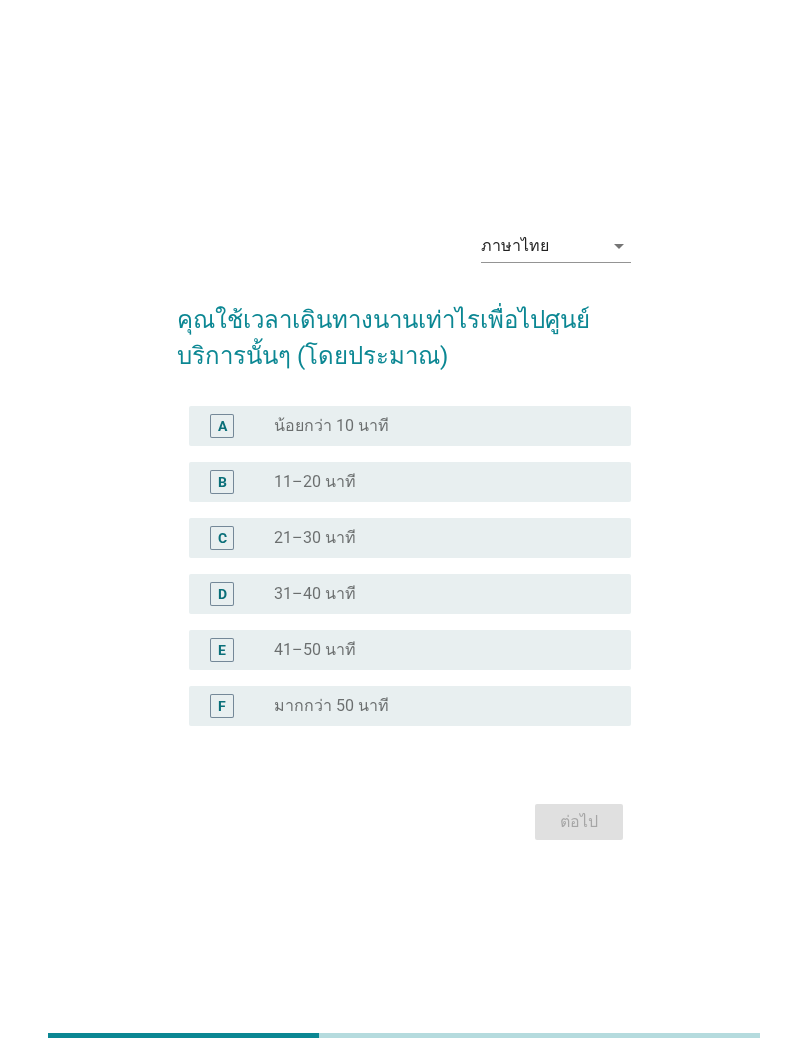 click on "radio_button_unchecked น้อยกว่า 10 นาที" at bounding box center (436, 426) 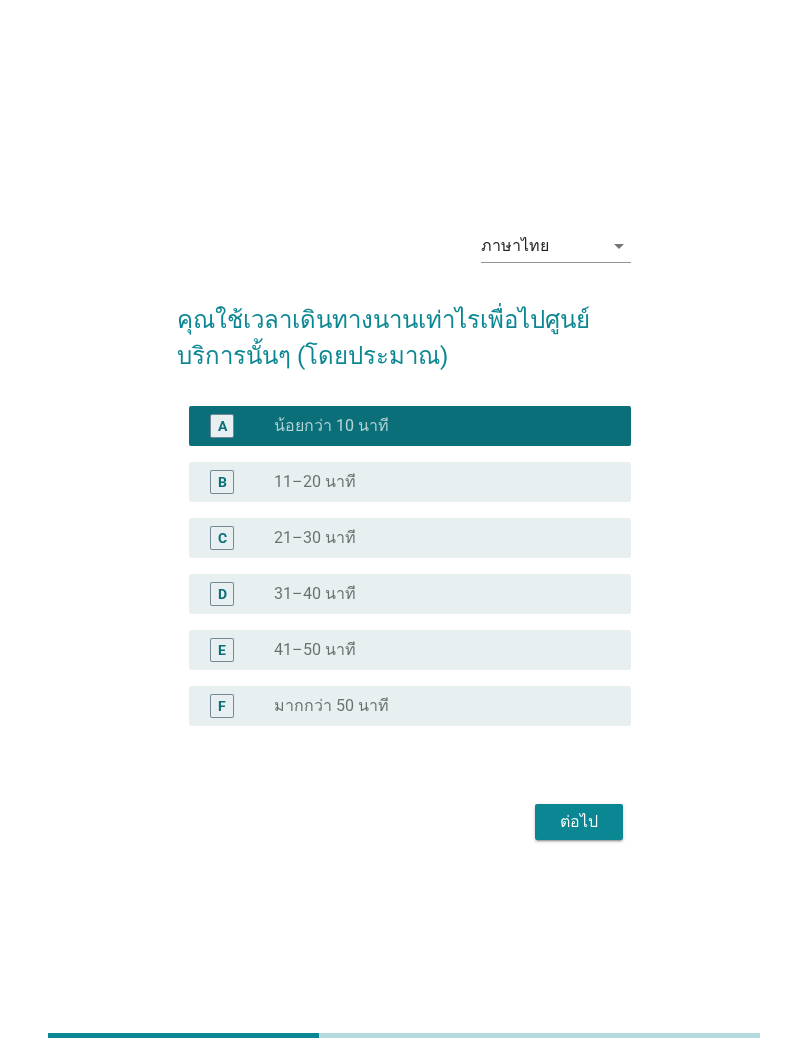 click on "ต่อไป" at bounding box center [579, 822] 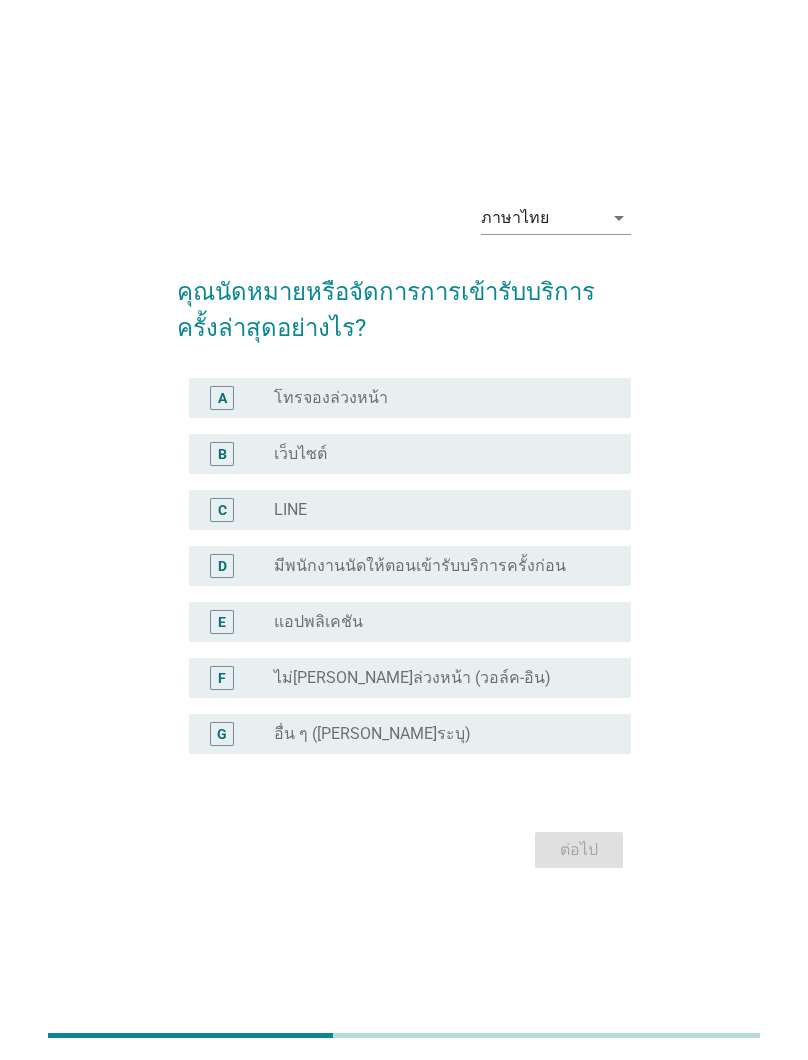 click on "ไม่[PERSON_NAME]ล่วงหน้า (วอล์ค-อิน)" at bounding box center (412, 678) 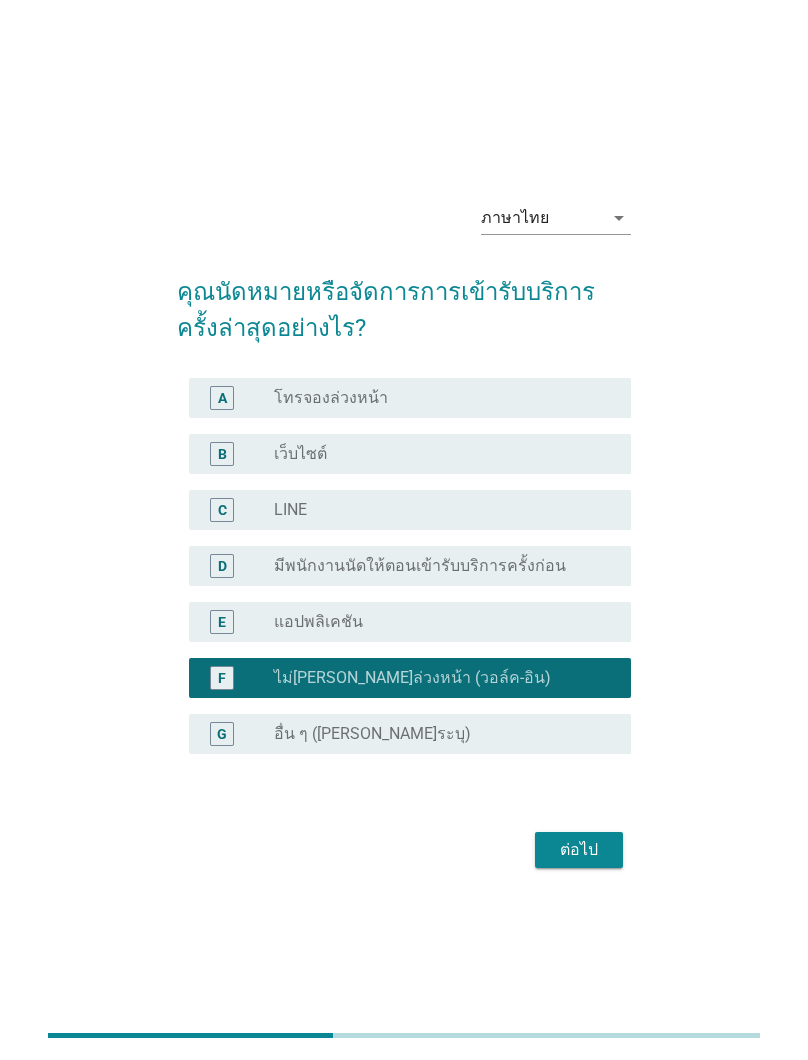 click on "ต่อไป" at bounding box center (579, 850) 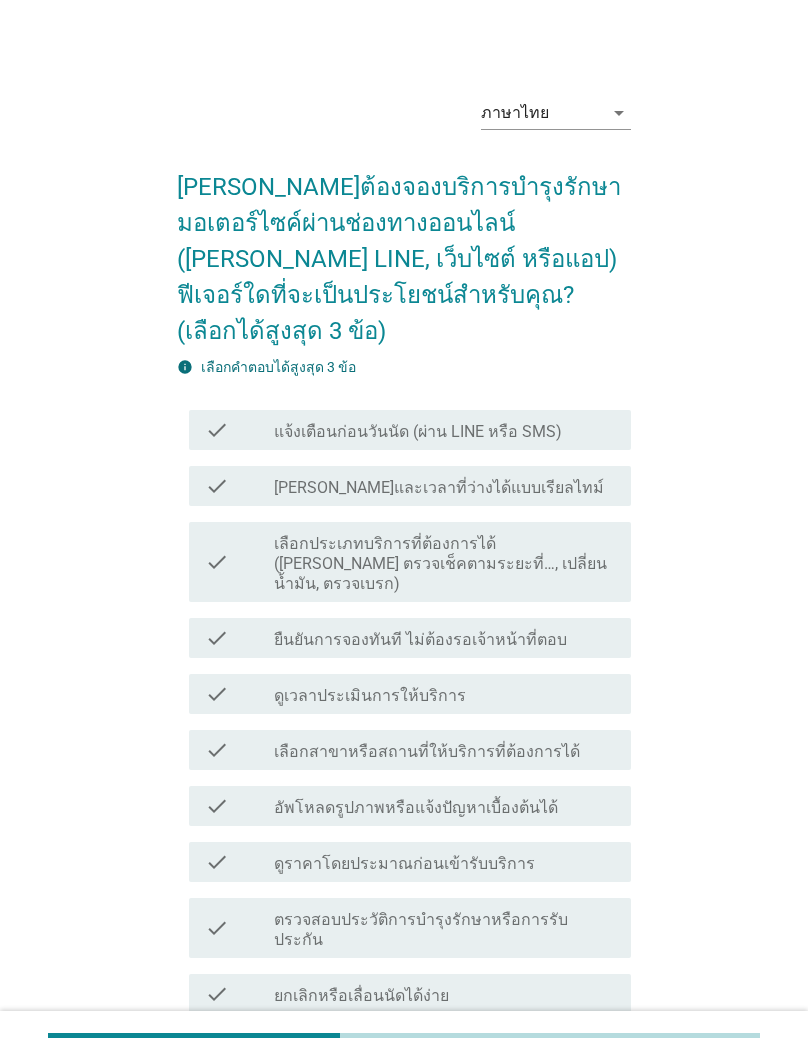 click on "แจ้งเตือนก่อนวันนัด (ผ่าน LINE หรือ SMS)" at bounding box center (418, 432) 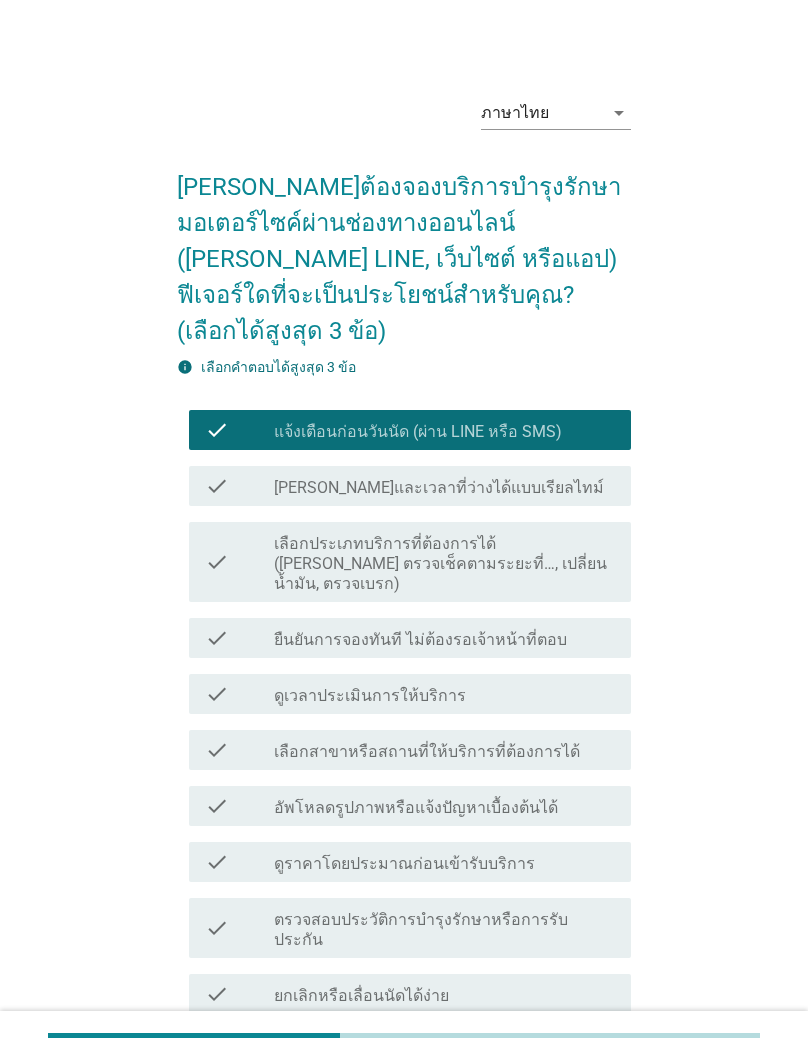 click on "[PERSON_NAME]และเวลาที่ว่างได้แบบเรียลไทม์" at bounding box center [439, 488] 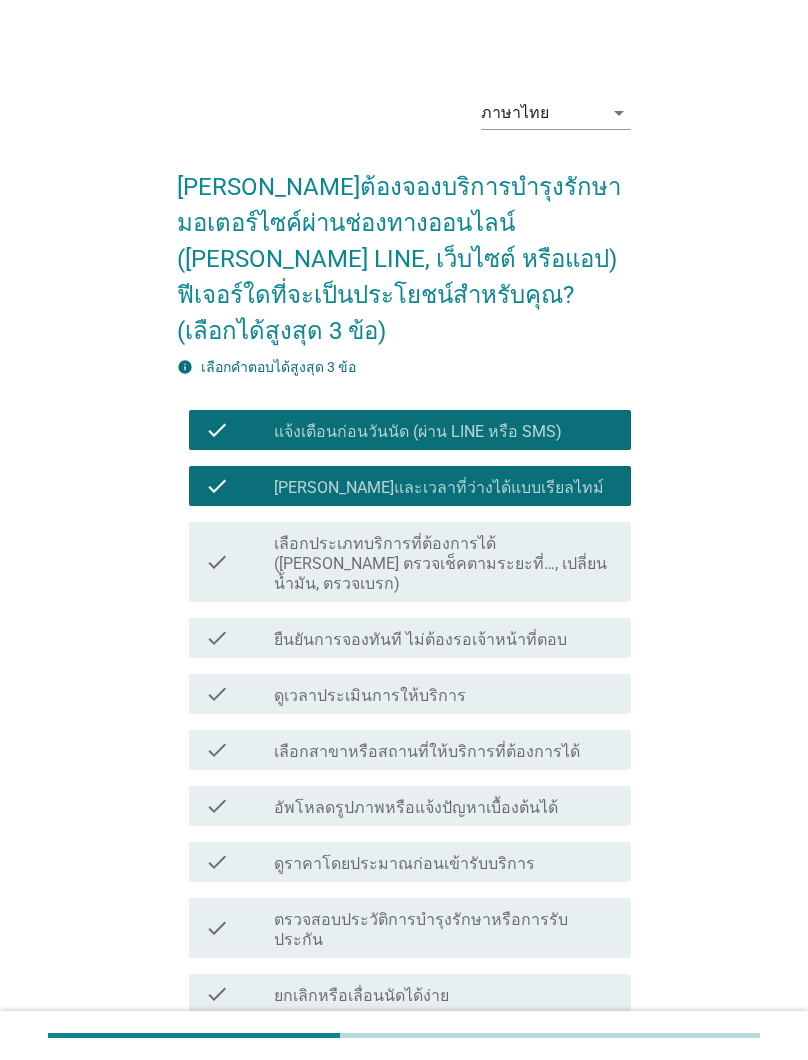 click on "เลือกประเภทบริการที่ต้องการได้ ([PERSON_NAME] ตรวจเช็คตามระยะที่…, เปลี่ยนน้ำมัน, ตรวจเบรก)" at bounding box center [444, 564] 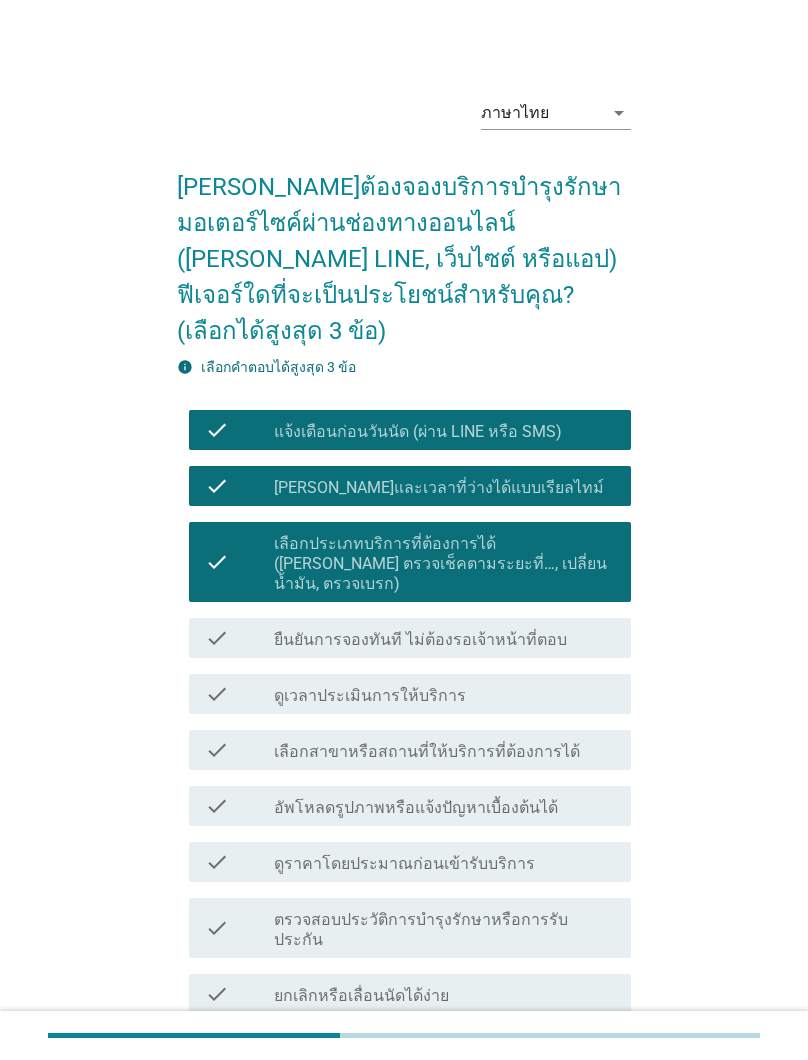 click on "ยืนยันการจองทันที ไม่ต้องรอเจ้าหน้าที่ตอบ" at bounding box center (420, 640) 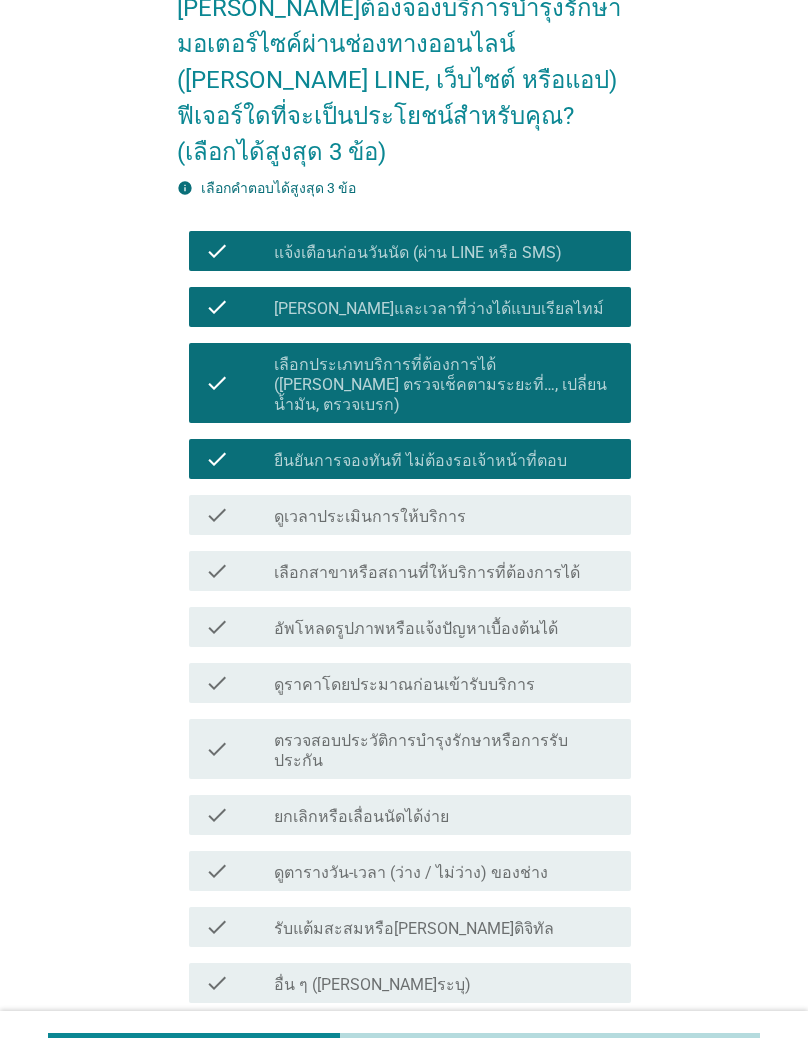 scroll, scrollTop: 184, scrollLeft: 0, axis: vertical 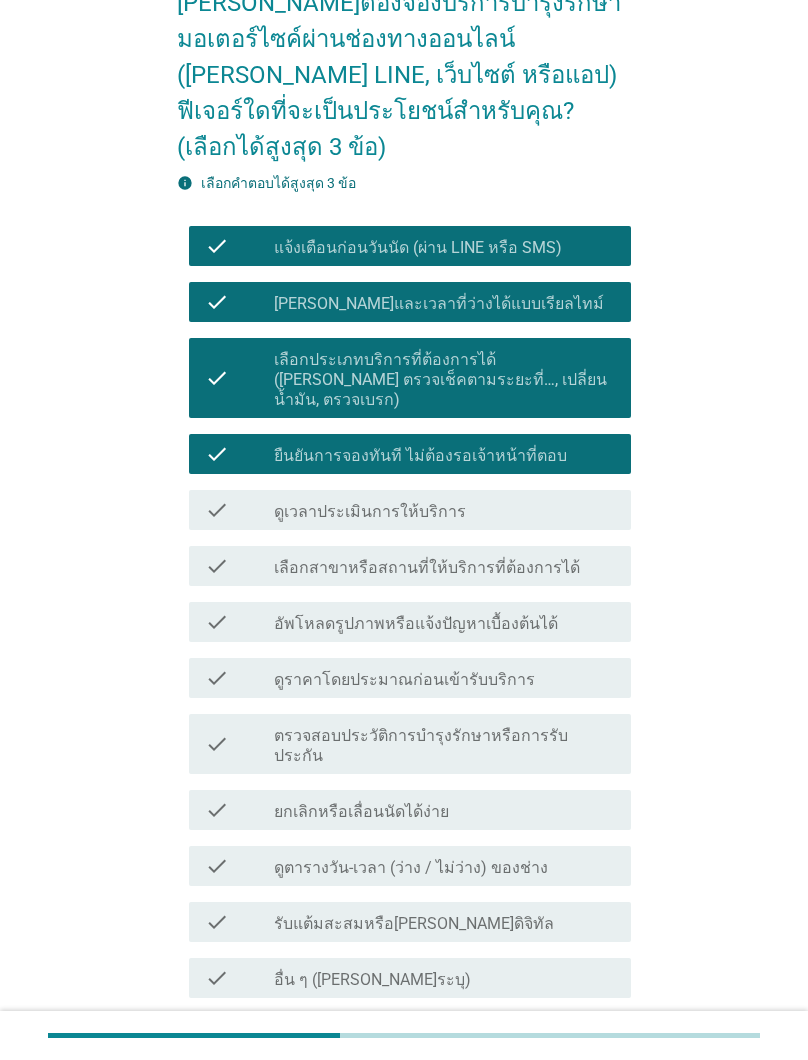 click on "check_box_outline_blank ดูเวลาประเมินการให้บริการ" at bounding box center [444, 510] 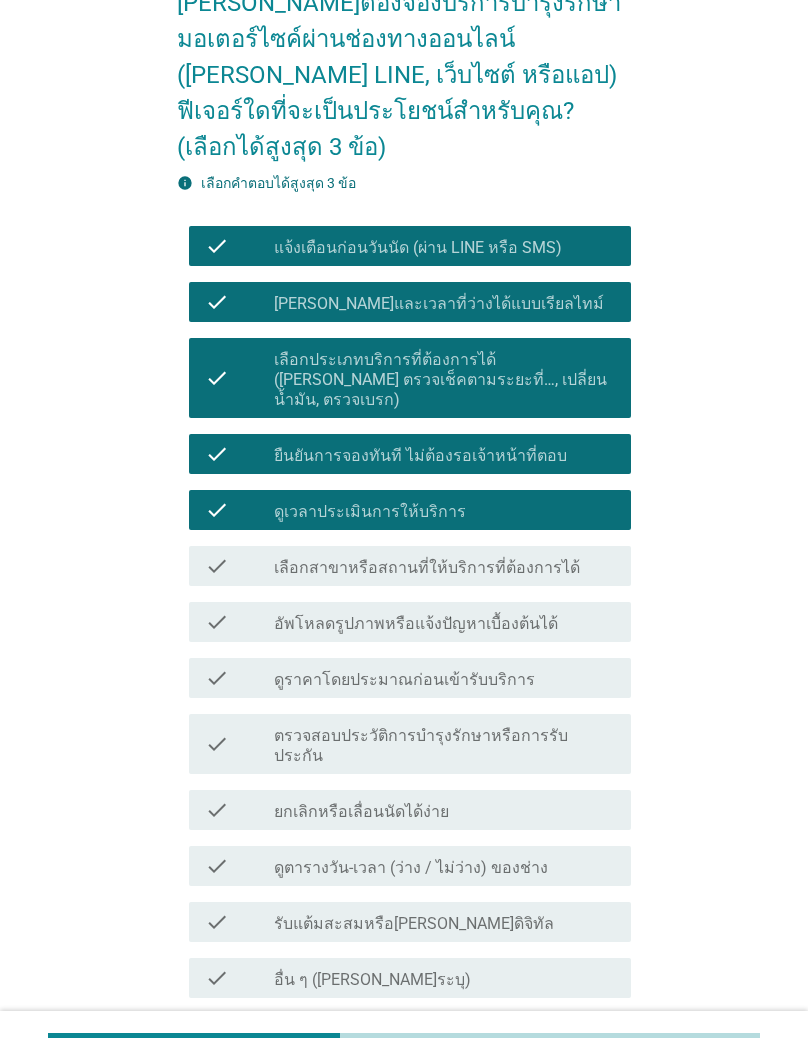 click on "check_box_outline_blank ดูเวลาประเมินการให้บริการ" at bounding box center [444, 510] 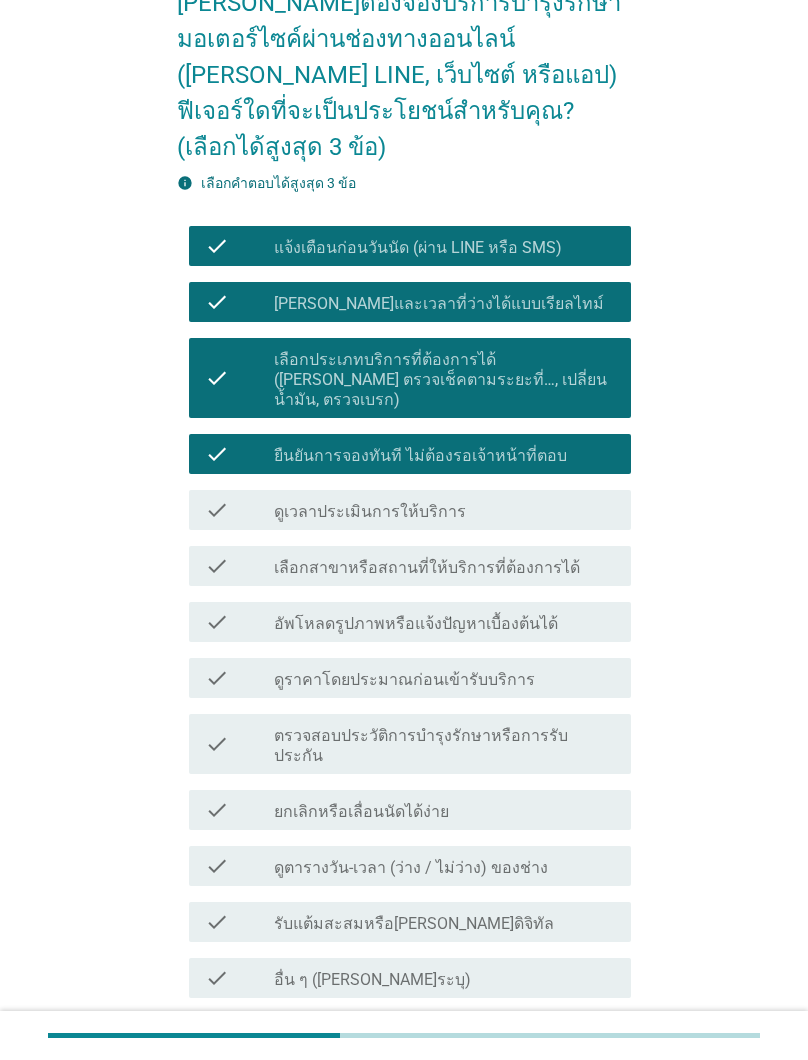 click on "ยืนยันการจองทันที ไม่ต้องรอเจ้าหน้าที่ตอบ" at bounding box center [420, 456] 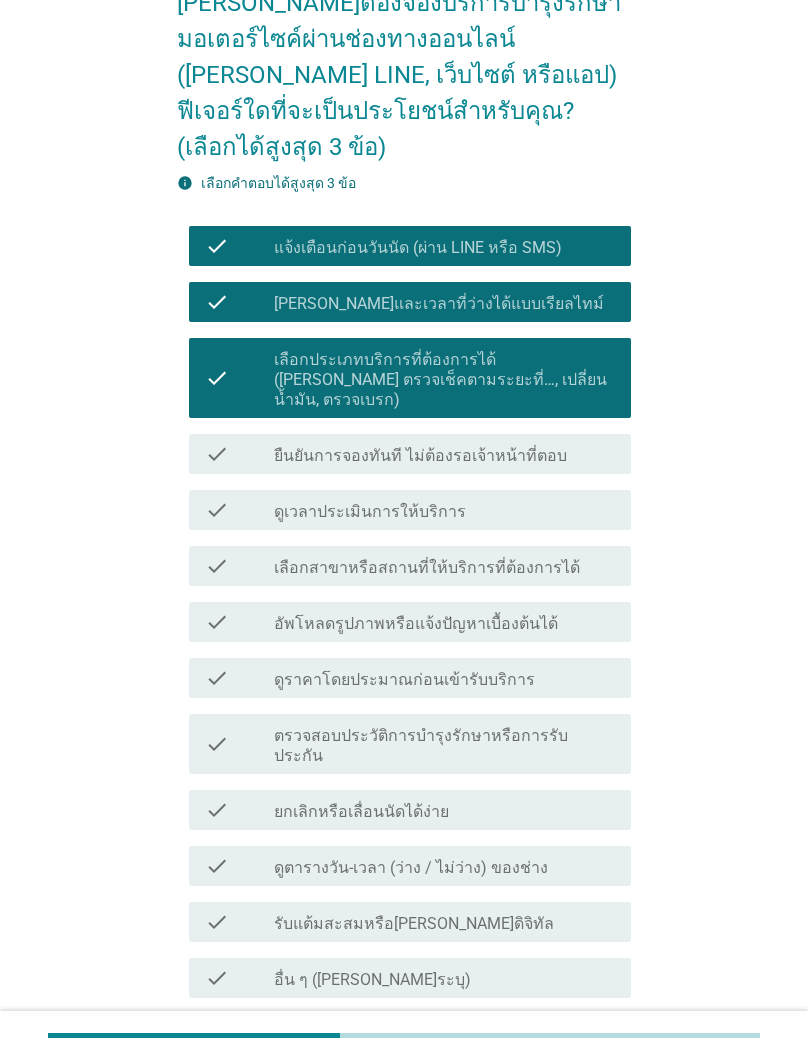 click on "เลือกประเภทบริการที่ต้องการได้ ([PERSON_NAME] ตรวจเช็คตามระยะที่…, เปลี่ยนน้ำมัน, ตรวจเบรก)" at bounding box center [444, 380] 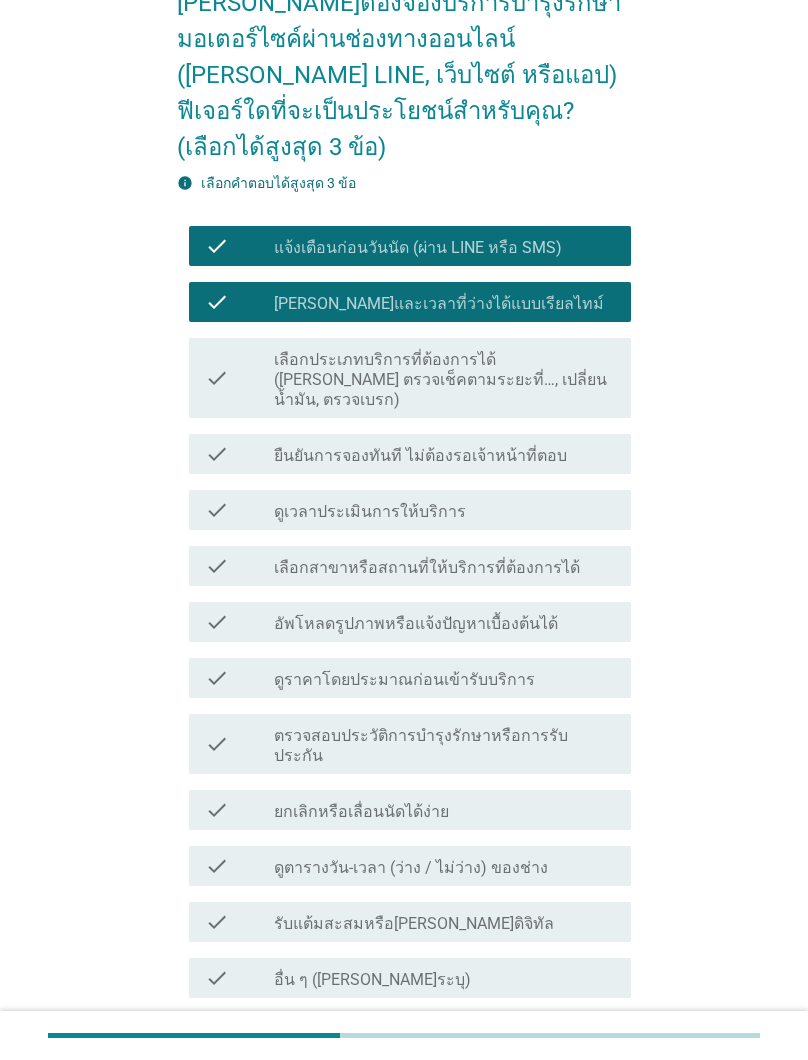 click on "[PERSON_NAME]และเวลาที่ว่างได้แบบเรียลไทม์" at bounding box center [439, 304] 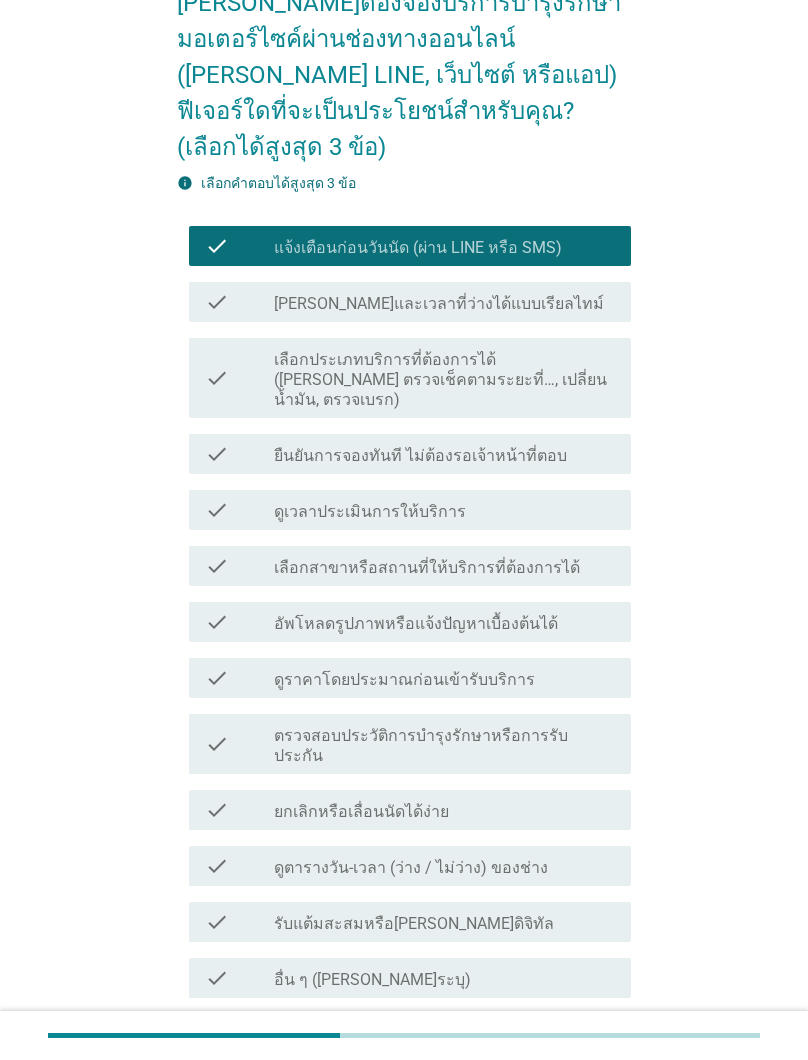 click on "check     check_box แจ้งเตือนก่อนวันนัด (ผ่าน LINE หรือ SMS)" at bounding box center (409, 246) 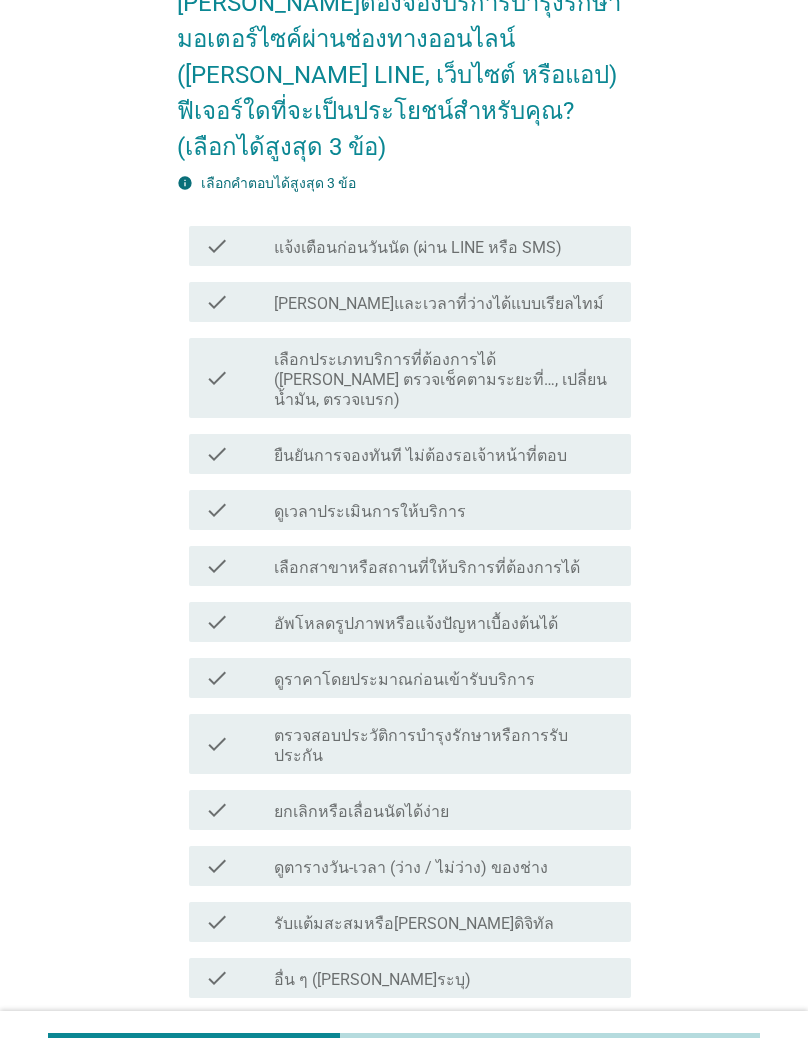 click on "[PERSON_NAME]และเวลาที่ว่างได้แบบเรียลไทม์" at bounding box center [439, 304] 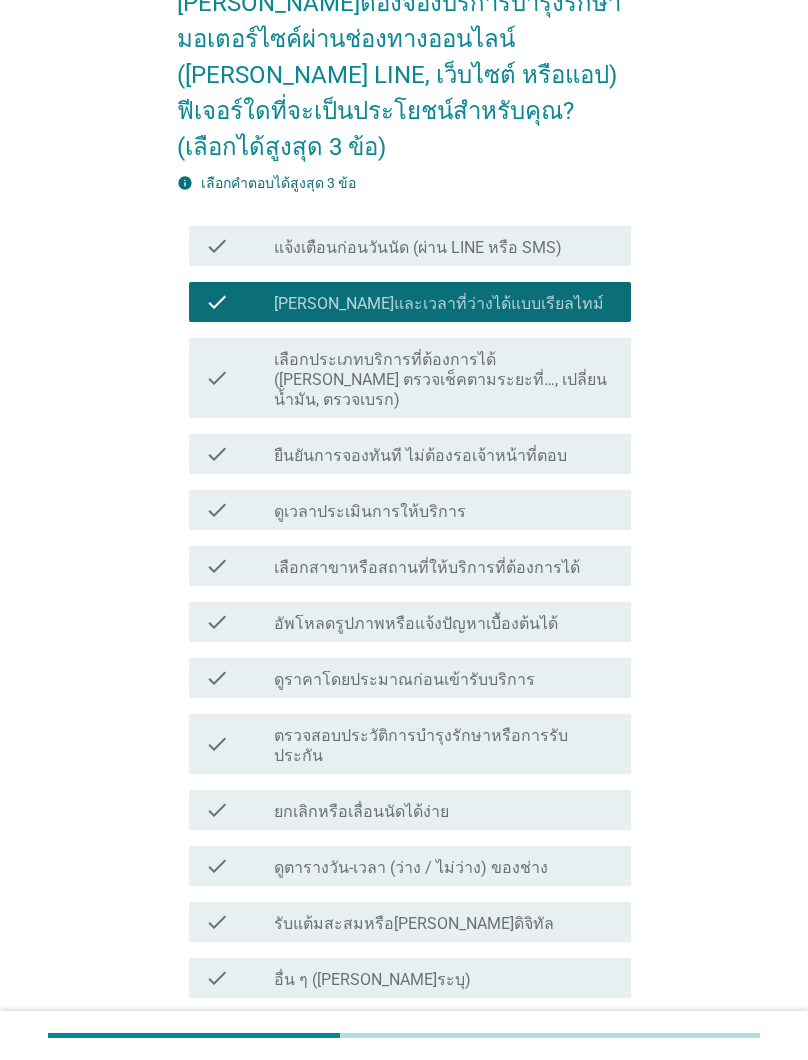 click on "ยืนยันการจองทันที ไม่ต้องรอเจ้าหน้าที่ตอบ" at bounding box center [420, 456] 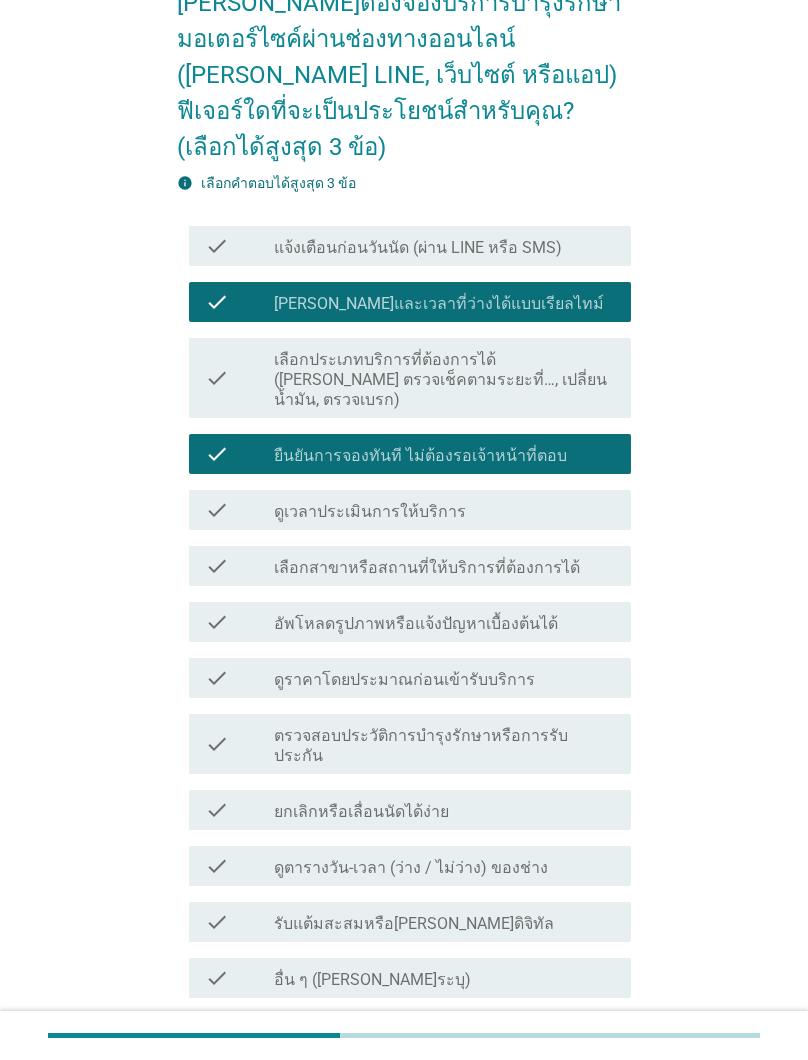 click on "เลือกสาขาหรือสถานที่ให้บริการที่ต้องการได้" at bounding box center [427, 568] 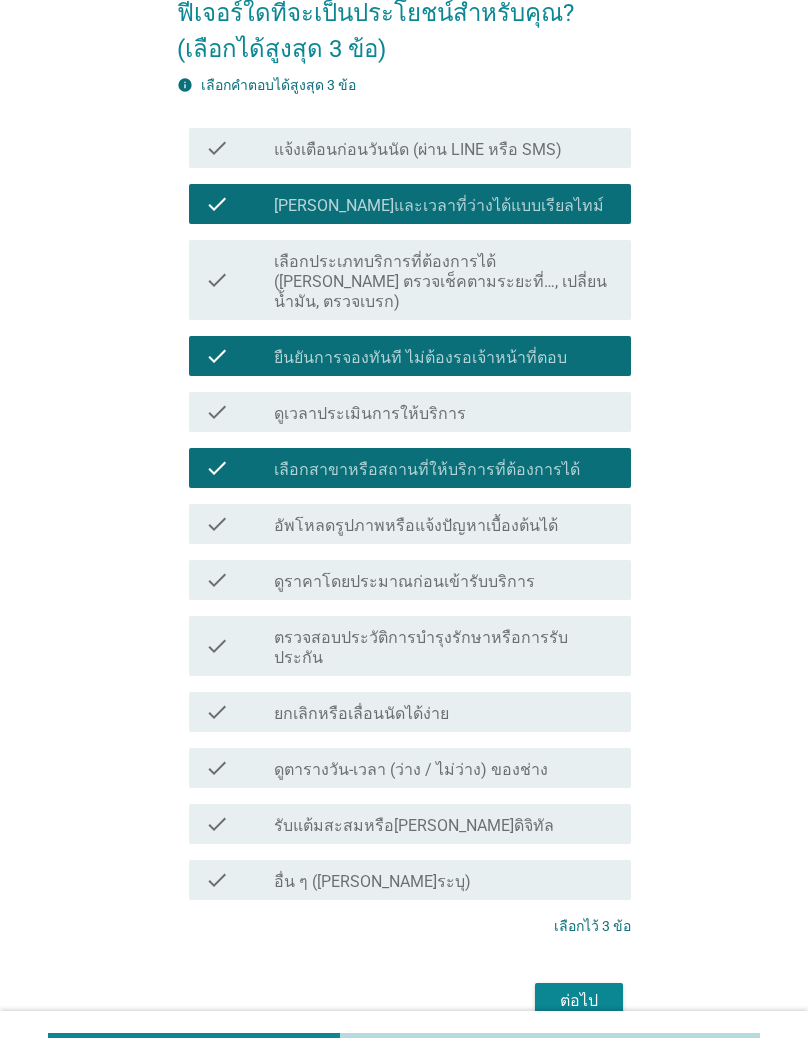 scroll, scrollTop: 300, scrollLeft: 0, axis: vertical 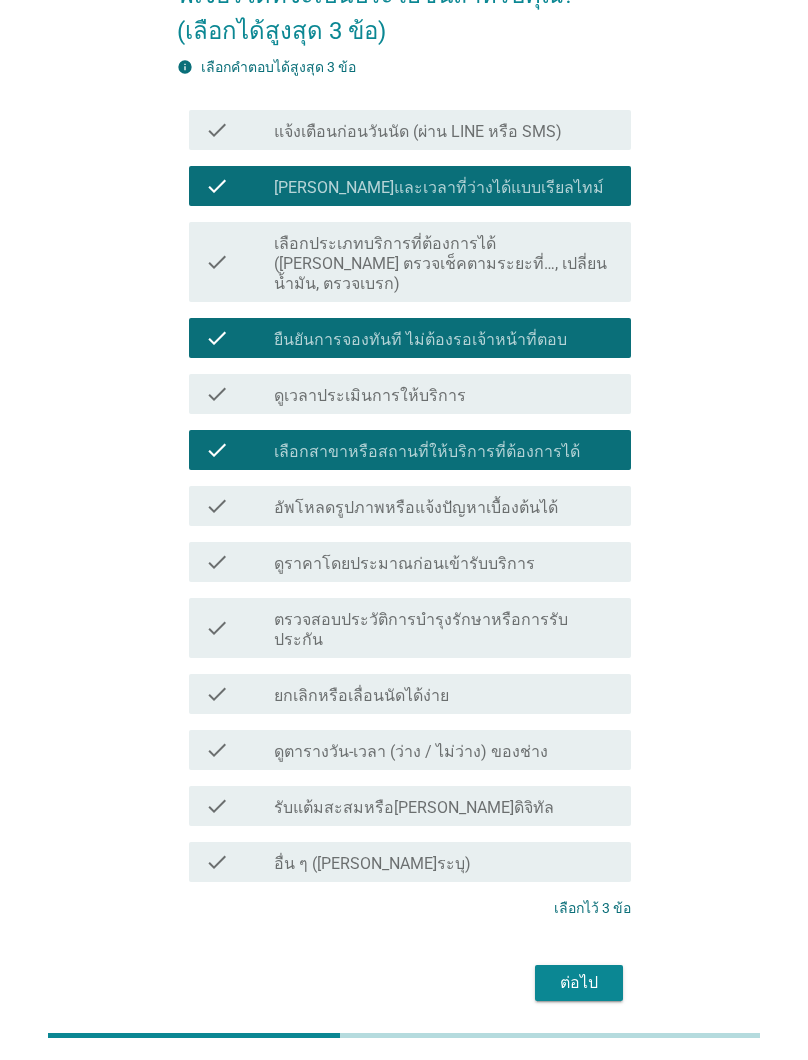 click on "ต่อไป" at bounding box center (579, 983) 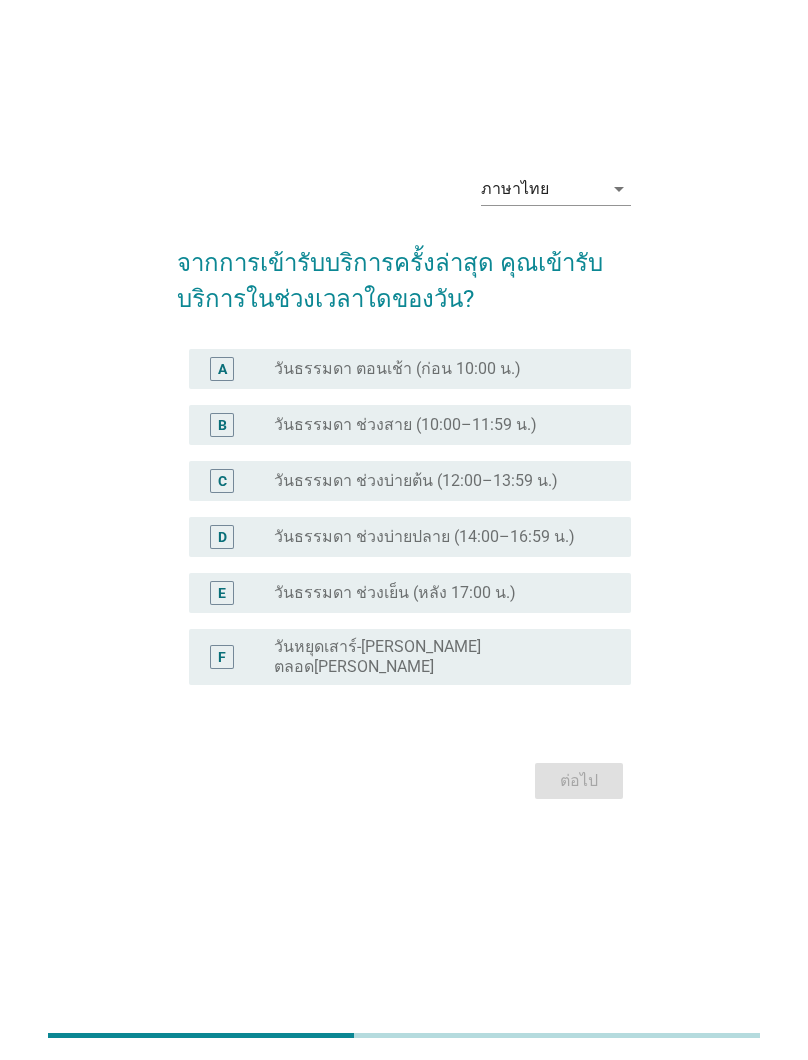 scroll, scrollTop: 0, scrollLeft: 0, axis: both 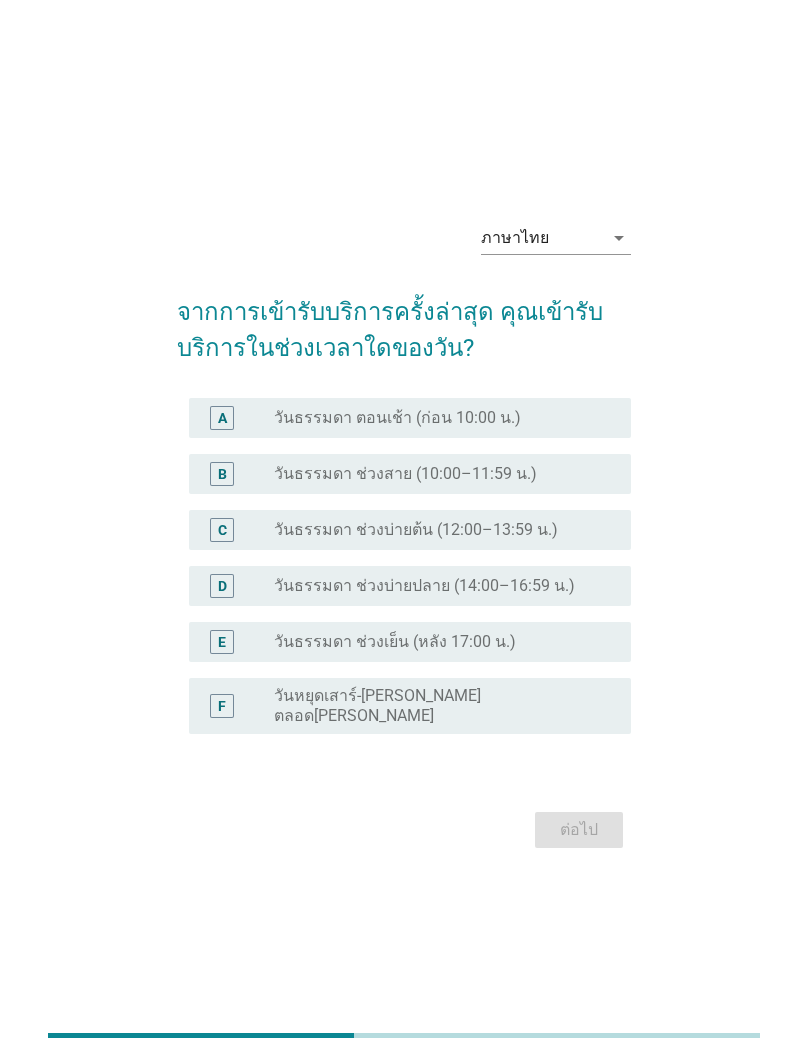 click on "วันธรรมดา ช่วงบ่ายปลาย (14:00–16:59 น.)" at bounding box center [424, 586] 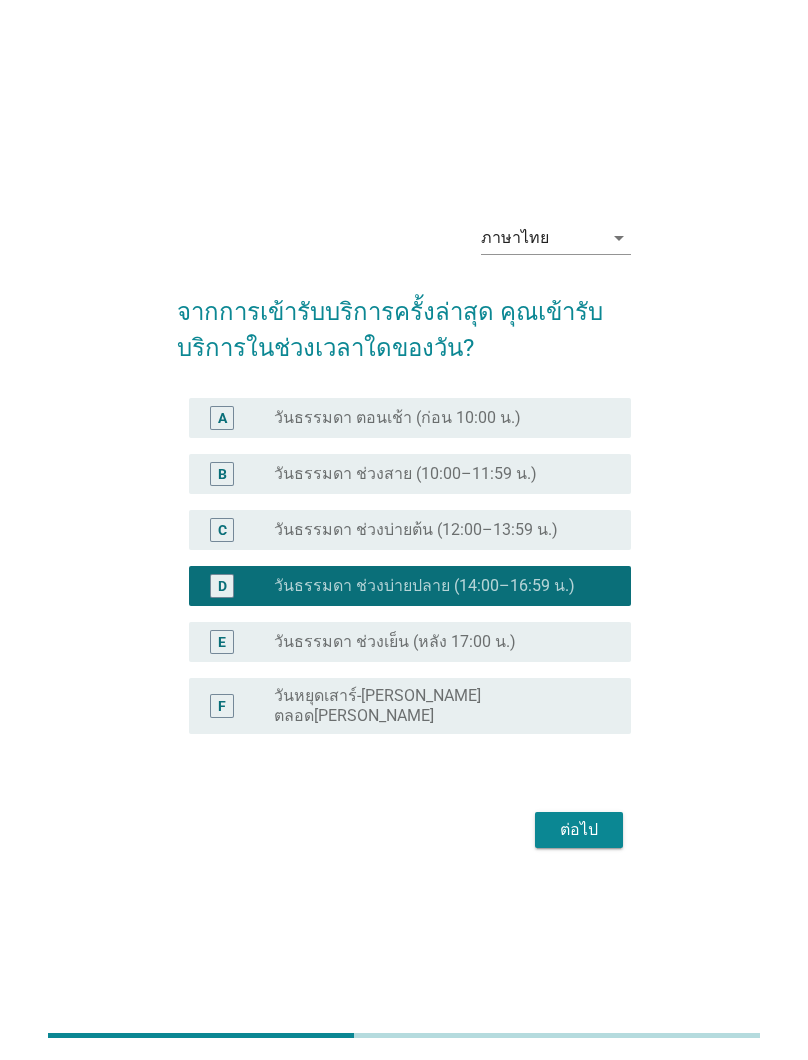 click on "ต่อไป" at bounding box center (579, 830) 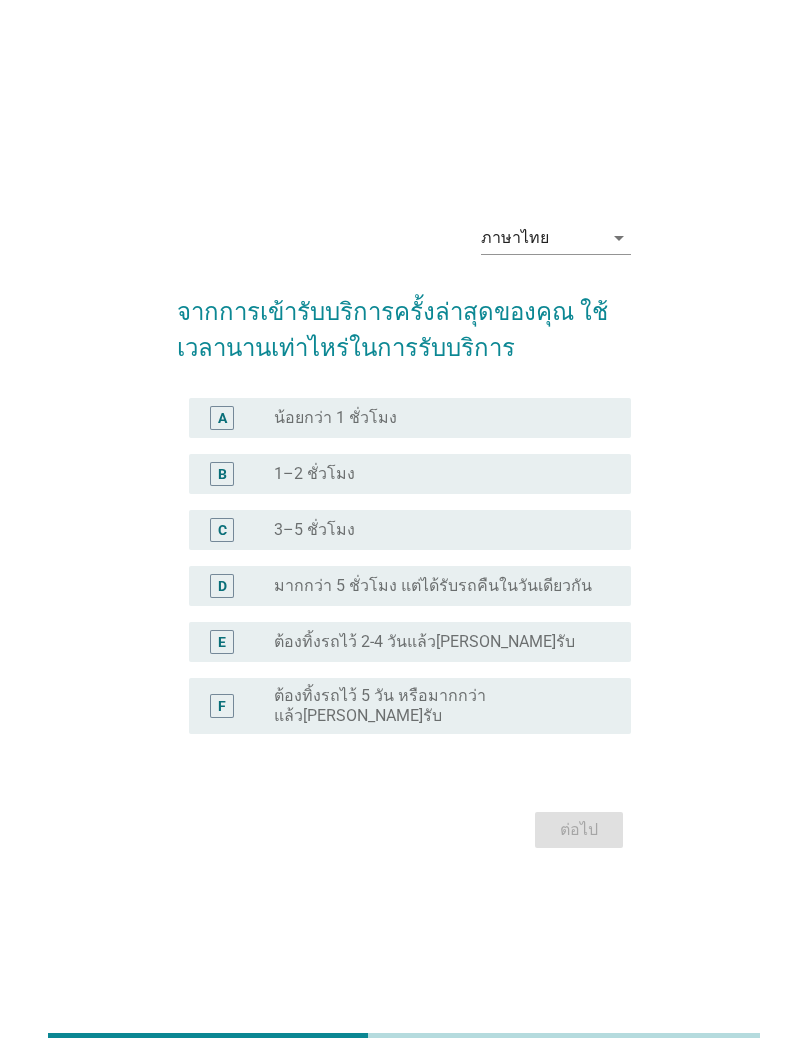 click on "radio_button_unchecked น้อยกว่า 1 ชั่วโมง" at bounding box center [436, 418] 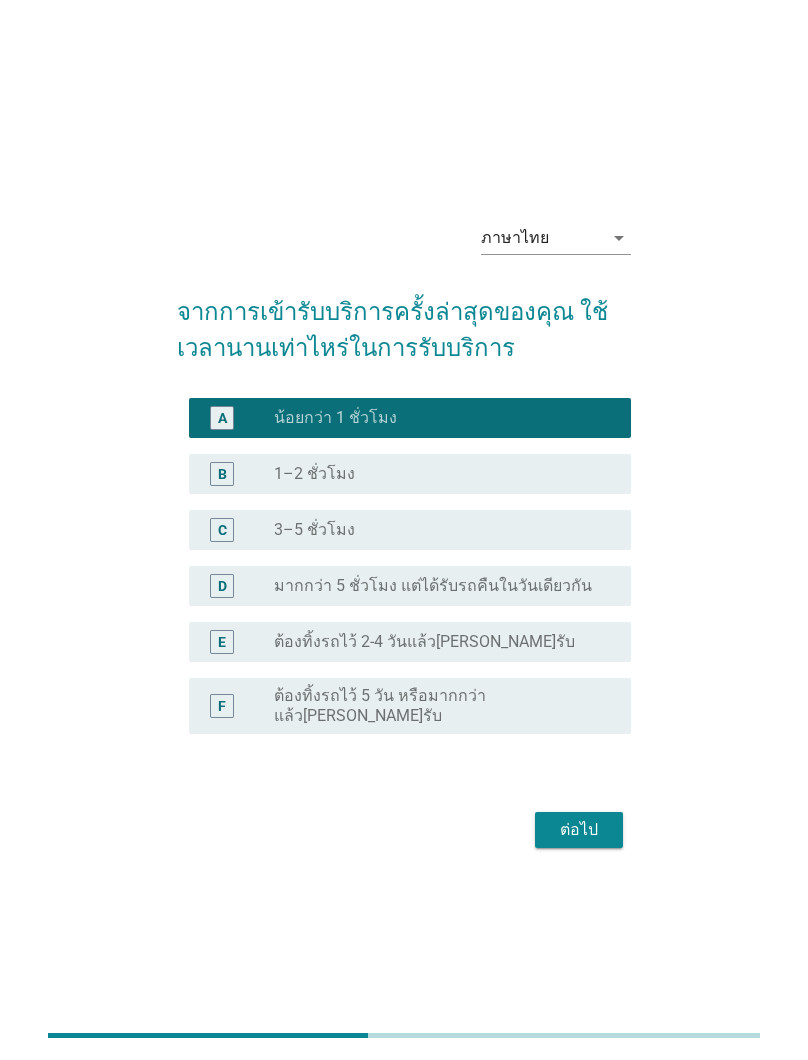 click on "ต่อไป" at bounding box center (579, 830) 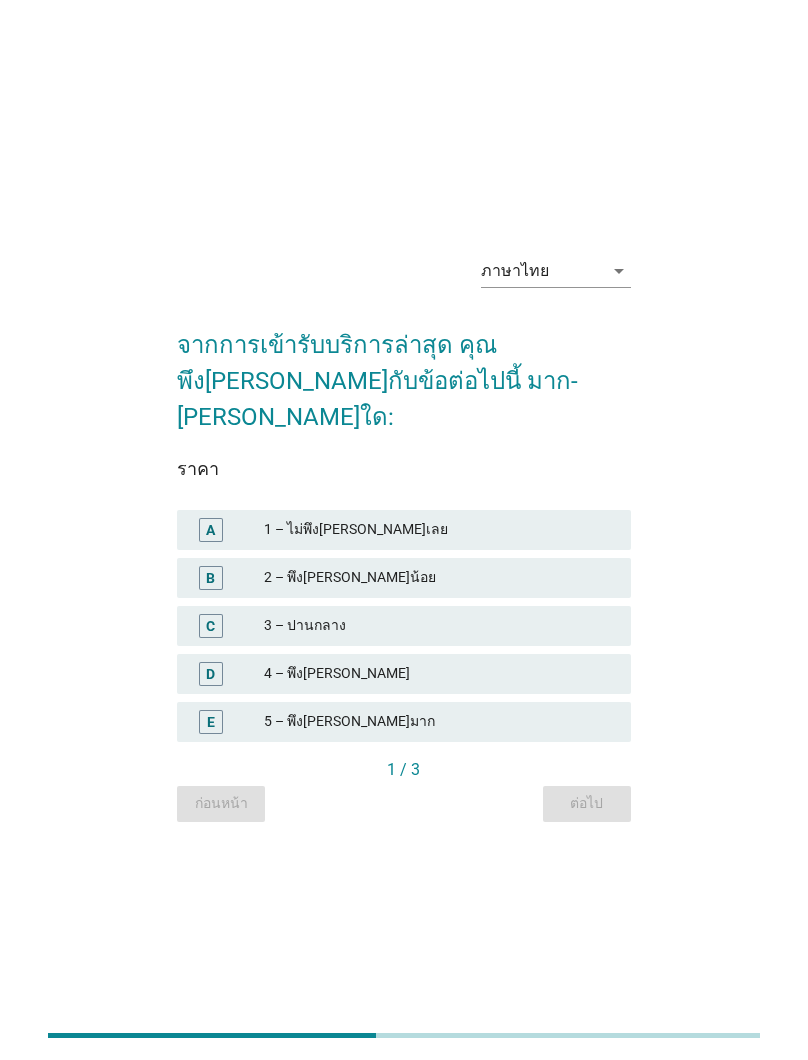 click on "3 – ปานกลาง" at bounding box center (439, 626) 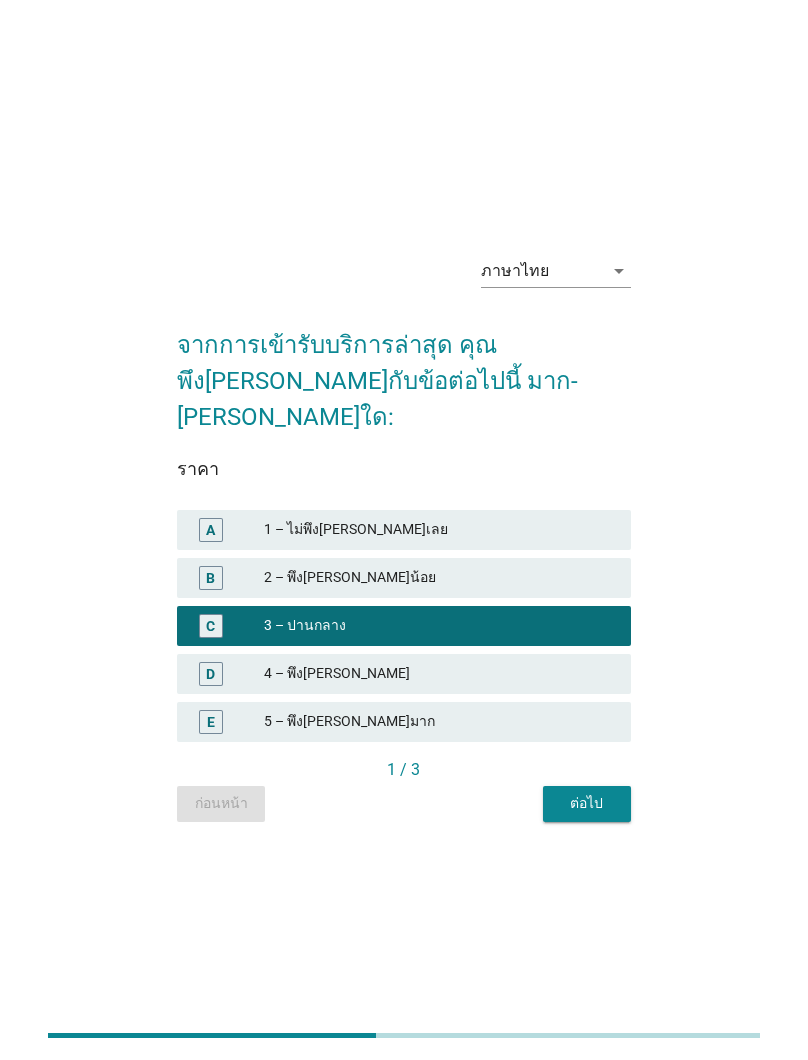 click on "ต่อไป" at bounding box center (587, 803) 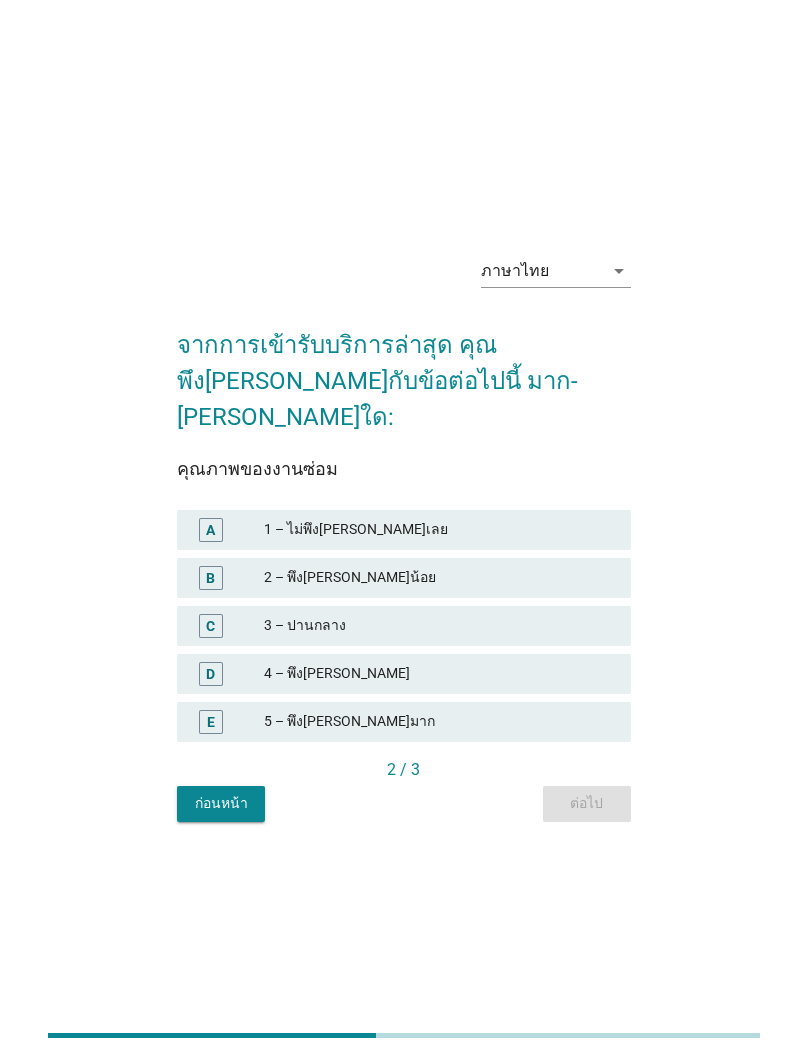 click on "3 – ปานกลาง" at bounding box center (439, 626) 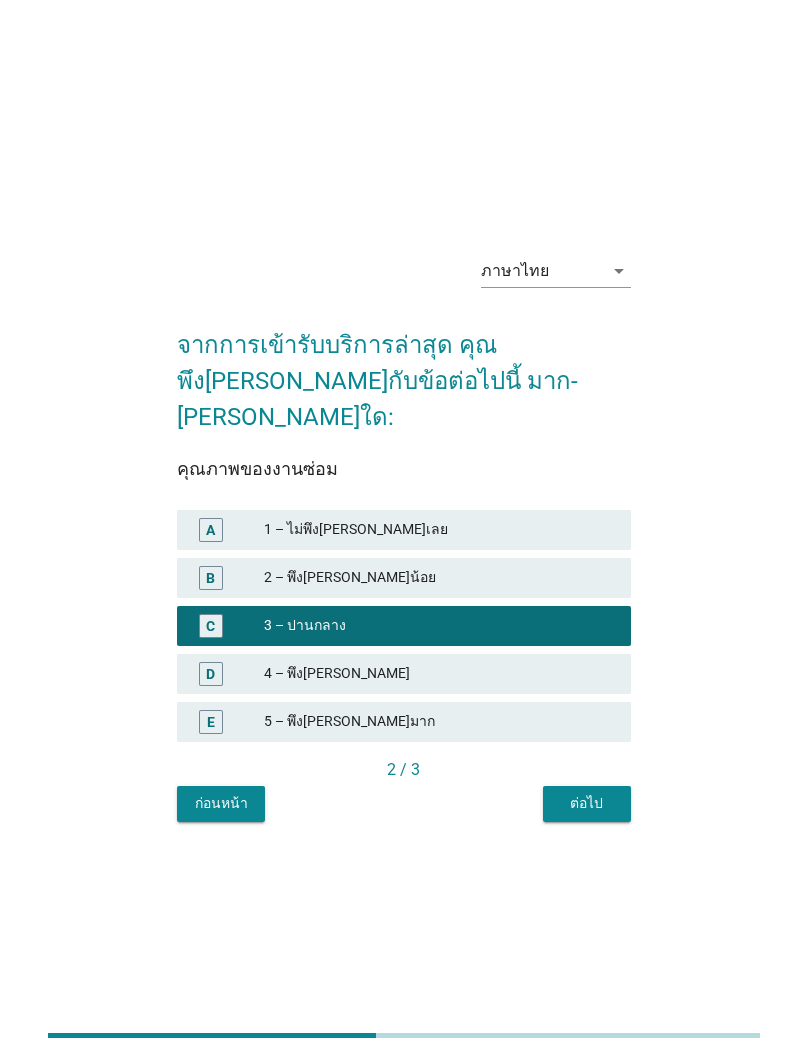 click on "ต่อไป" at bounding box center (587, 803) 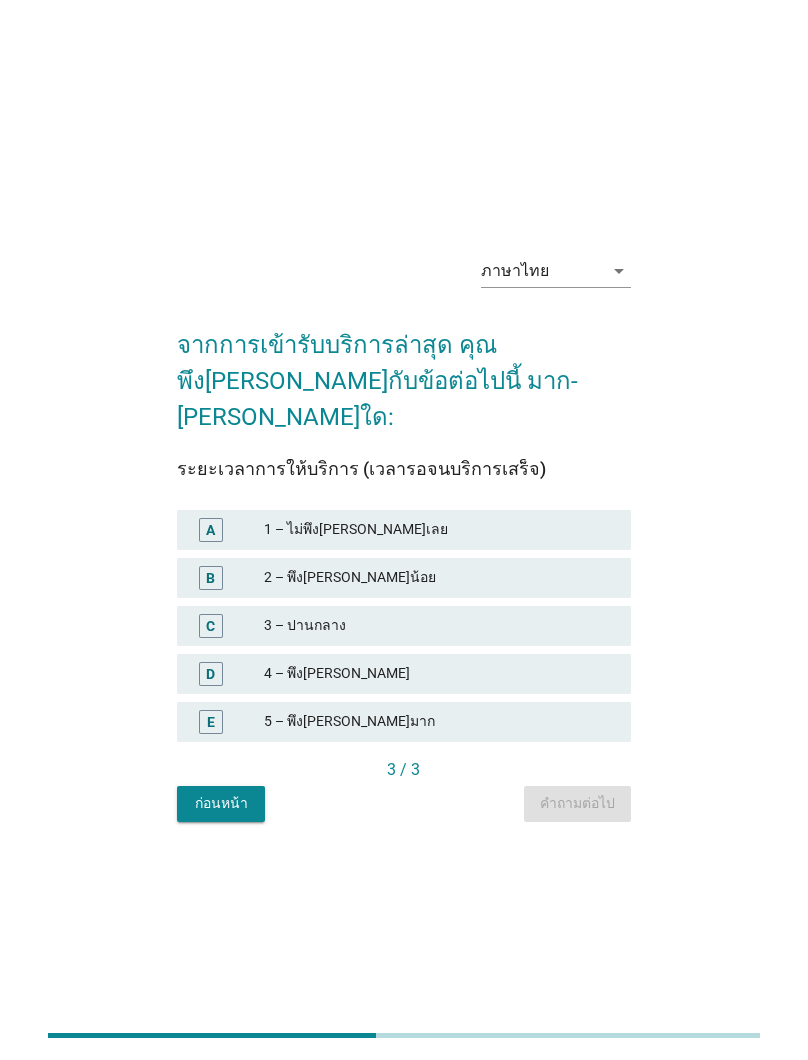 click on "3 – ปานกลาง" at bounding box center [439, 626] 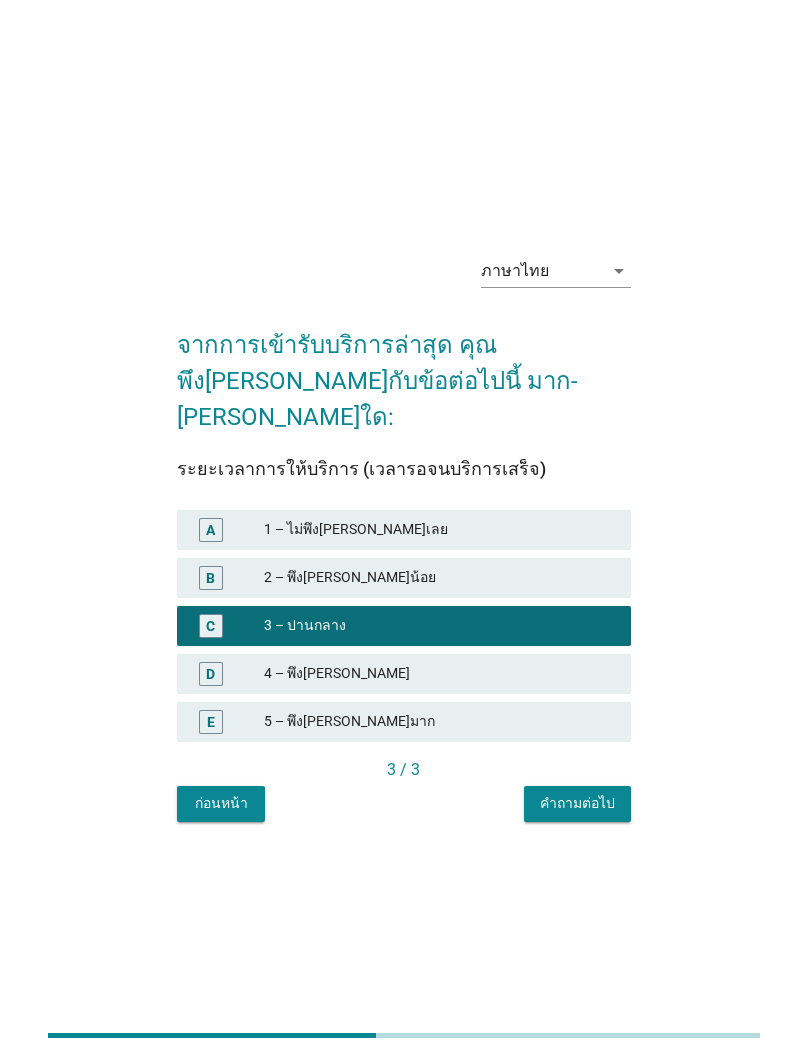 click on "คำถามต่อไป" at bounding box center (577, 803) 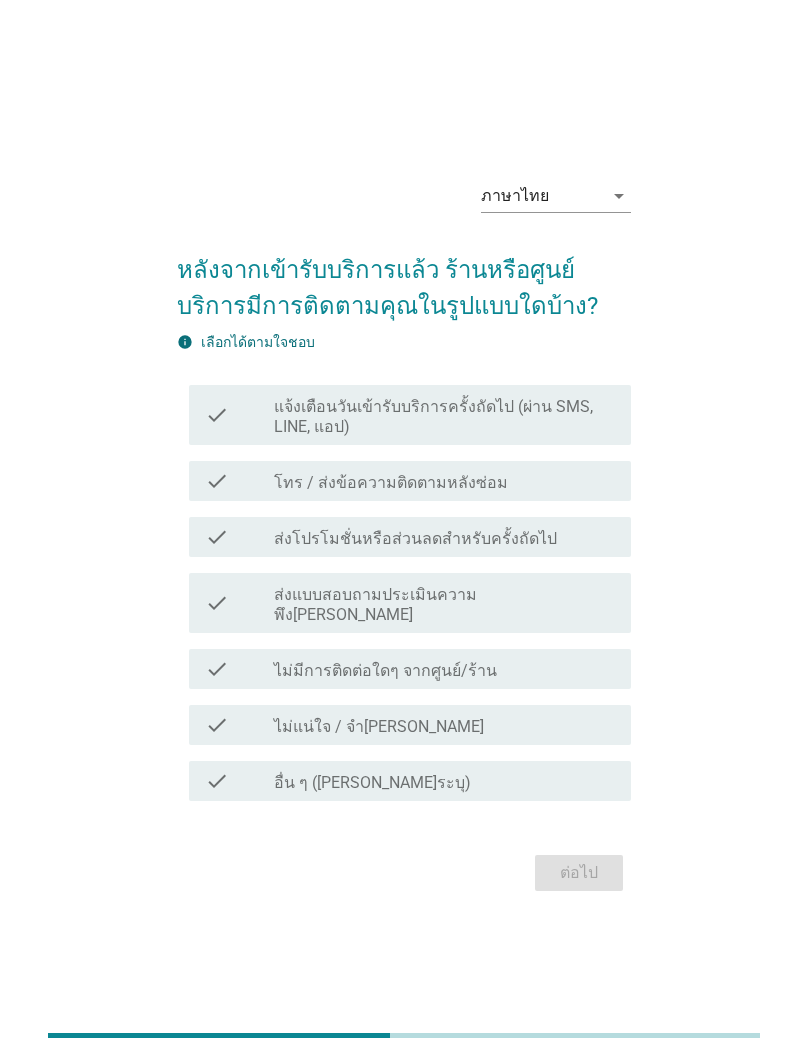 click on "ไม่มีการติดต่อใดๆ จากศูนย์/ร้าน" at bounding box center [385, 671] 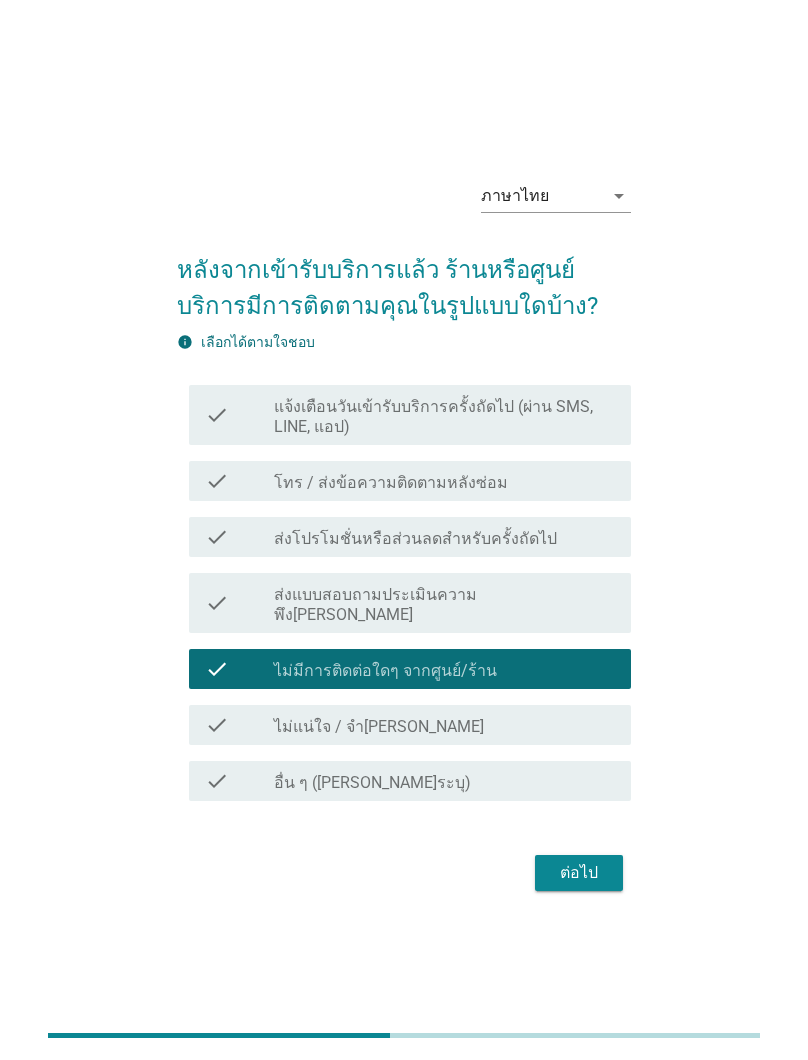click on "ต่อไป" at bounding box center [579, 873] 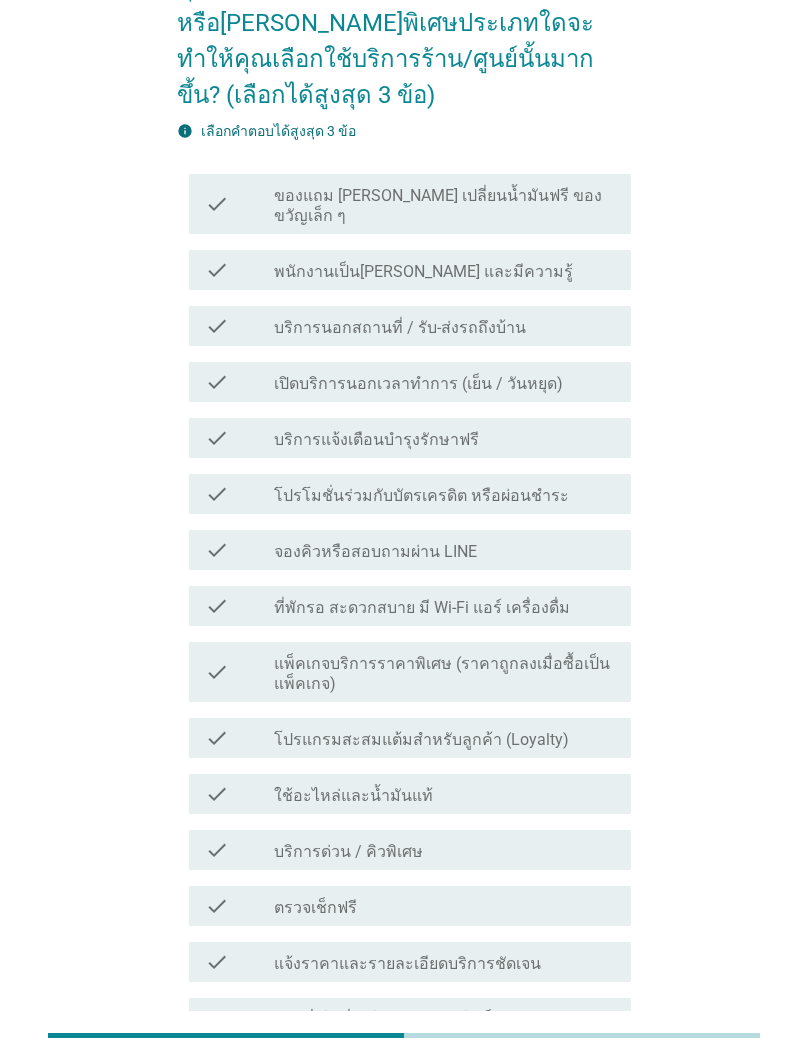 scroll, scrollTop: 204, scrollLeft: 0, axis: vertical 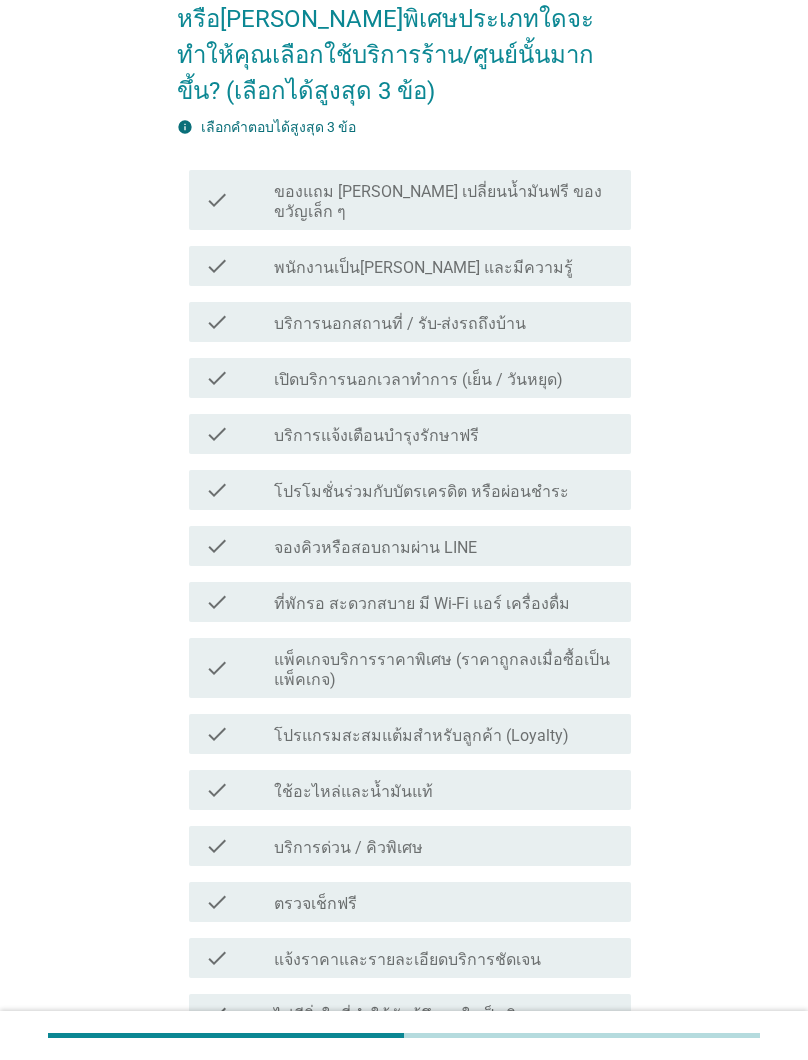 click on "แพ็คเกจบริการราคาพิเศษ (ราคาถูกลงเมื่อซื้อเป็นแพ็คเกจ)" at bounding box center (444, 670) 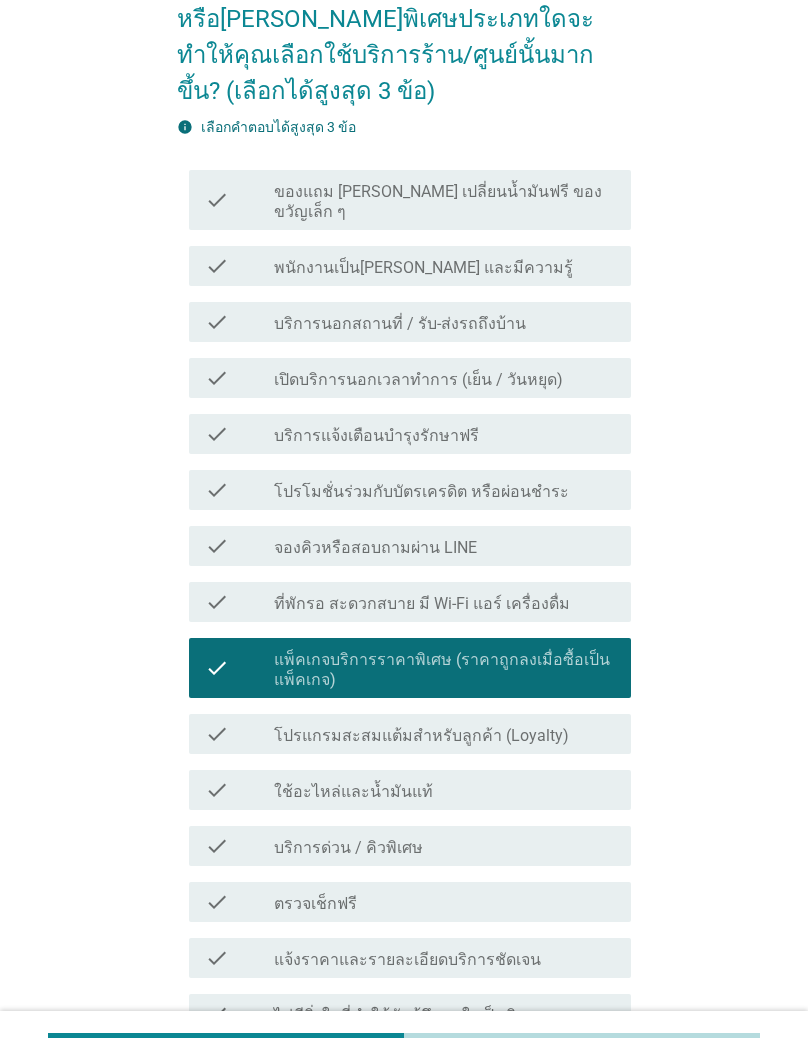 click on "ใช้อะไหล่และน้ำมันแท้" at bounding box center [353, 792] 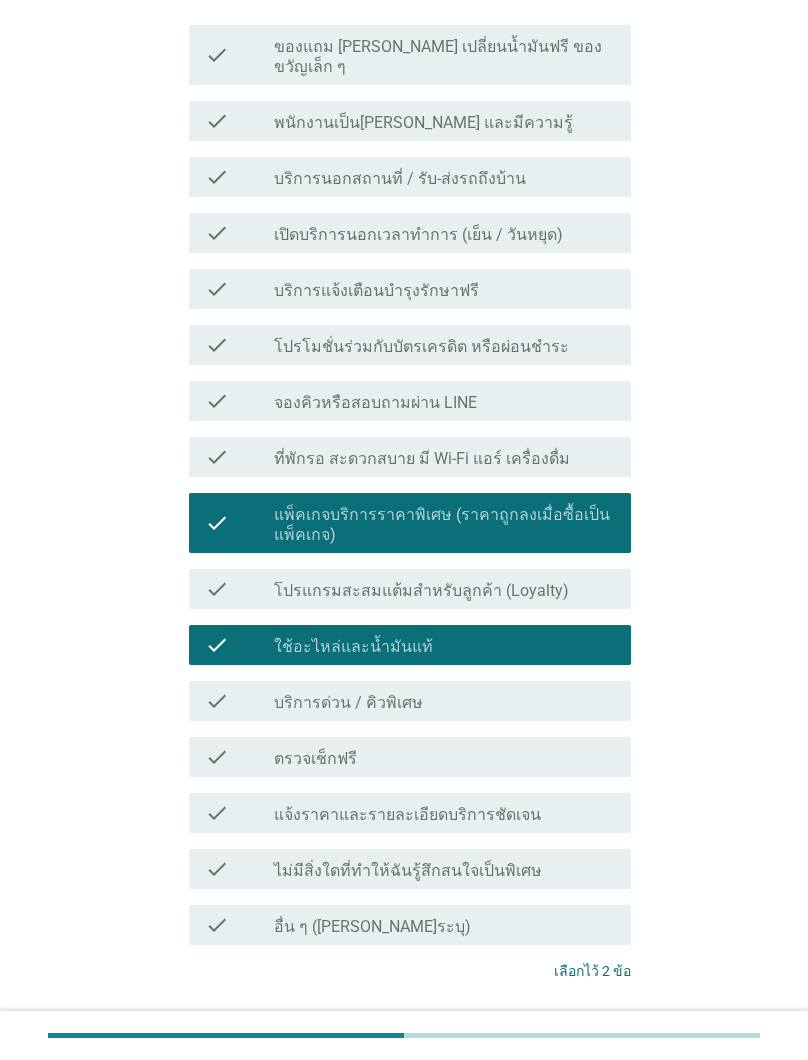 scroll, scrollTop: 351, scrollLeft: 0, axis: vertical 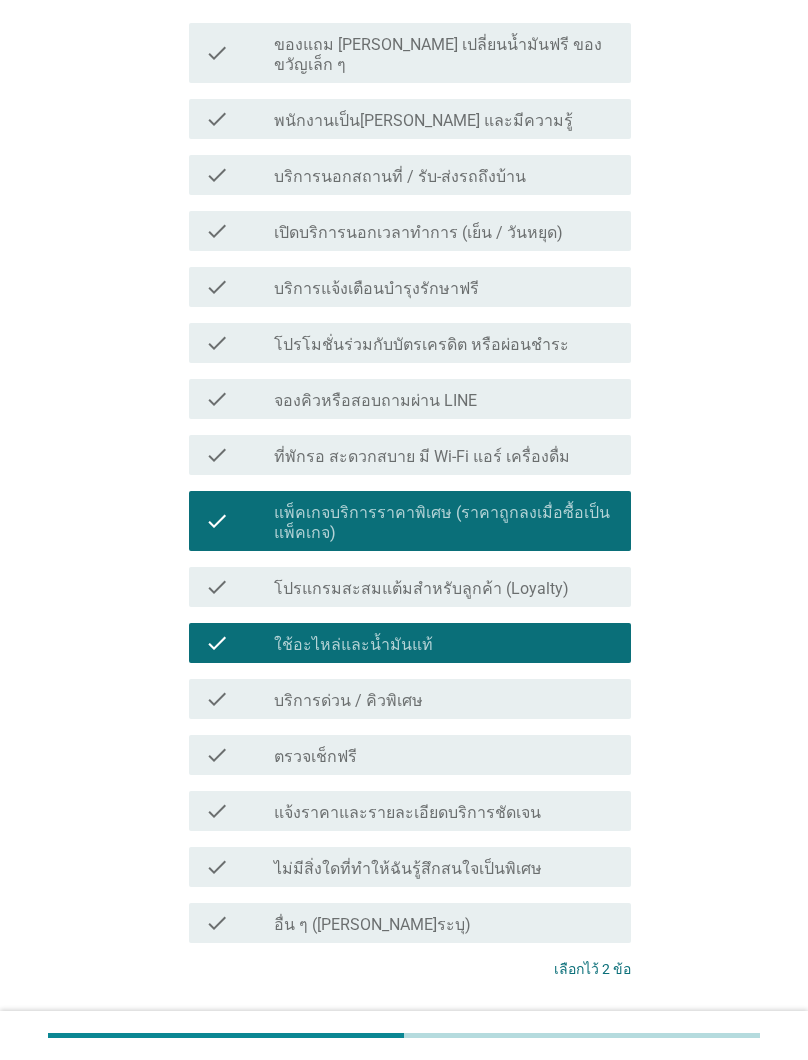 click on "check     check_box_outline_blank แจ้งราคาและรายละเอียดบริการชัดเจน" at bounding box center (409, 811) 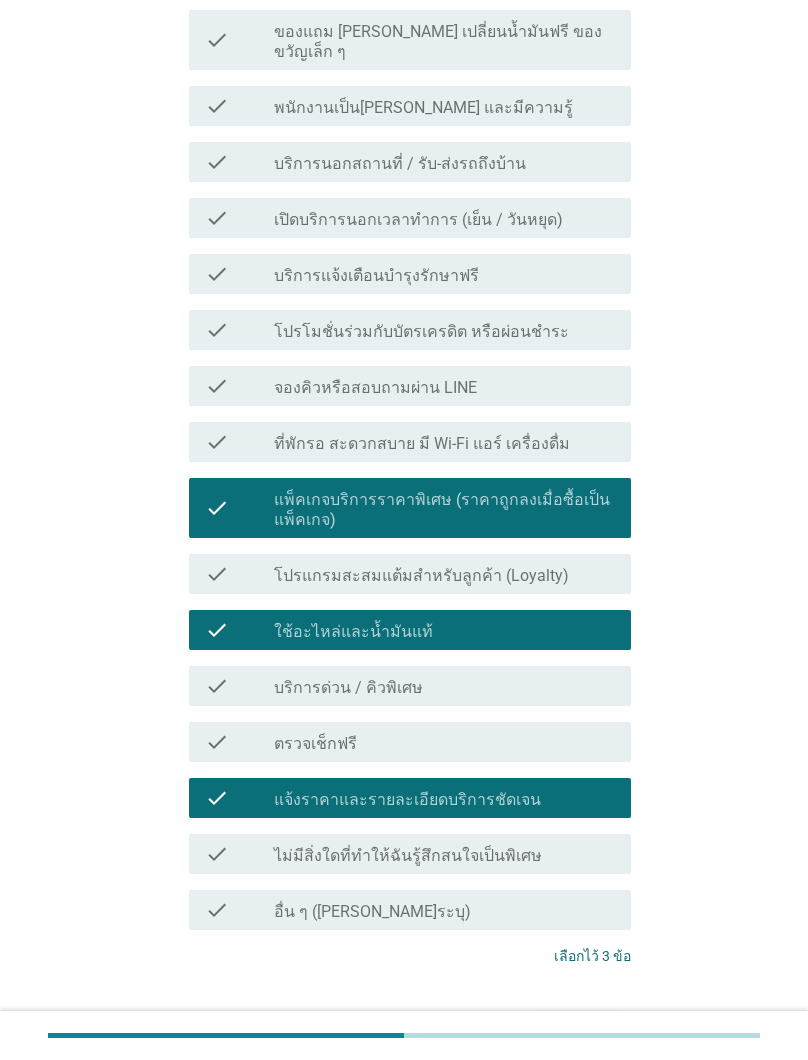 scroll, scrollTop: 432, scrollLeft: 0, axis: vertical 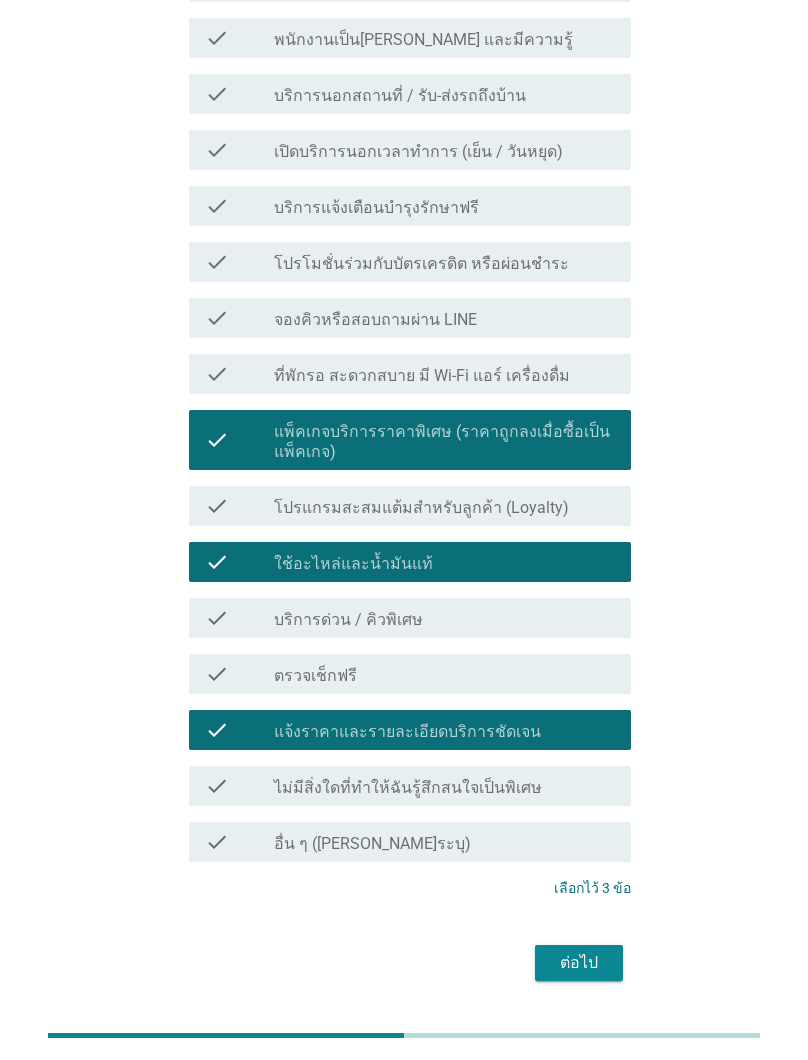click on "ต่อไป" at bounding box center (579, 963) 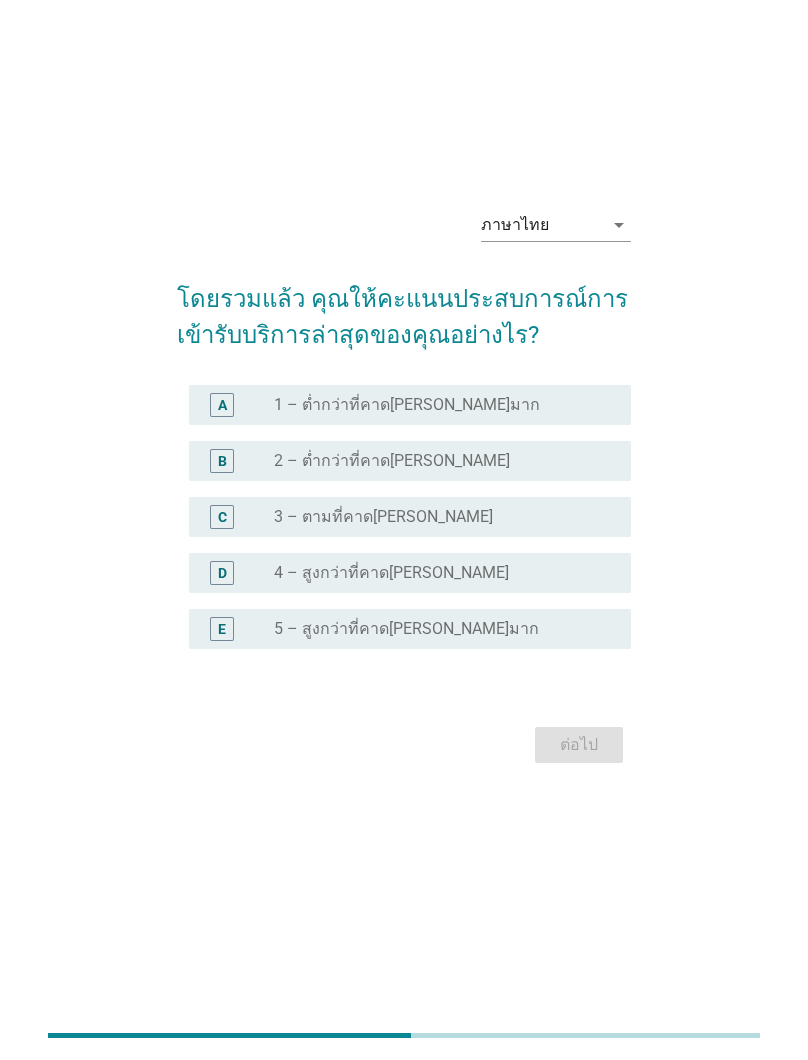 scroll, scrollTop: 0, scrollLeft: 0, axis: both 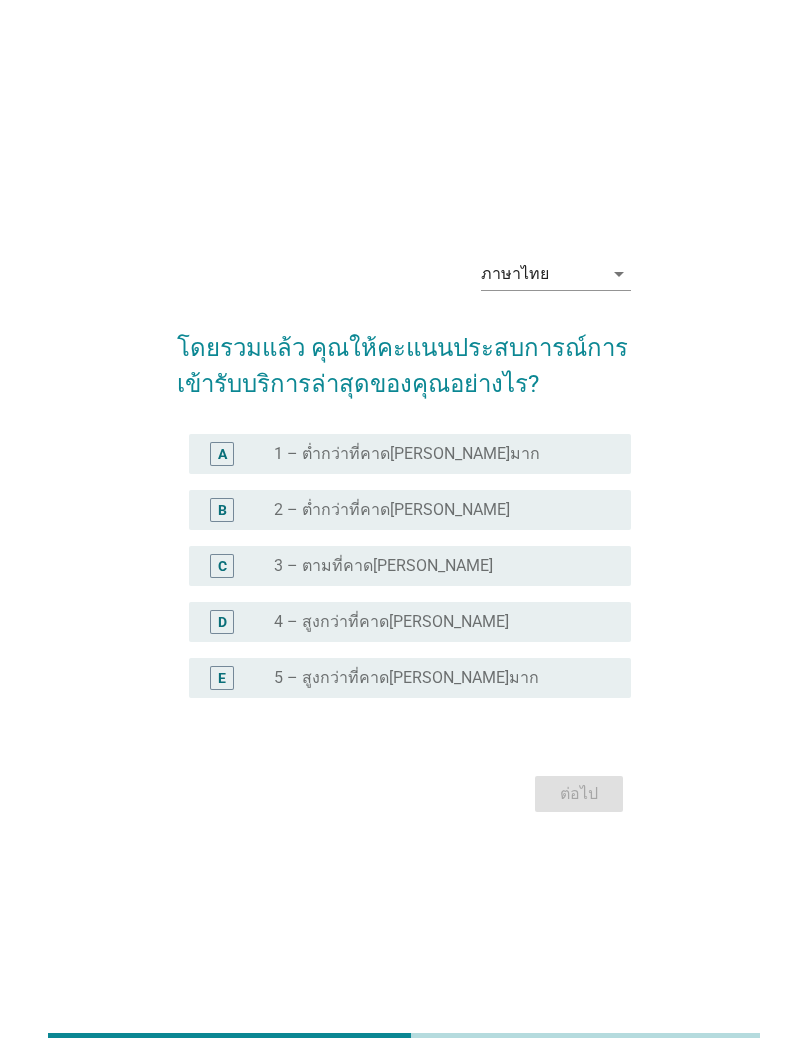 click on "radio_button_unchecked 3 – ตามที่คาด[PERSON_NAME]" at bounding box center (436, 566) 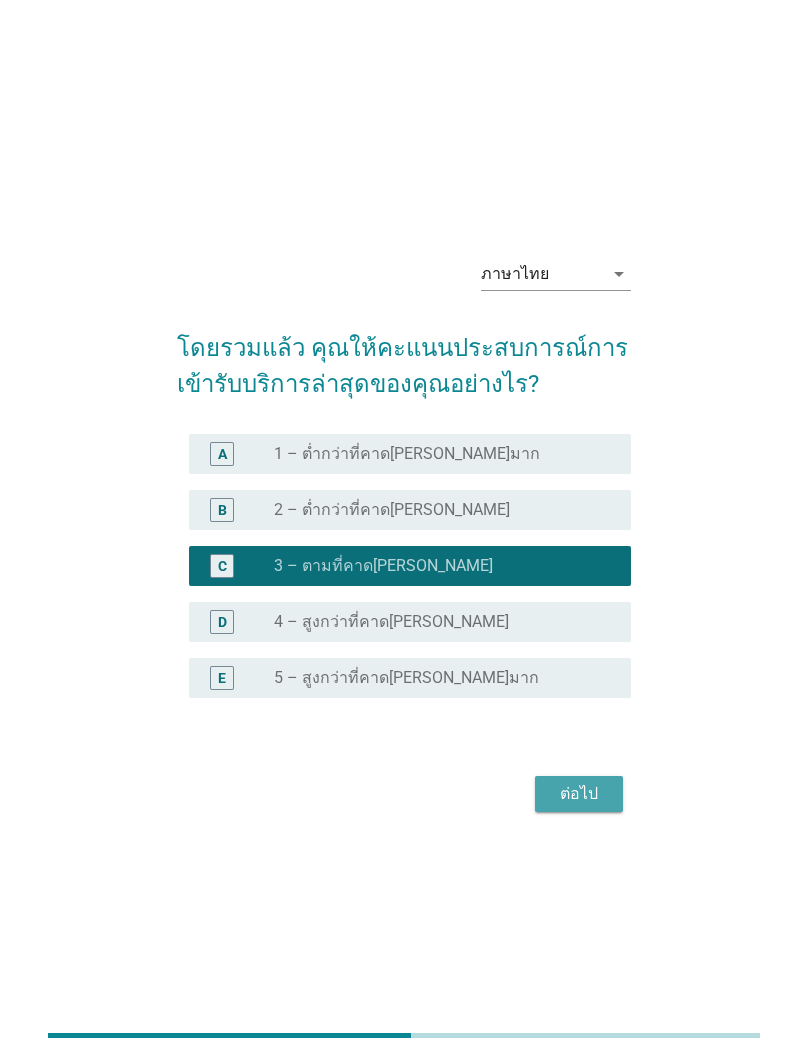 click on "ต่อไป" at bounding box center (579, 794) 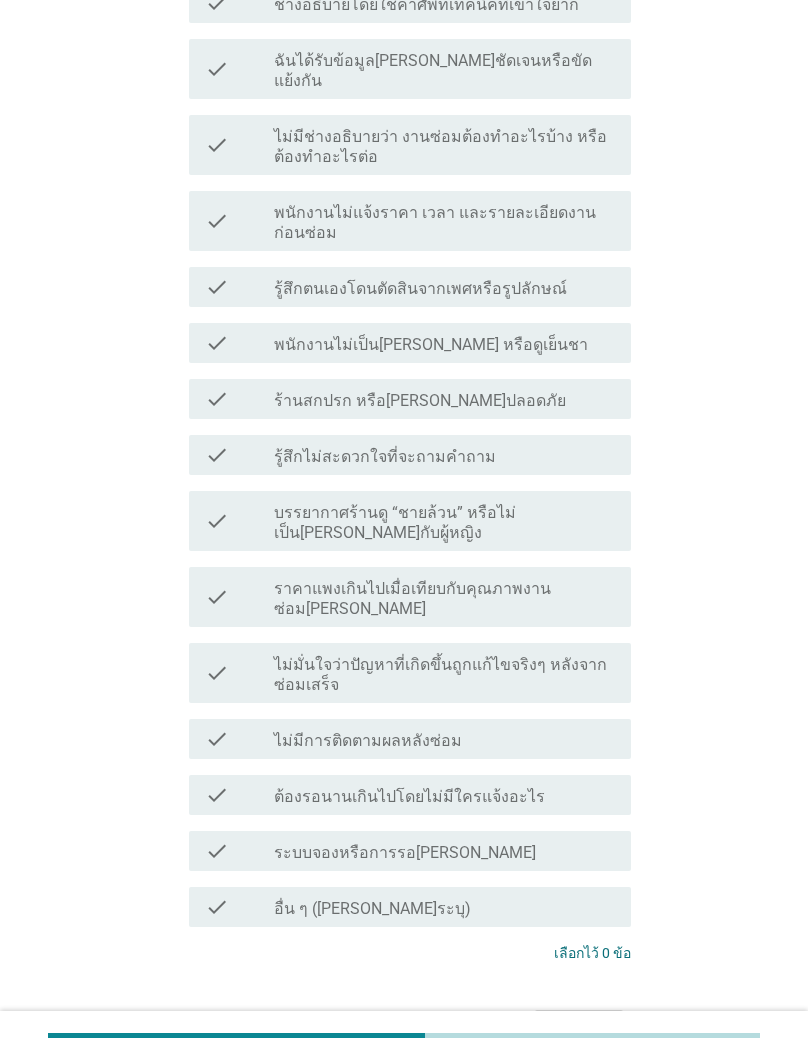 scroll, scrollTop: 327, scrollLeft: 0, axis: vertical 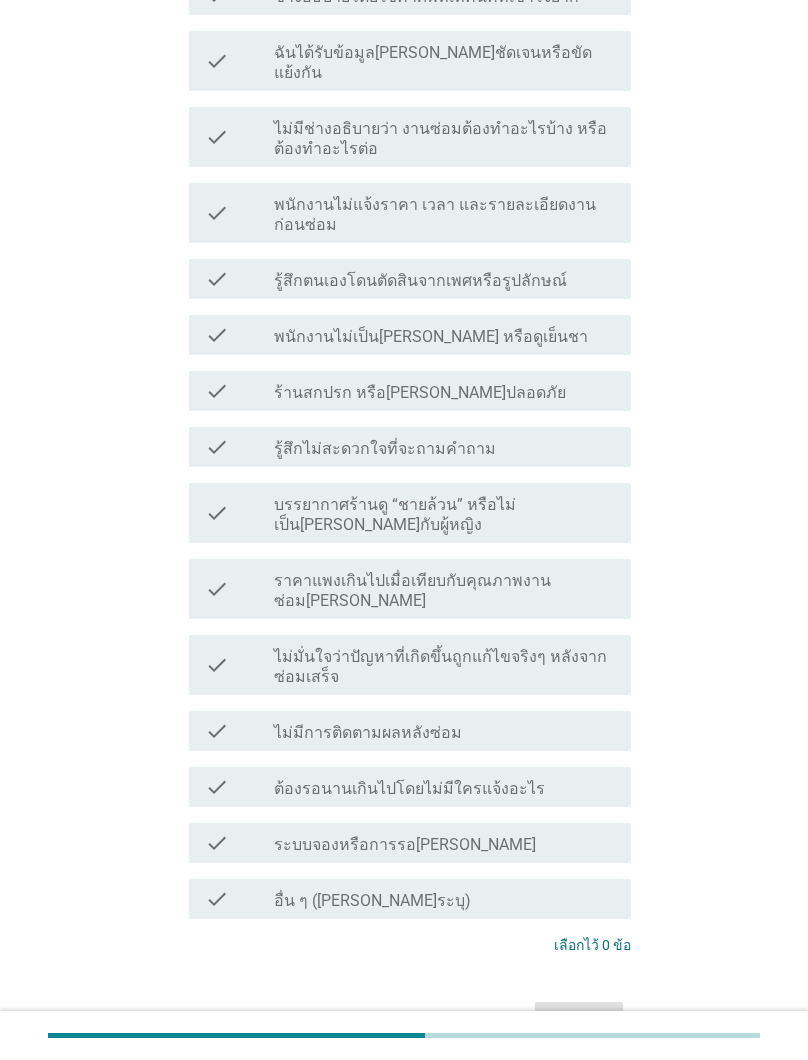 click on "check_box_outline_blank ไม่มีการติดตามผลหลังซ่อม" at bounding box center [444, 731] 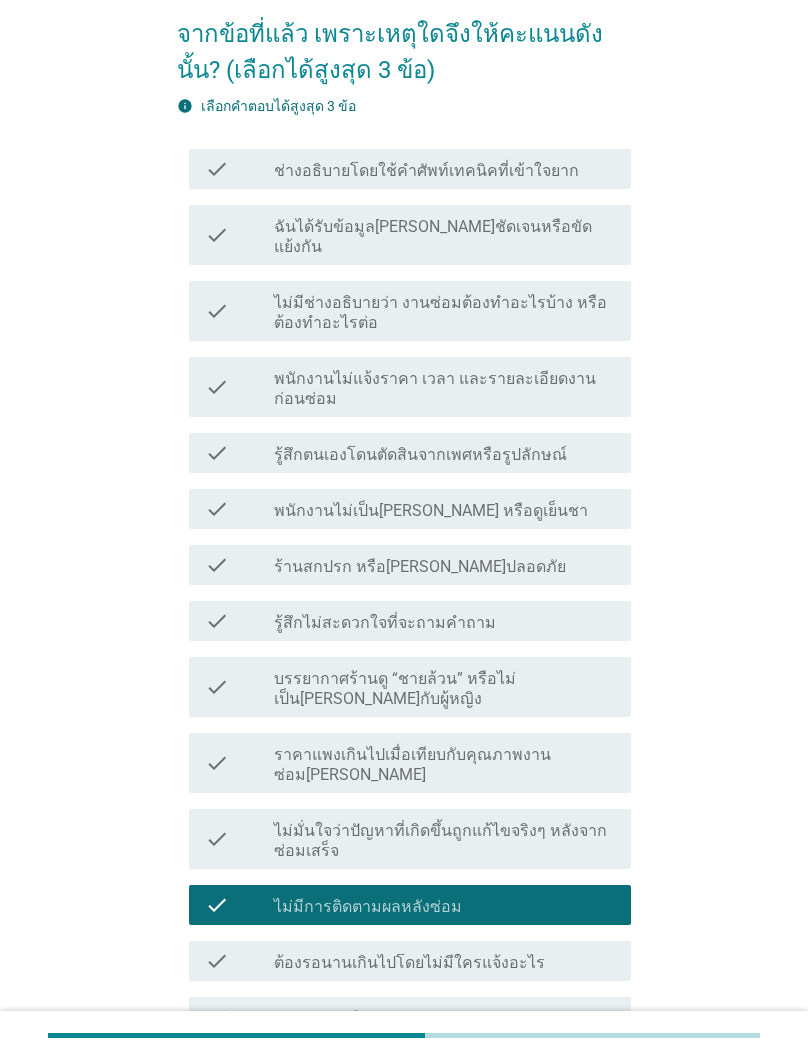 scroll, scrollTop: 380, scrollLeft: 0, axis: vertical 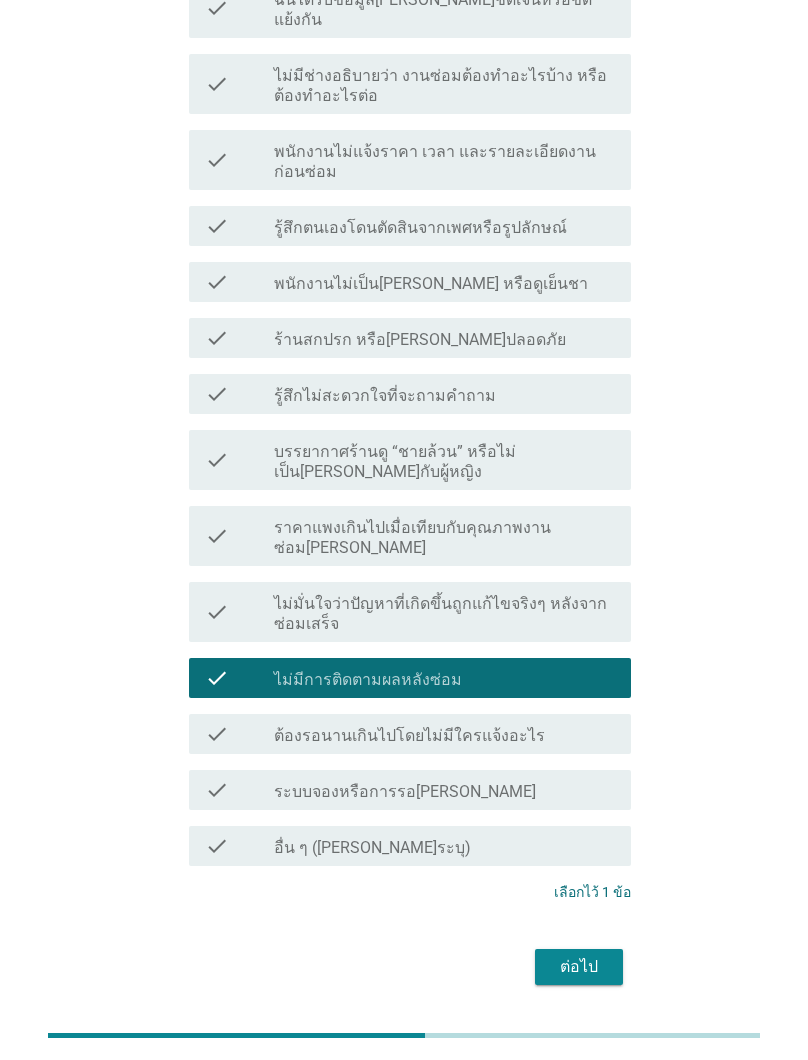 click on "ต่อไป" at bounding box center [579, 967] 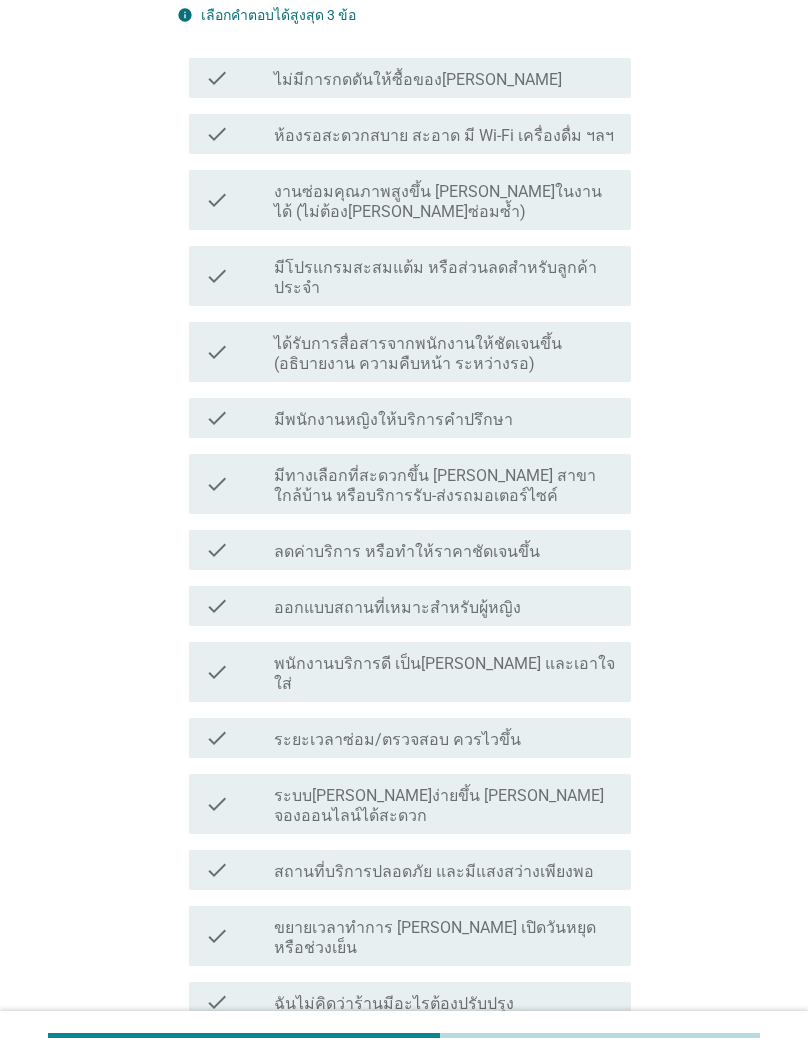 scroll, scrollTop: 286, scrollLeft: 0, axis: vertical 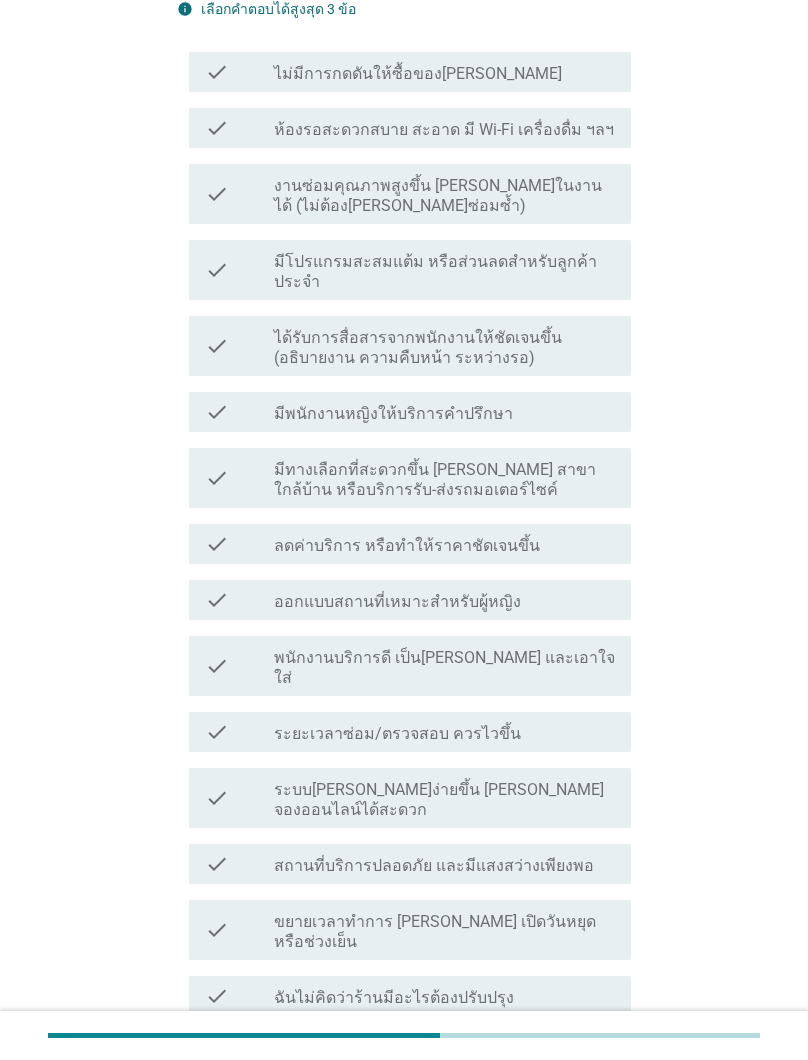 click on "งานซ่อมคุณภาพสูงขึ้น [PERSON_NAME]ในงานได้ (ไม่ต้อง[PERSON_NAME]ซ่อมซ้ำ)" at bounding box center [444, 196] 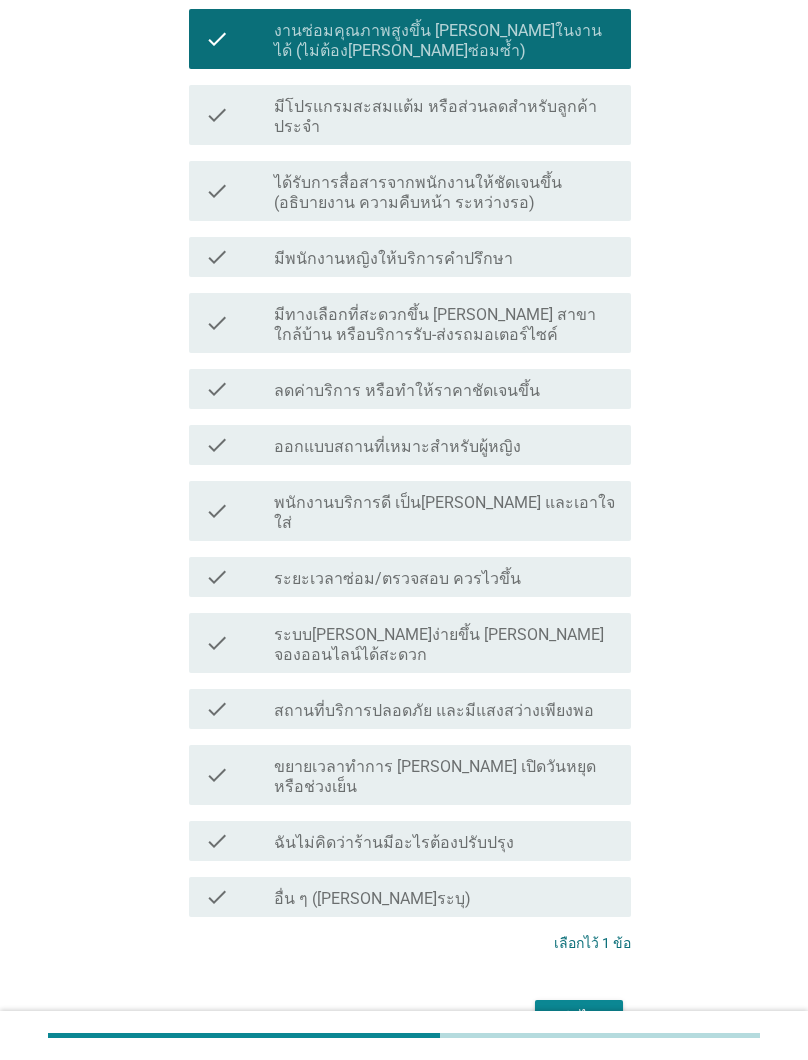 scroll, scrollTop: 450, scrollLeft: 0, axis: vertical 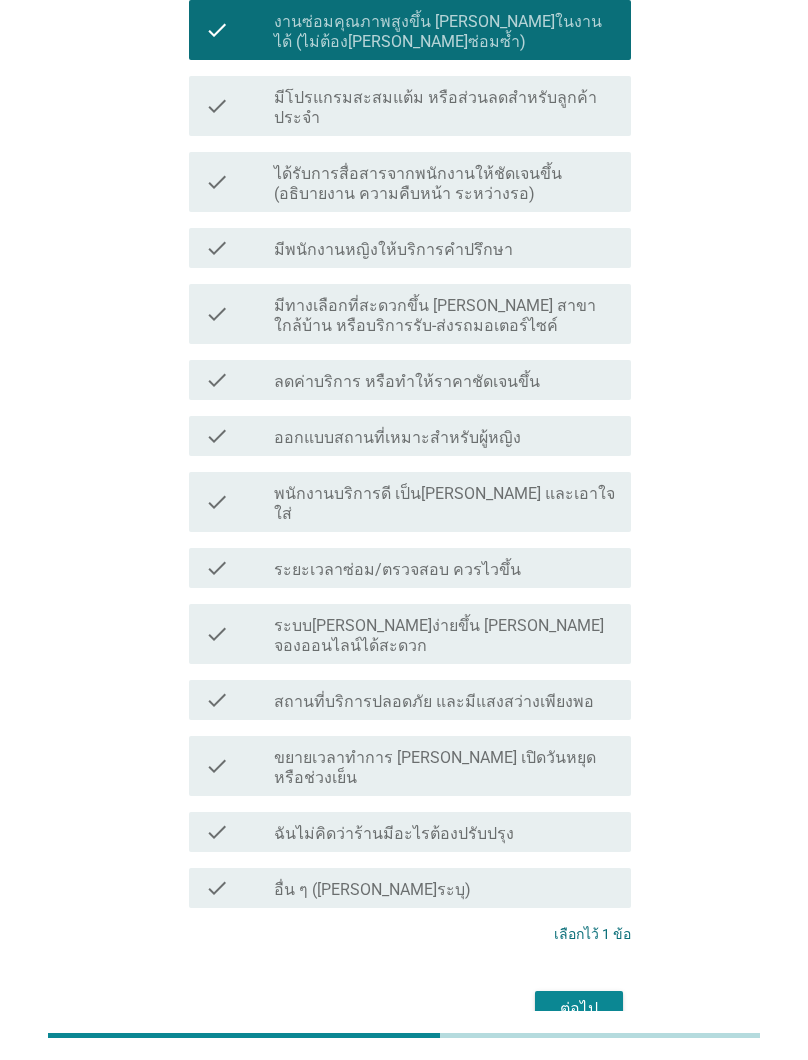 click on "ต่อไป" at bounding box center (579, 1009) 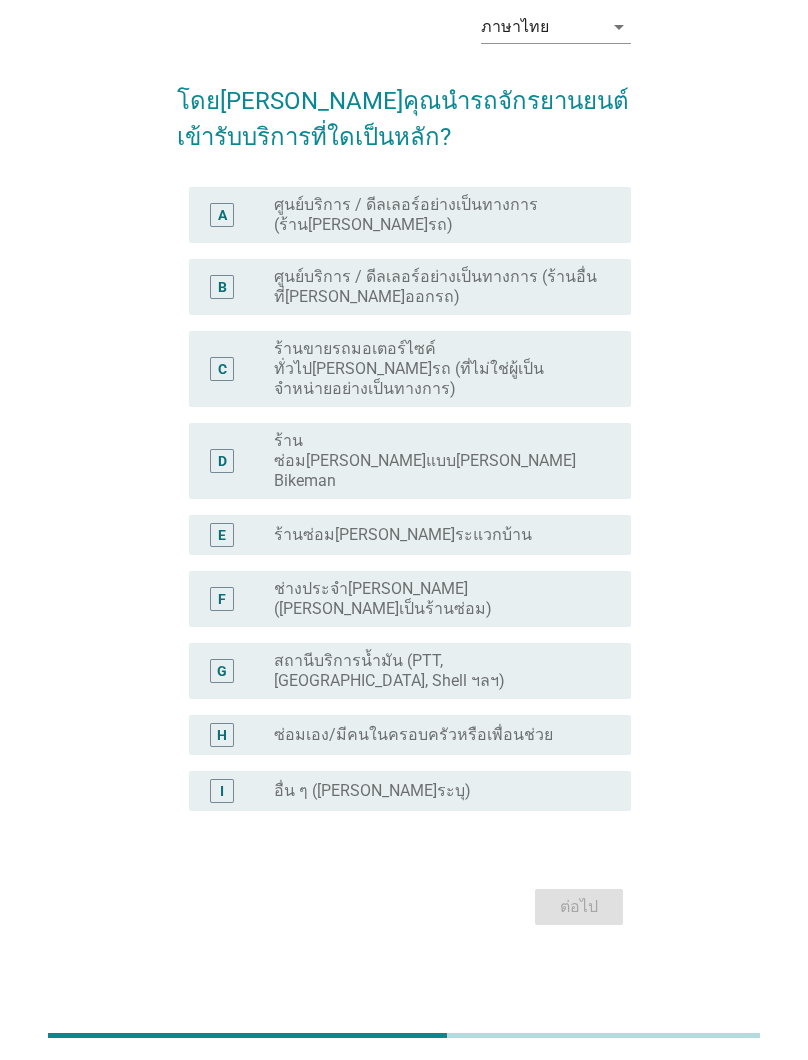 scroll, scrollTop: 0, scrollLeft: 0, axis: both 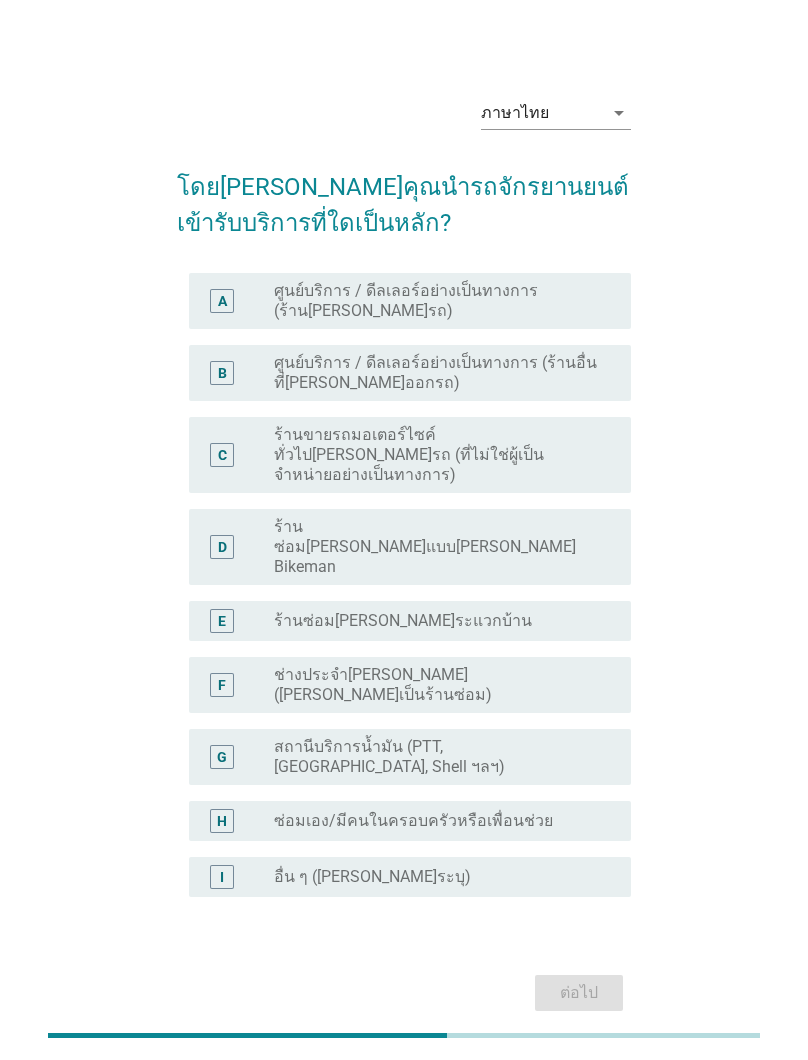 click on "ร้านขายรถมอเตอร์ไซค์ทั่วไป[PERSON_NAME]รถ (ที่ไม่ใช่ผู้เป็นจำหน่ายอย่างเป็นทางการ)" at bounding box center (436, 455) 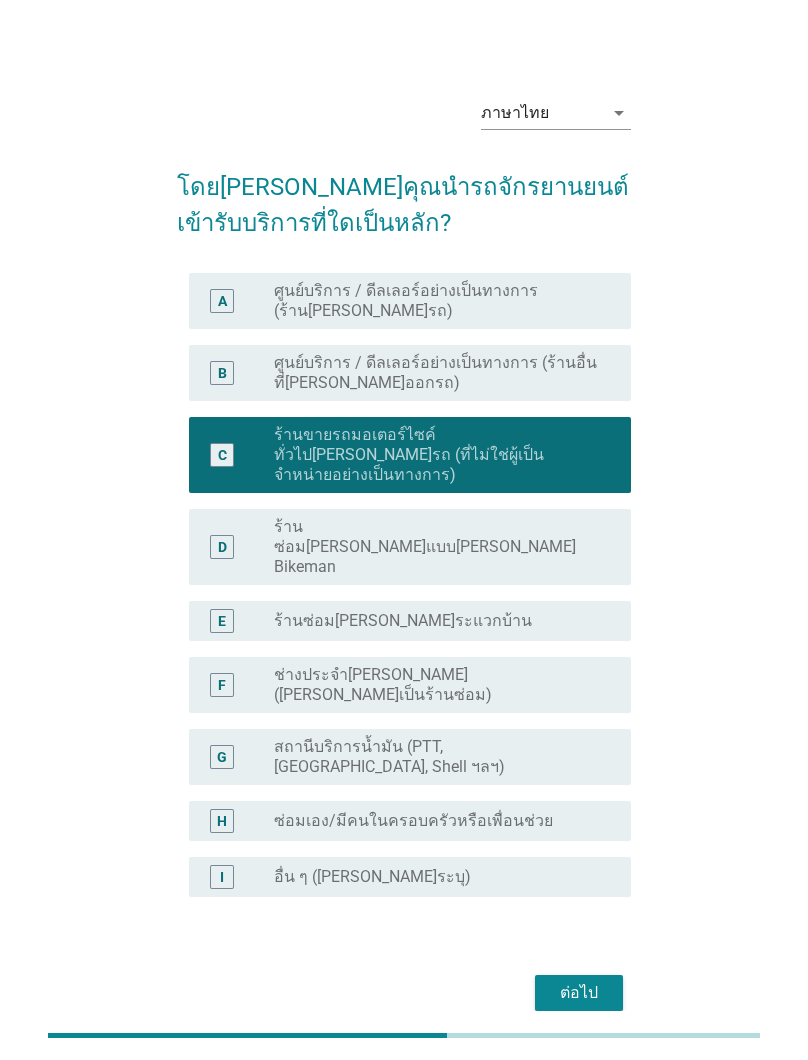 click on "ต่อไป" at bounding box center [579, 993] 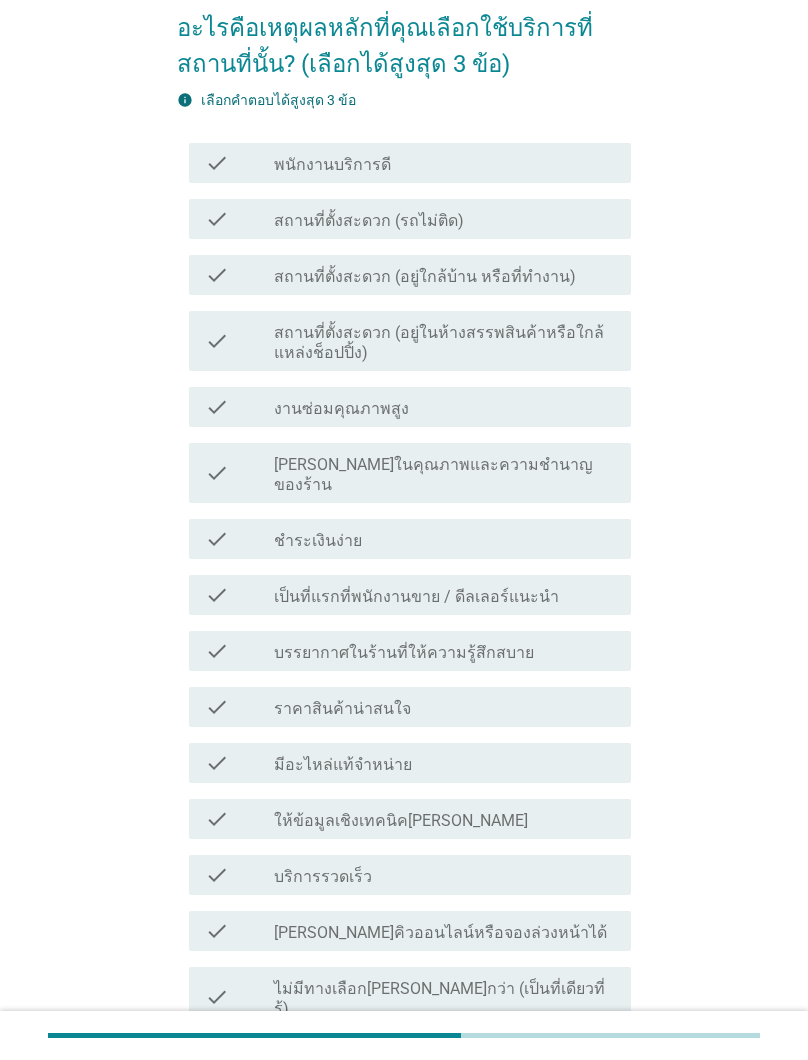scroll, scrollTop: 162, scrollLeft: 0, axis: vertical 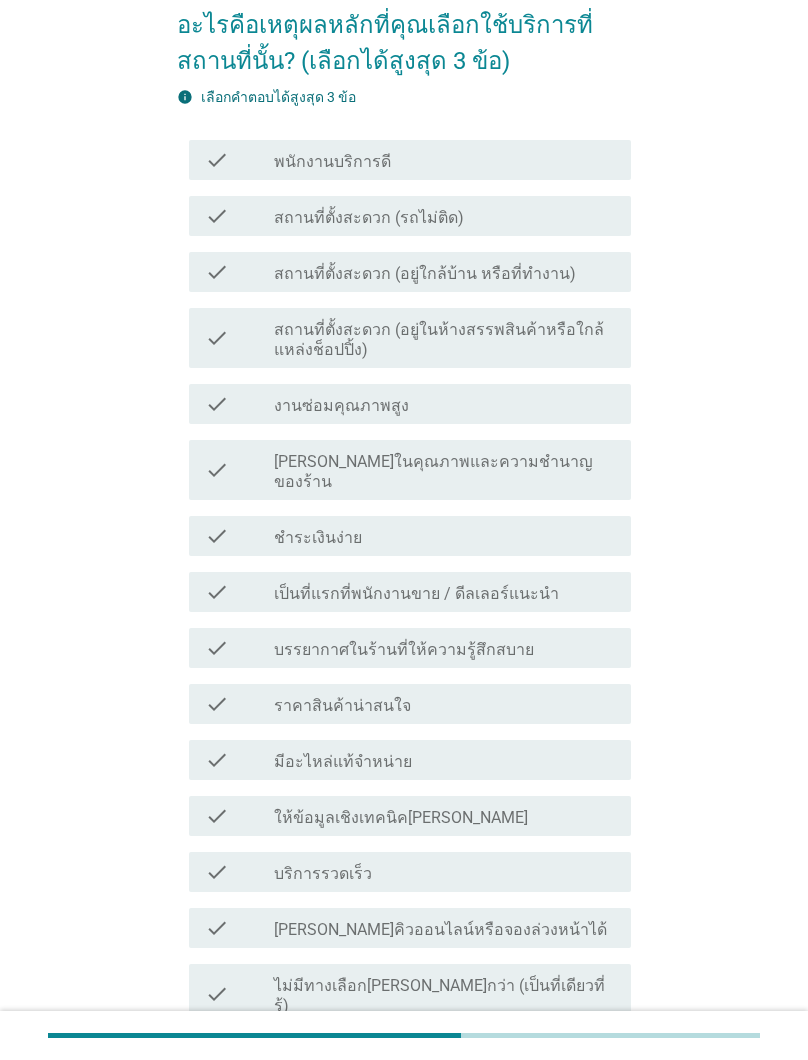 click on "check_box_outline_blank สถานที่ตั้งสะดวก (อยู่ใกล้บ้าน หรือที่ทำงาน)" at bounding box center (444, 272) 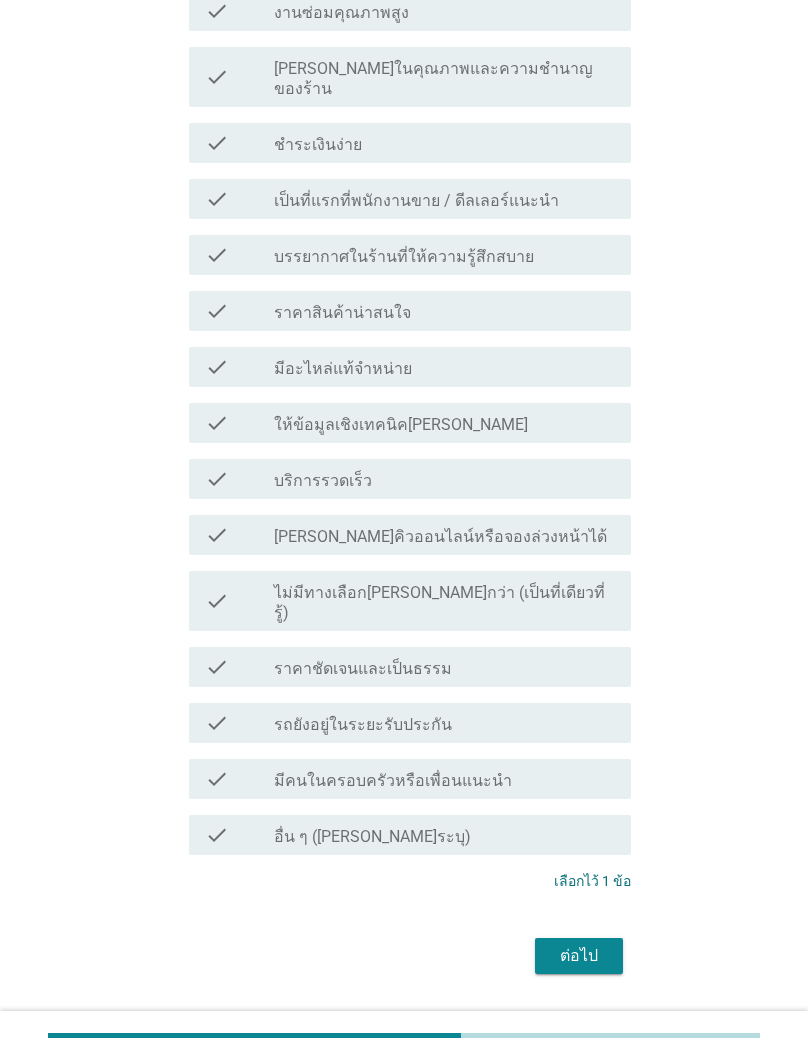 scroll, scrollTop: 564, scrollLeft: 0, axis: vertical 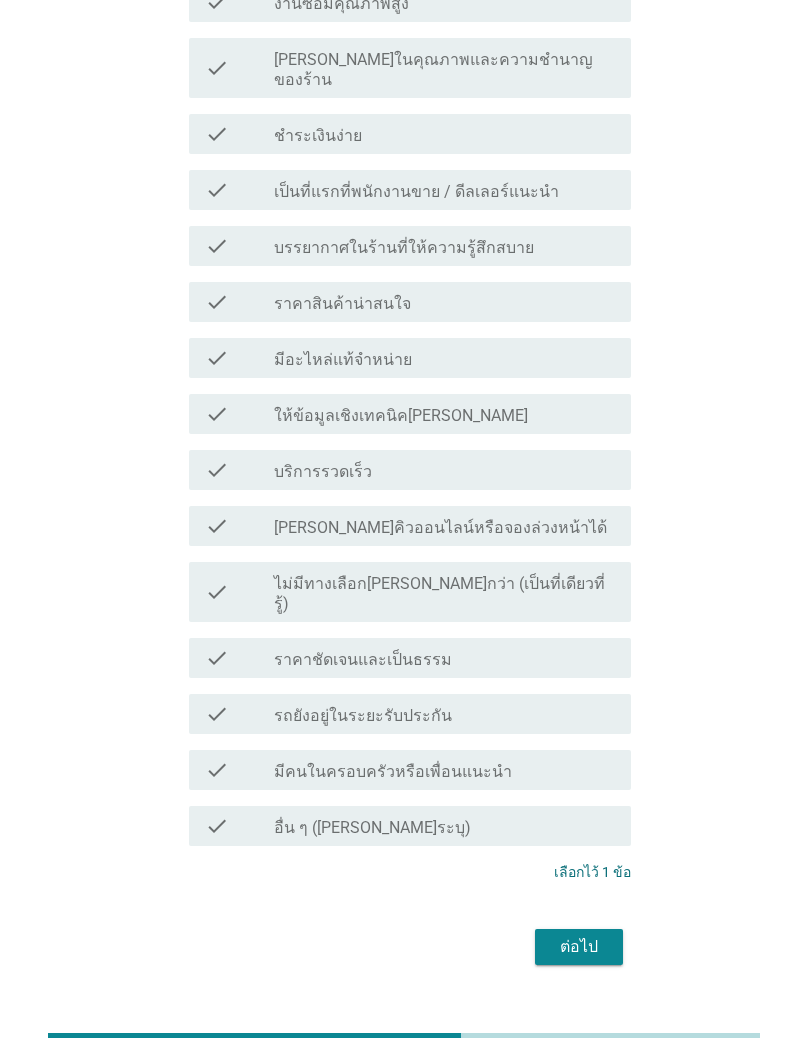 click on "ต่อไป" at bounding box center [579, 947] 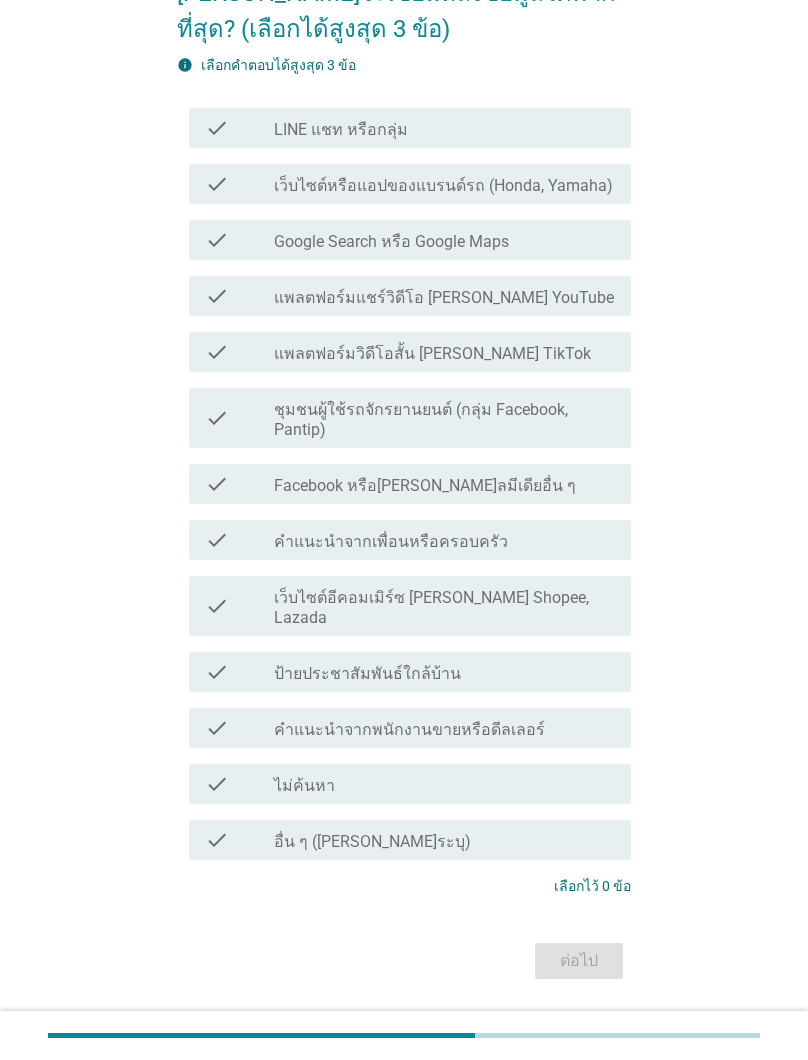 scroll, scrollTop: 243, scrollLeft: 0, axis: vertical 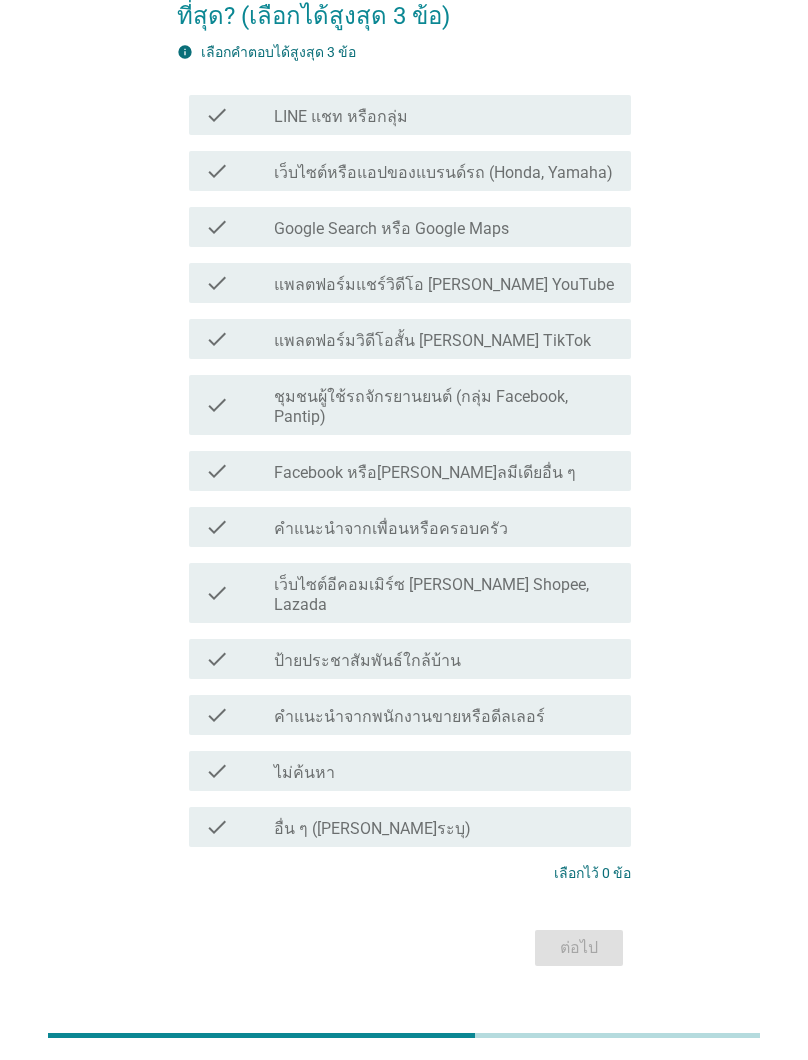 click on "เว็บไซต์หรือแอปของแบรนด์รถ (Honda, Yamaha)" at bounding box center (443, 173) 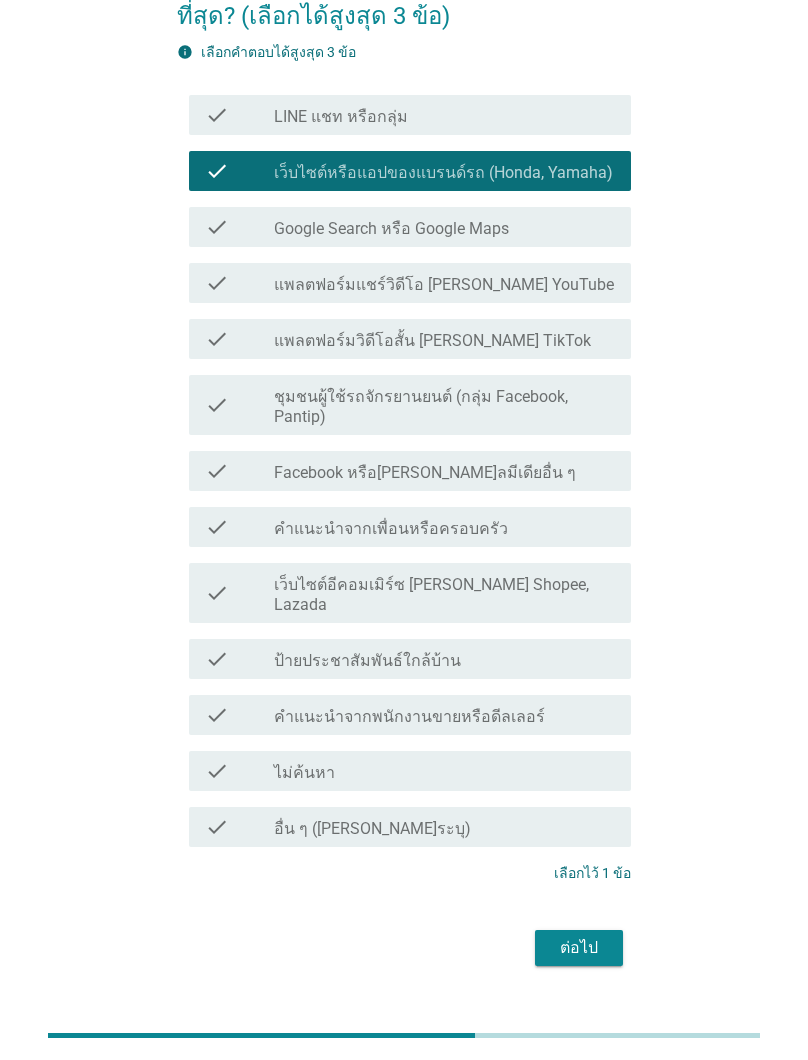 click on "Google Search หรือ Google Maps" at bounding box center [391, 229] 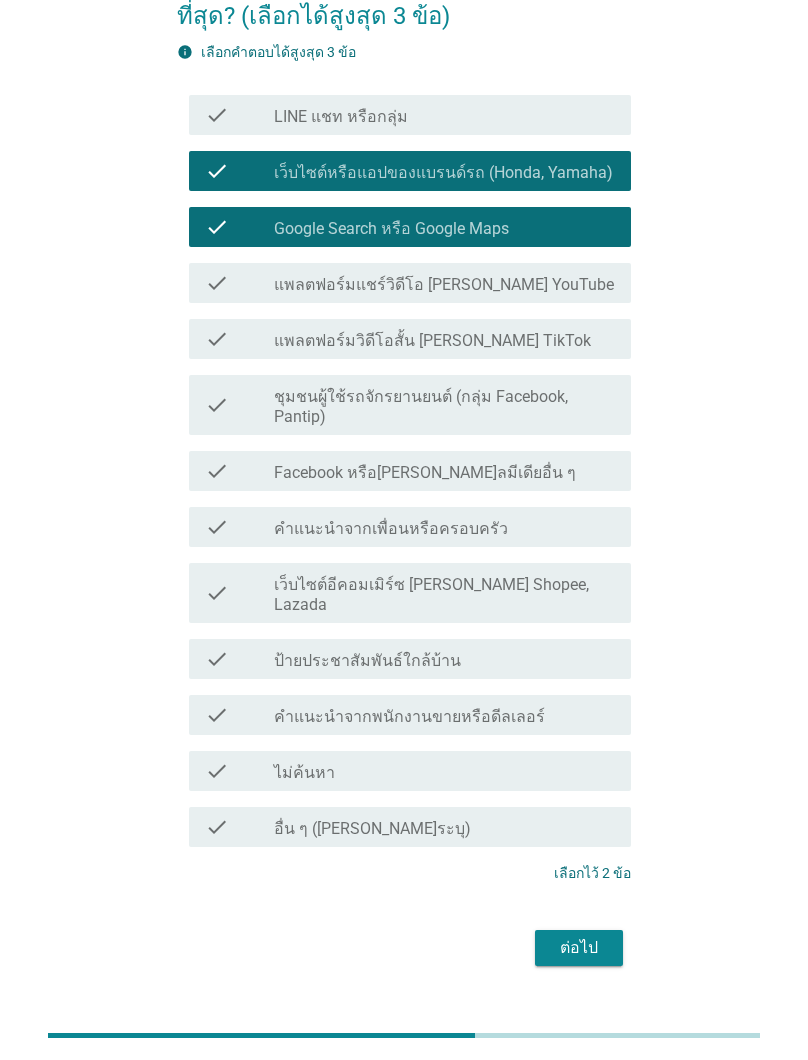 click on "ชุมชนผู้ใช้รถจักรยานยนต์ (กลุ่ม Facebook, Pantip)" at bounding box center (444, 407) 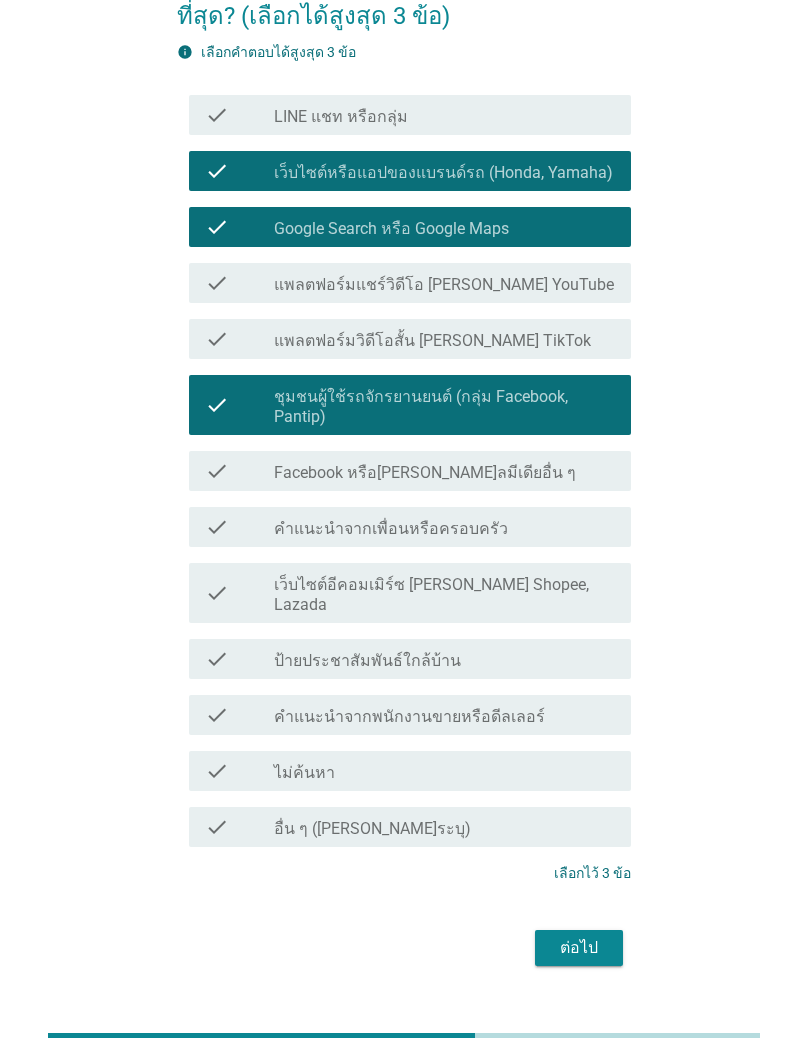 click on "ต่อไป" at bounding box center [579, 948] 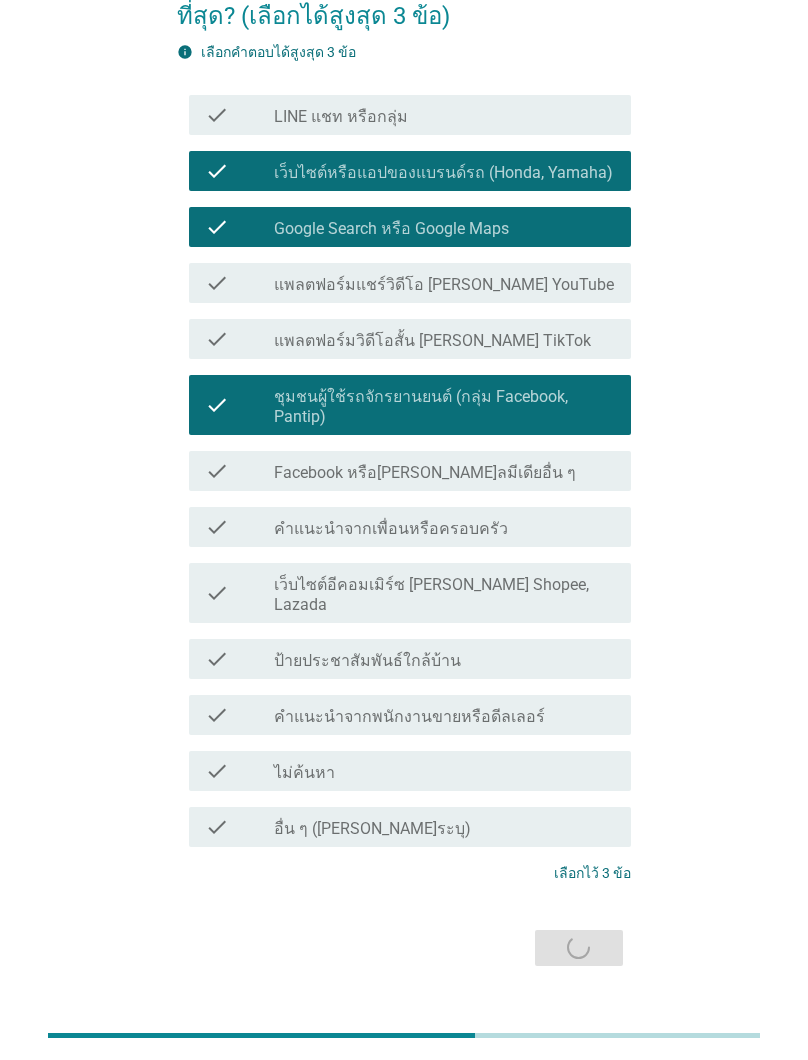 scroll, scrollTop: 0, scrollLeft: 0, axis: both 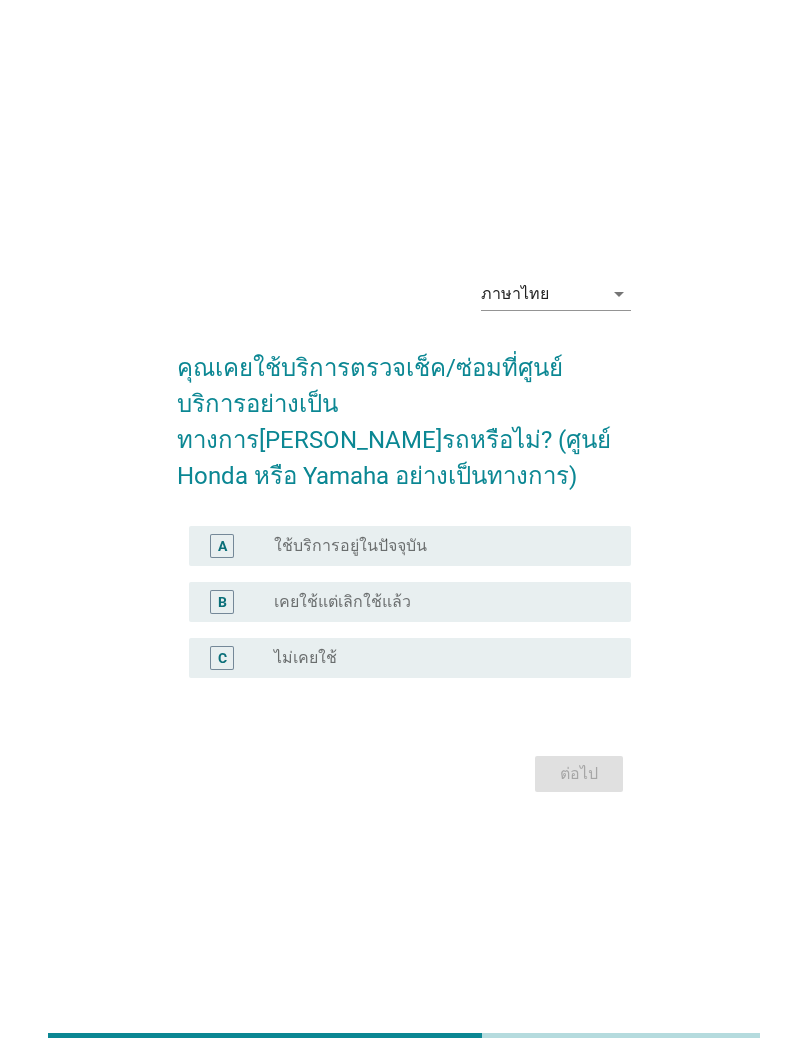 click on "radio_button_unchecked ไม่เคยใช้" at bounding box center [436, 658] 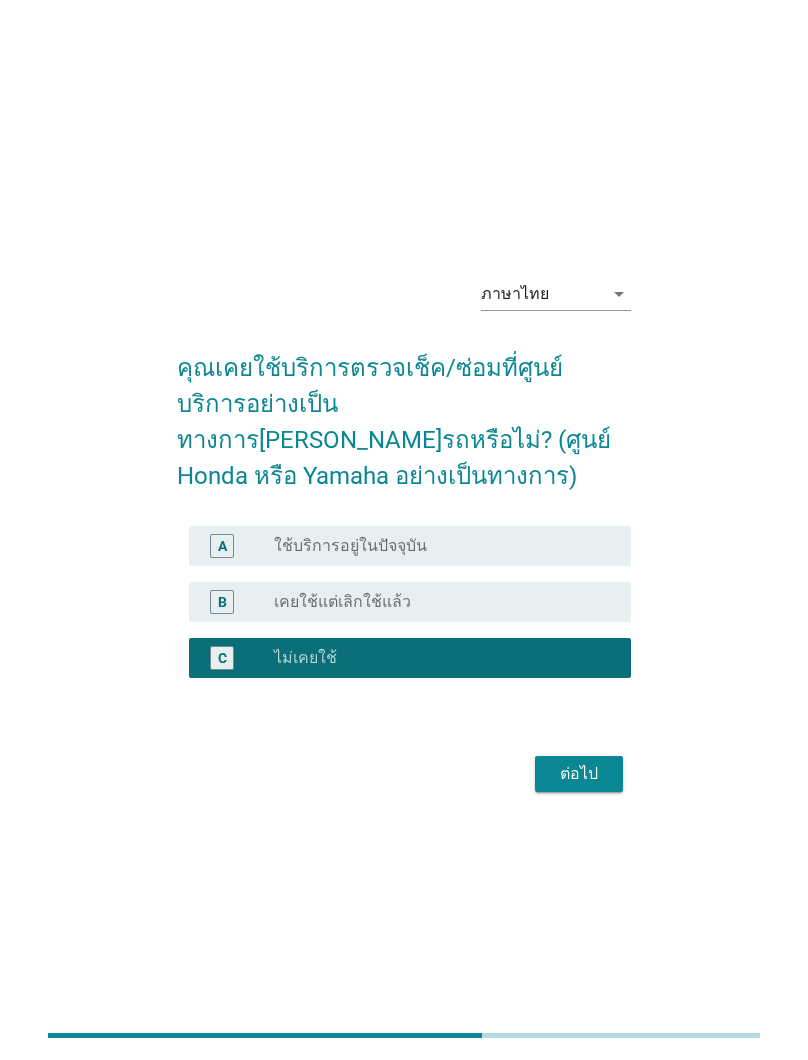 click on "ต่อไป" at bounding box center [579, 774] 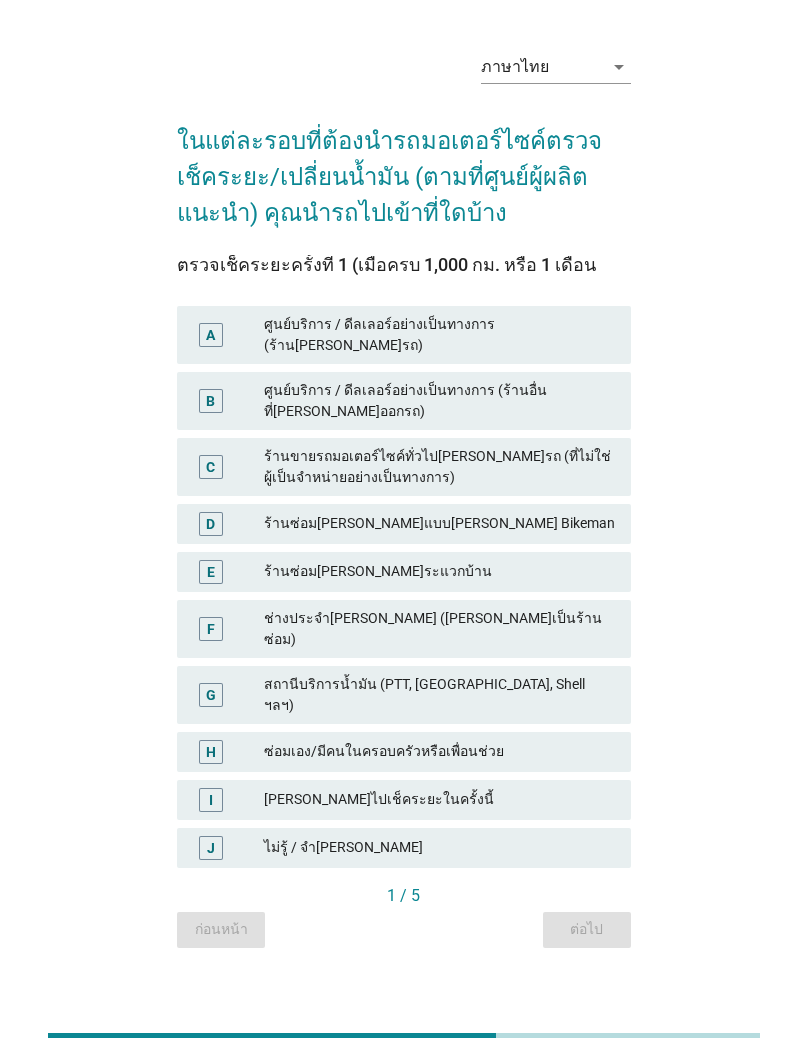 scroll, scrollTop: 49, scrollLeft: 0, axis: vertical 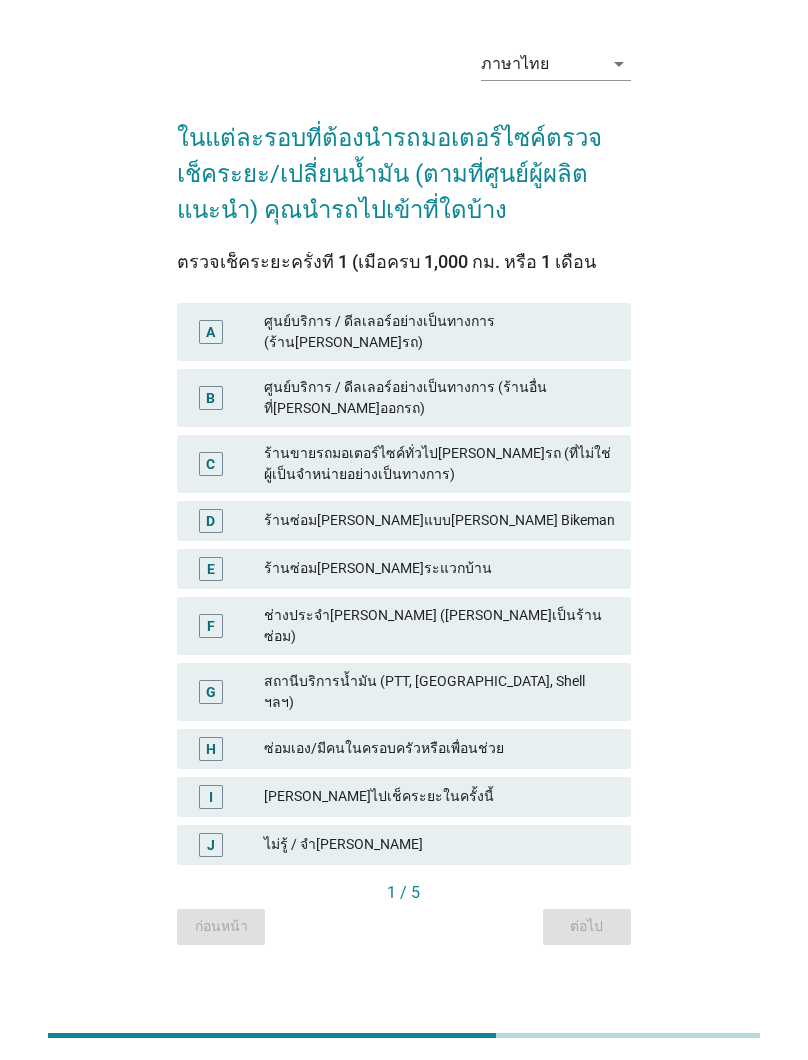 click on "ร้านขายรถมอเตอร์ไซค์ทั่วไป[PERSON_NAME]รถ (ที่ไม่ใช่ผู้เป็นจำหน่ายอย่างเป็นทางการ)" at bounding box center [439, 464] 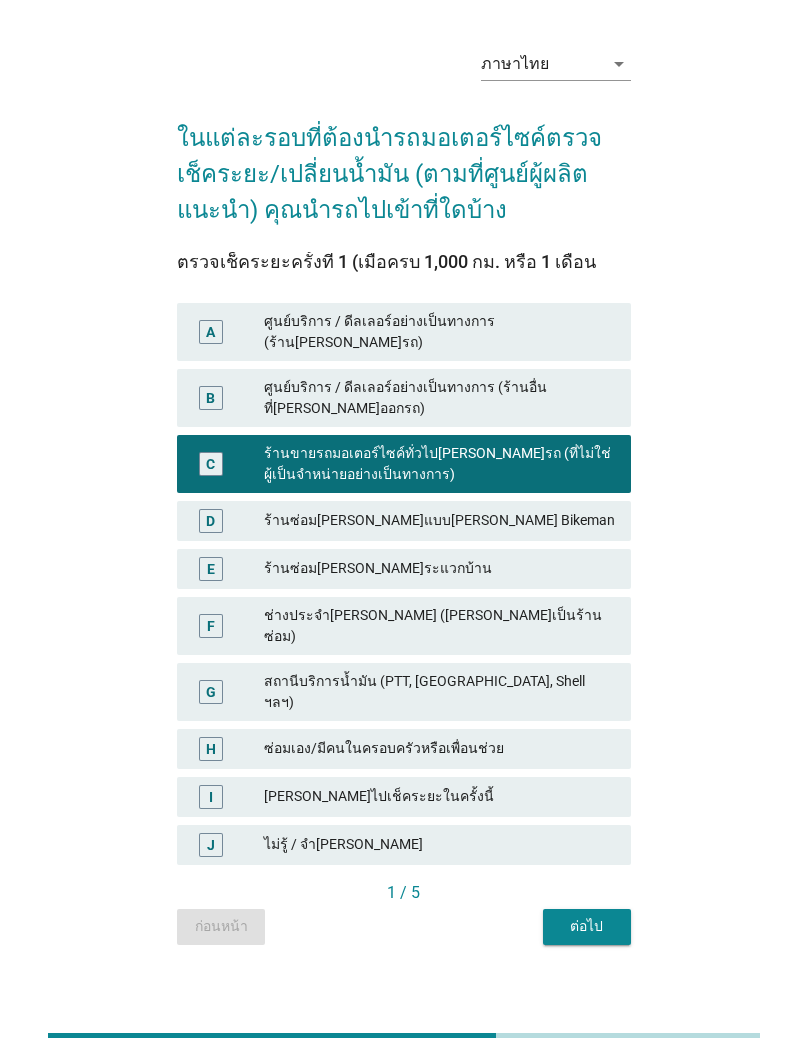 click on "ต่อไป" at bounding box center [587, 926] 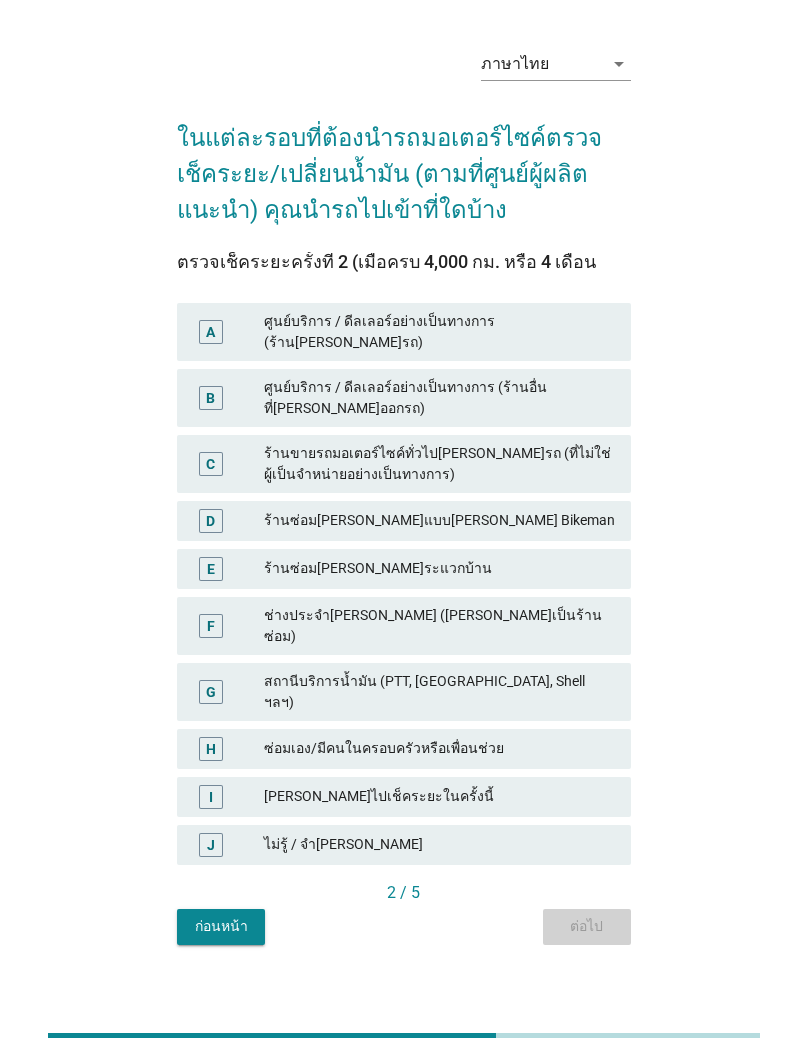scroll, scrollTop: 0, scrollLeft: 0, axis: both 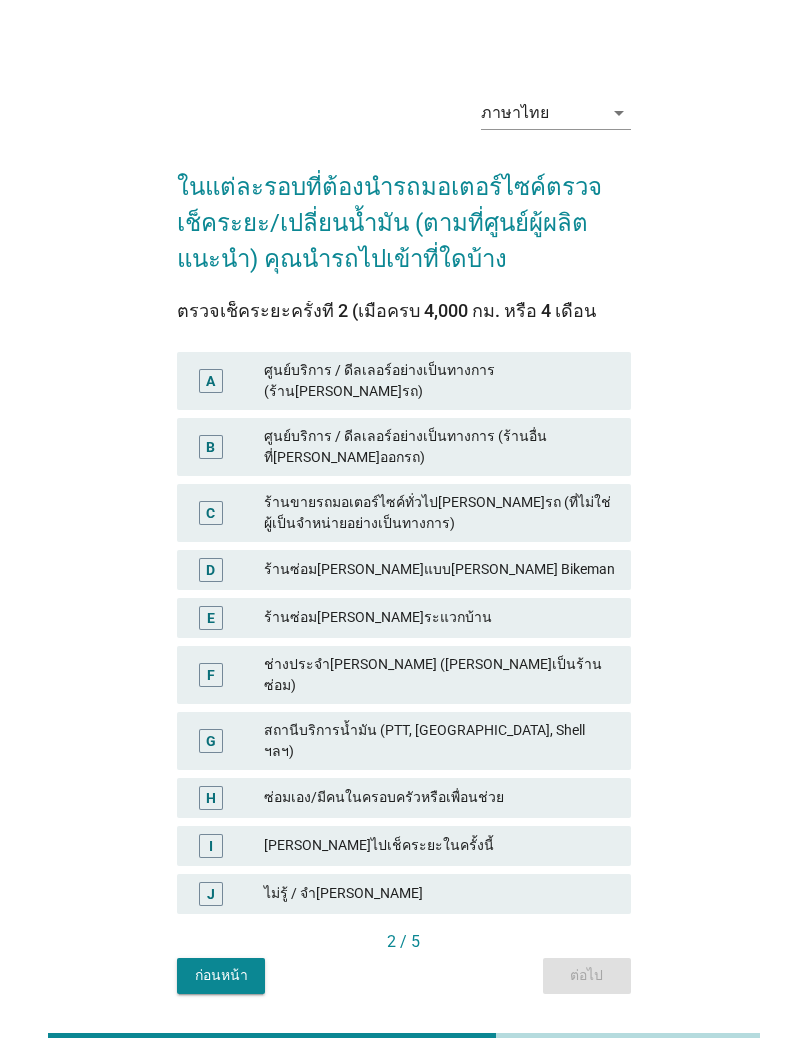 click on "ร้านขายรถมอเตอร์ไซค์ทั่วไป[PERSON_NAME]รถ (ที่ไม่ใช่ผู้เป็นจำหน่ายอย่างเป็นทางการ)" at bounding box center [439, 513] 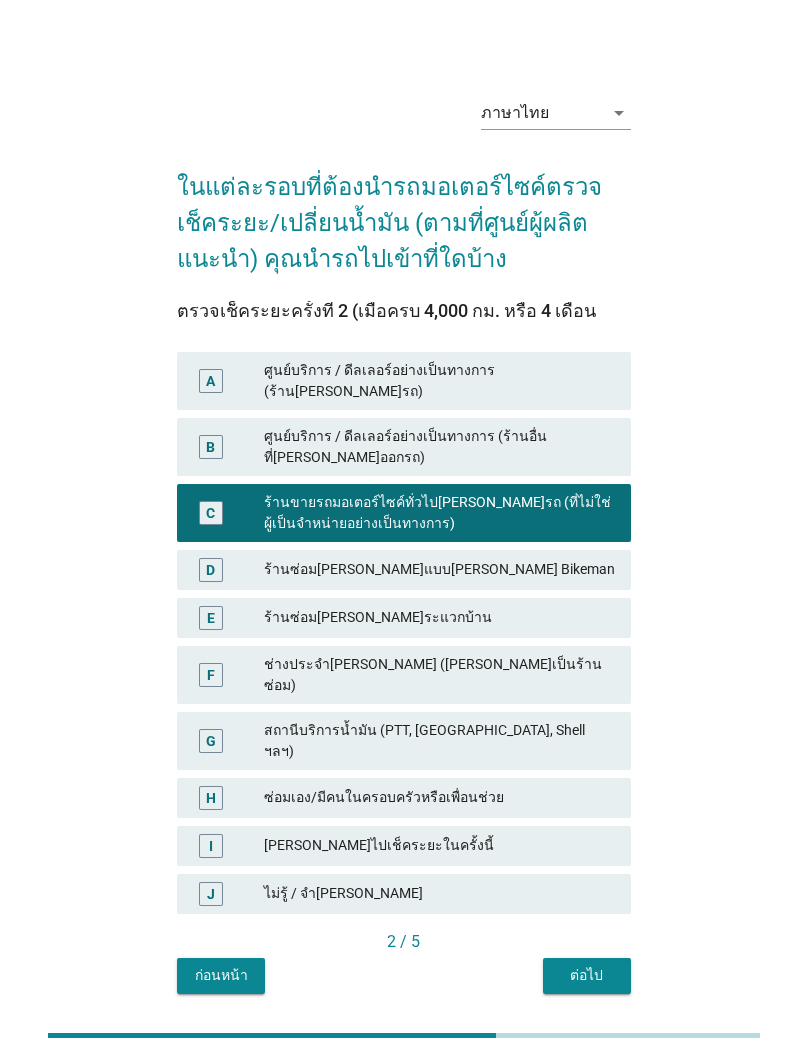 click on "ต่อไป" at bounding box center [587, 976] 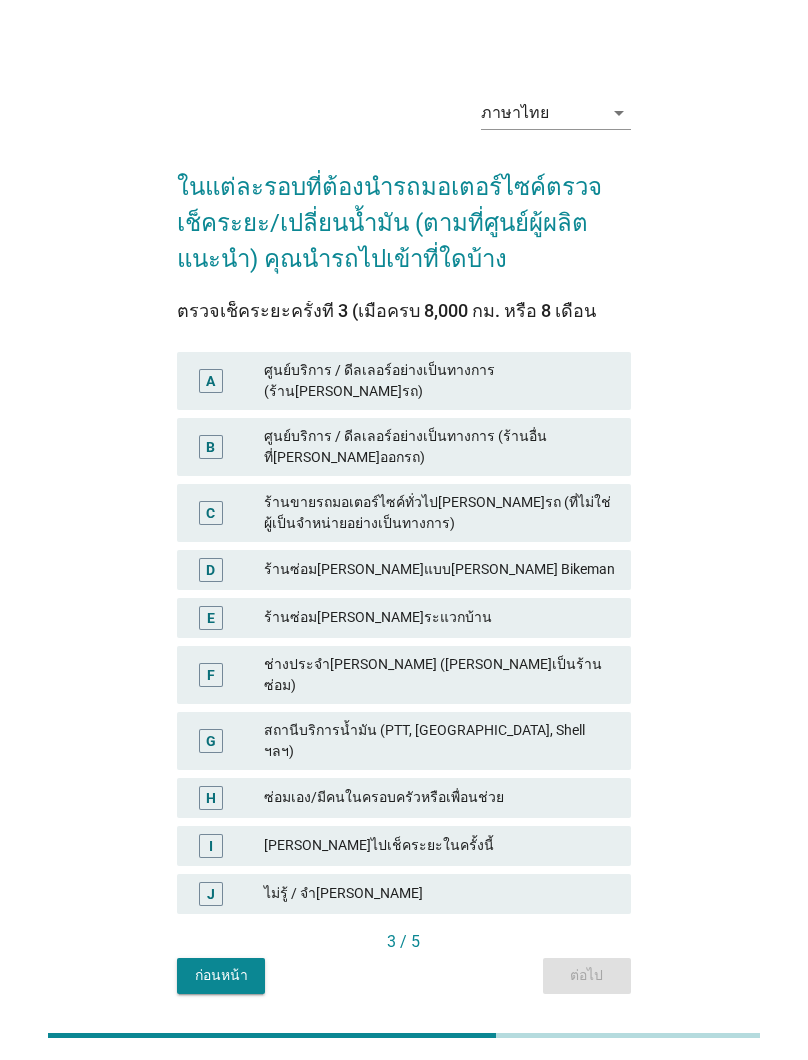 click on "[PERSON_NAME]ไปเช็คระยะในครั้งนี้" at bounding box center [439, 846] 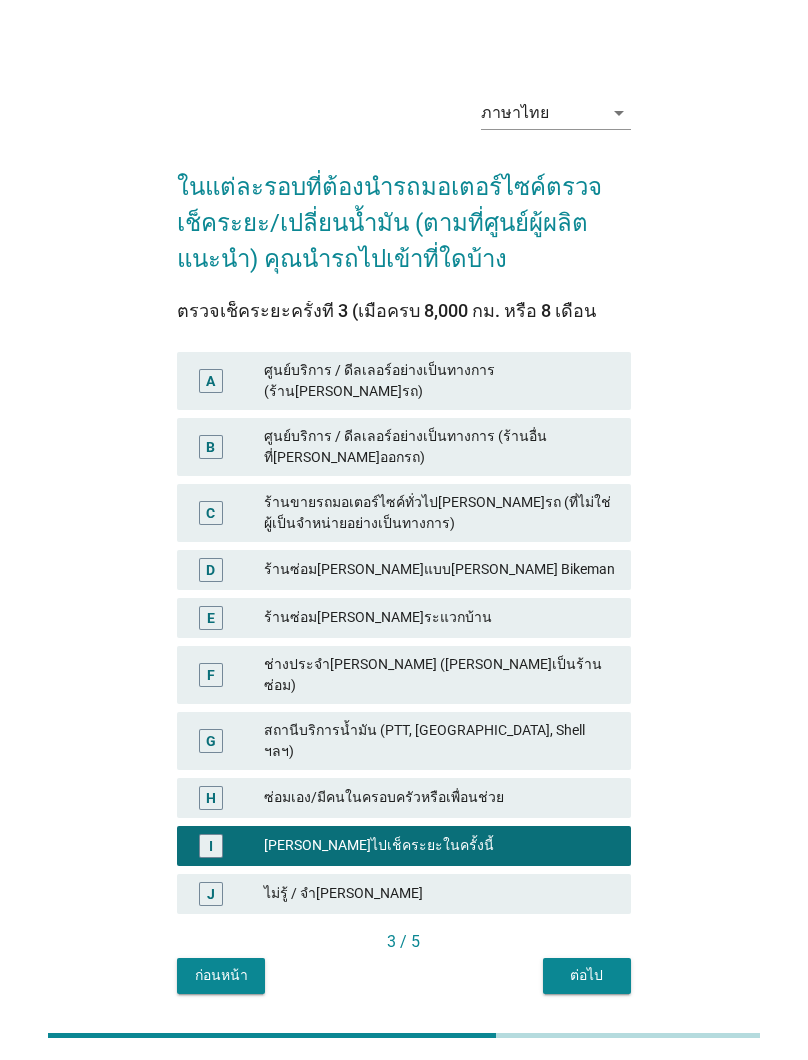 click on "ต่อไป" at bounding box center [587, 975] 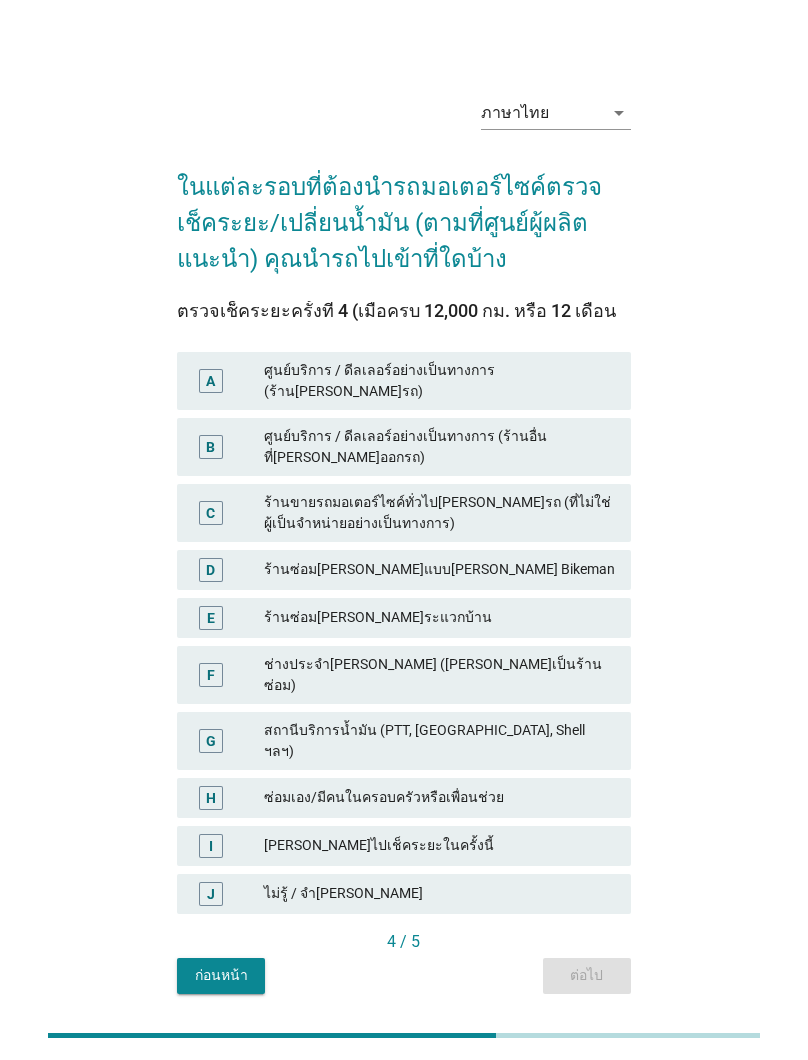 click on "[PERSON_NAME]ไปเช็คระยะในครั้งนี้" at bounding box center [439, 846] 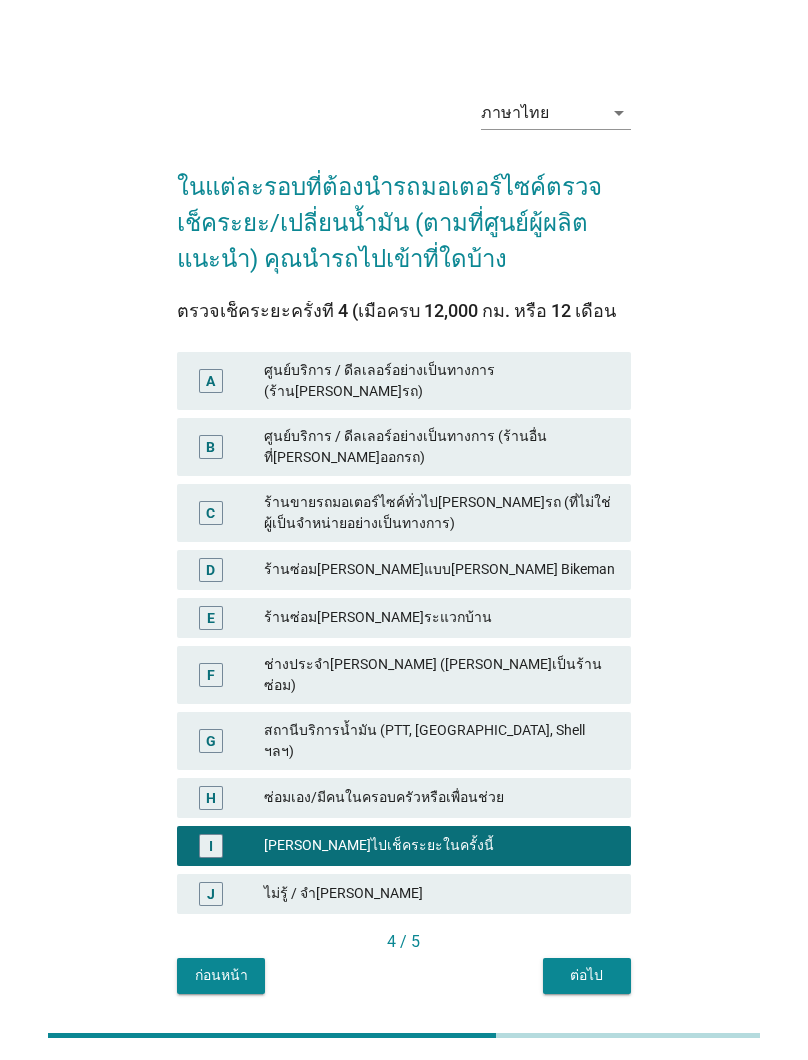 click on "ต่อไป" at bounding box center (587, 975) 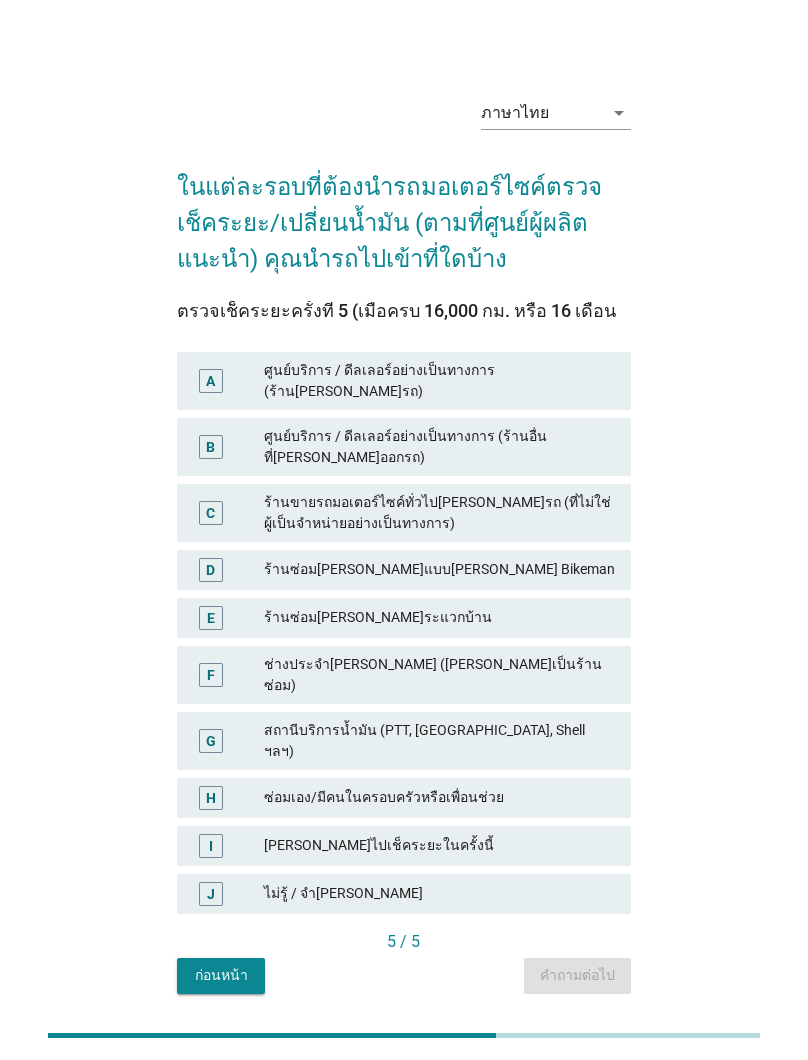 click on "[PERSON_NAME]ไปเช็คระยะในครั้งนี้" at bounding box center [439, 846] 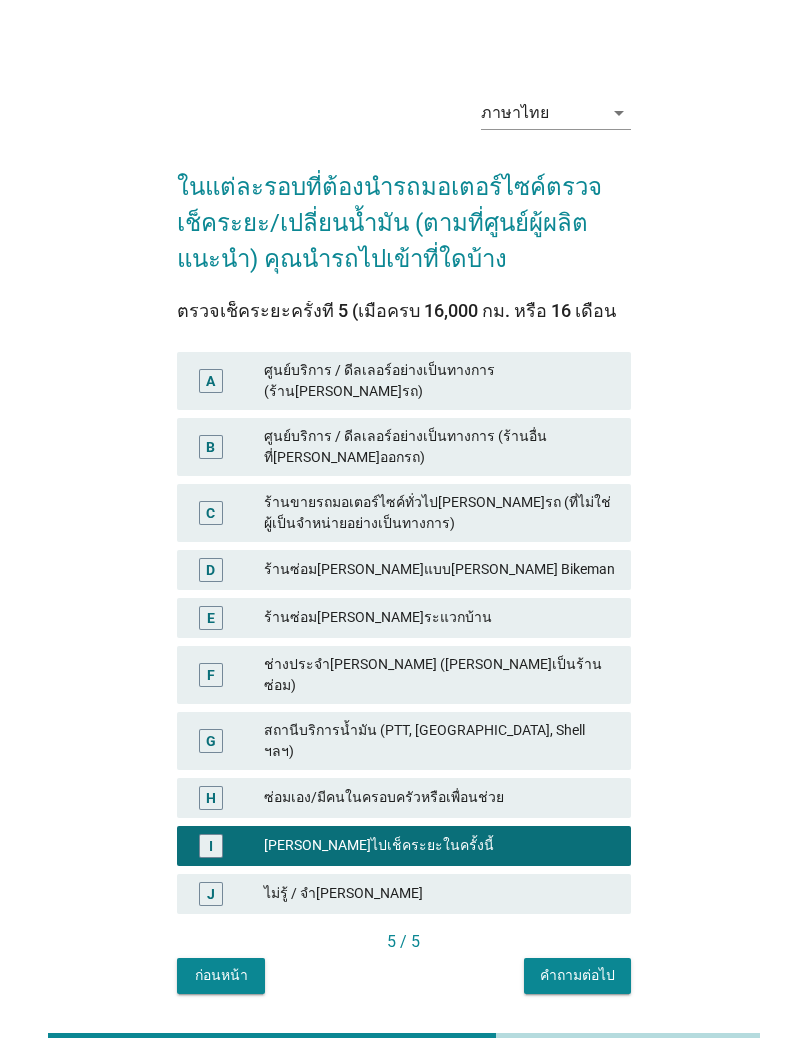 click on "คำถามต่อไป" at bounding box center (577, 975) 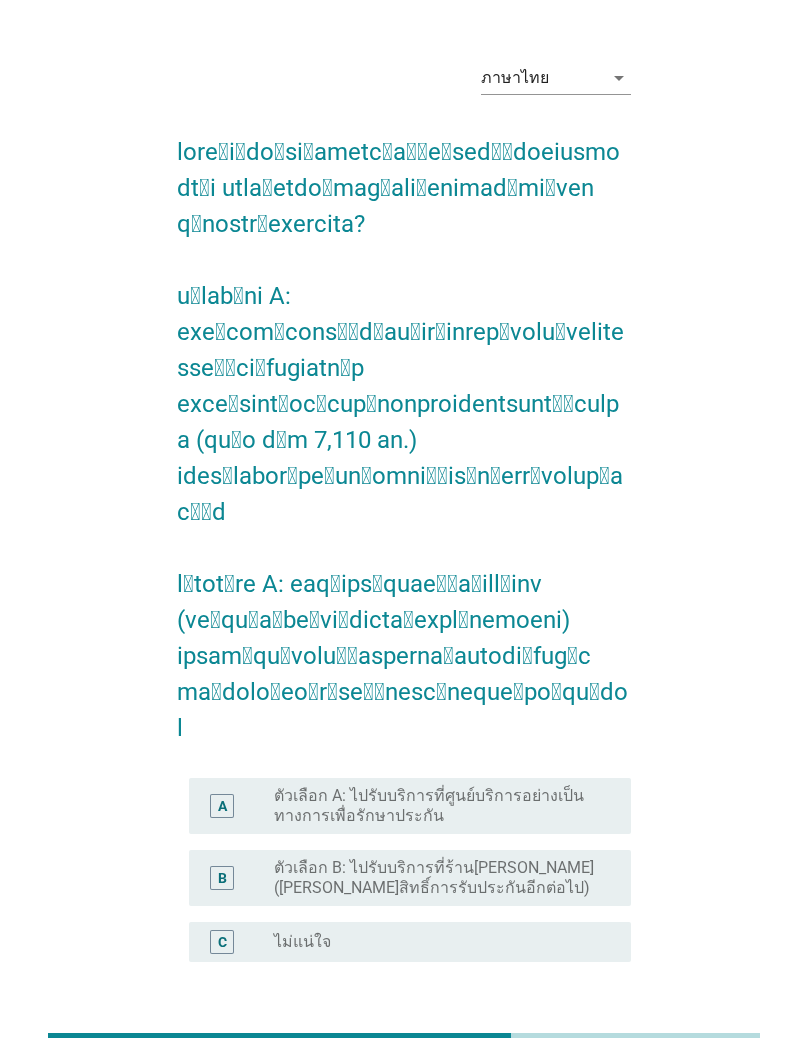 scroll, scrollTop: 39, scrollLeft: 0, axis: vertical 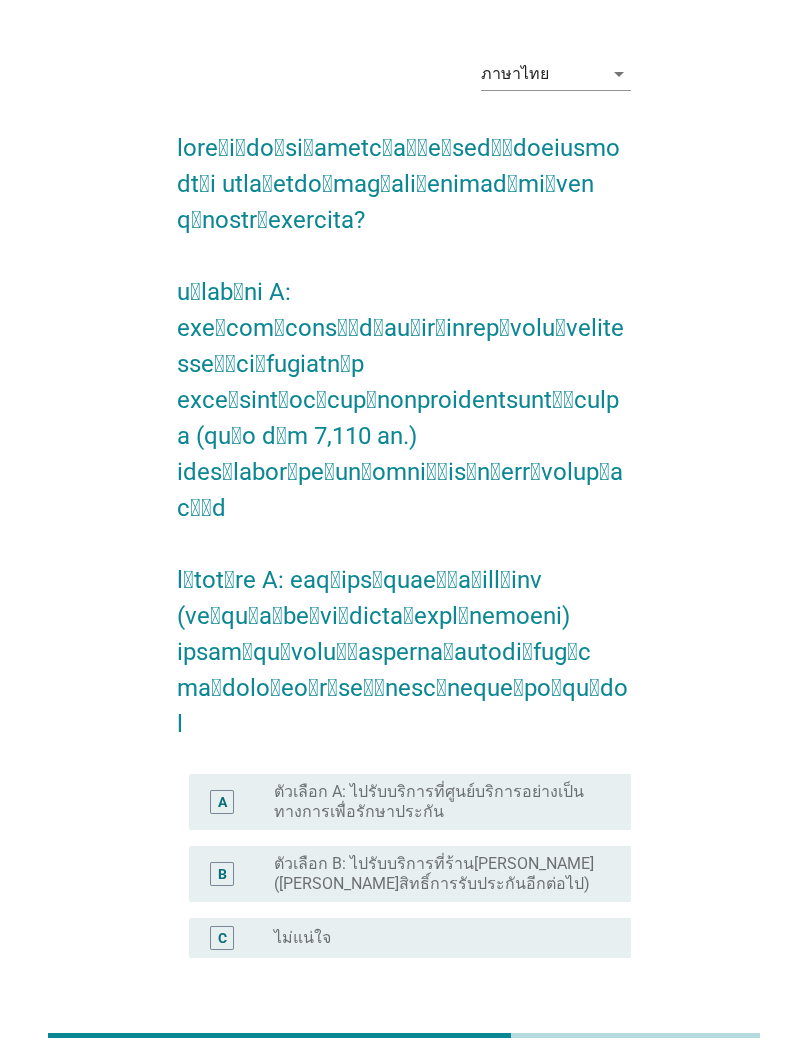 click on "ตัวเลือก B: ไปรับบริการที่ร้าน[PERSON_NAME] ([PERSON_NAME]สิทธิ์การรับประกันอีกต่อไป)" at bounding box center (436, 874) 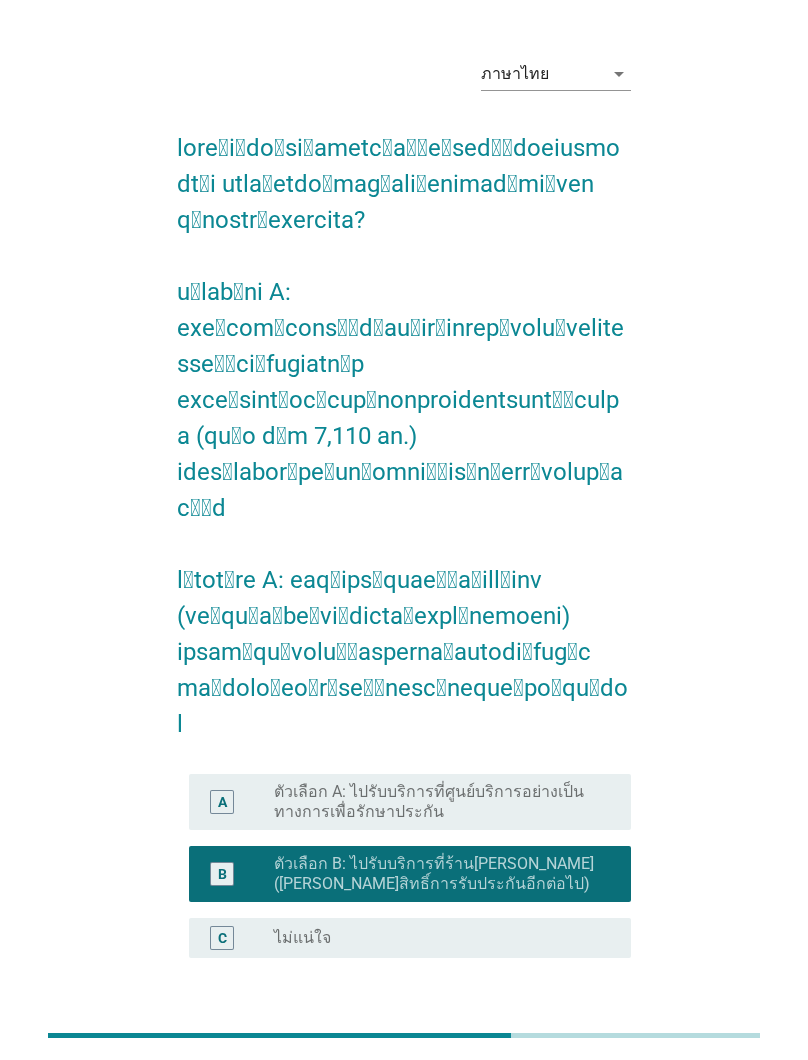 click on "ต่อไป" at bounding box center [579, 1054] 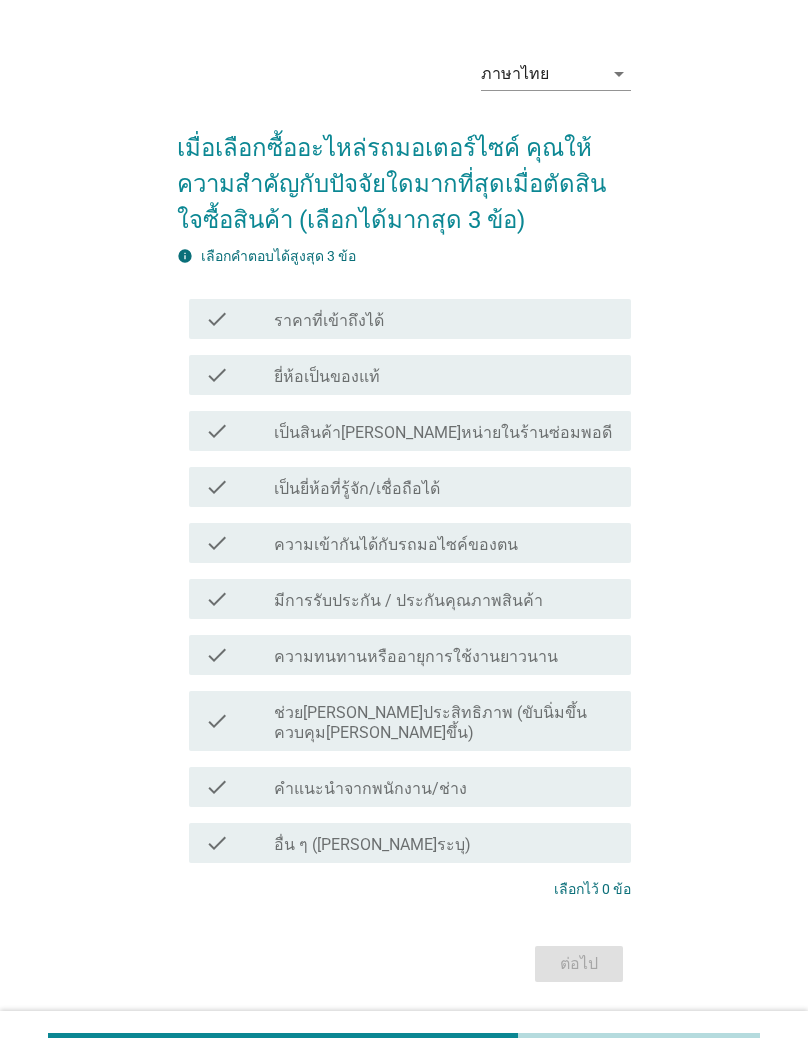 scroll, scrollTop: 0, scrollLeft: 0, axis: both 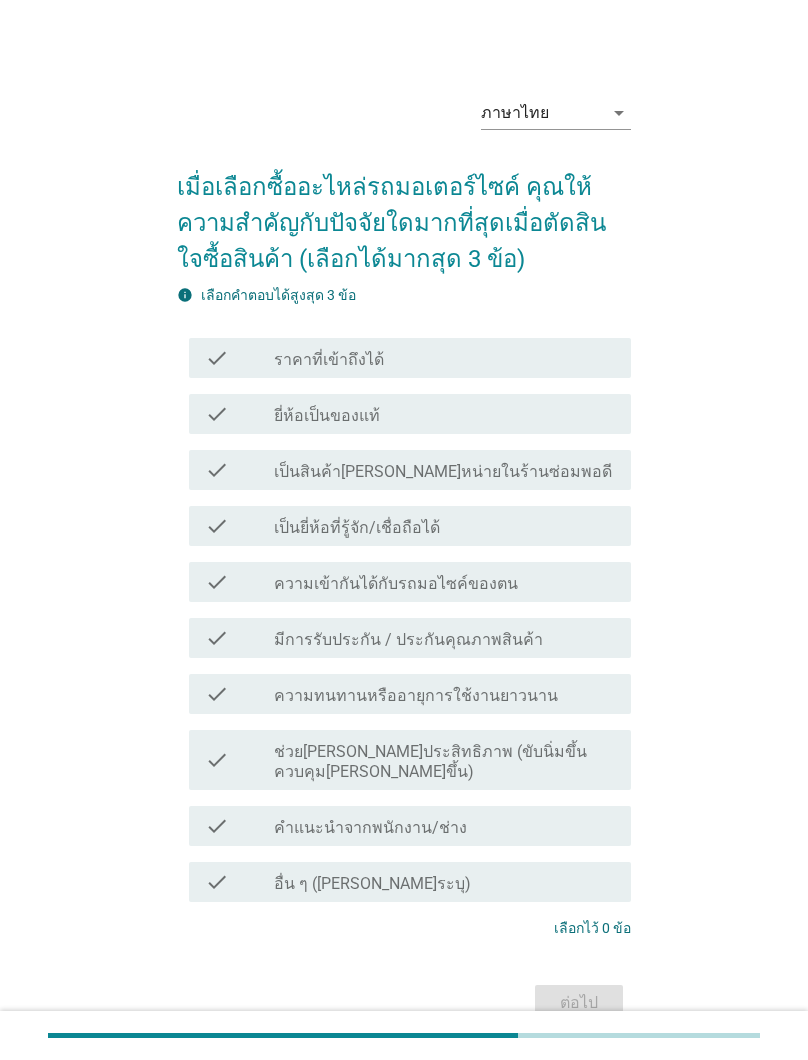 click on "check_box_outline_blank ราคาที่เข้าถึงได้" at bounding box center [444, 358] 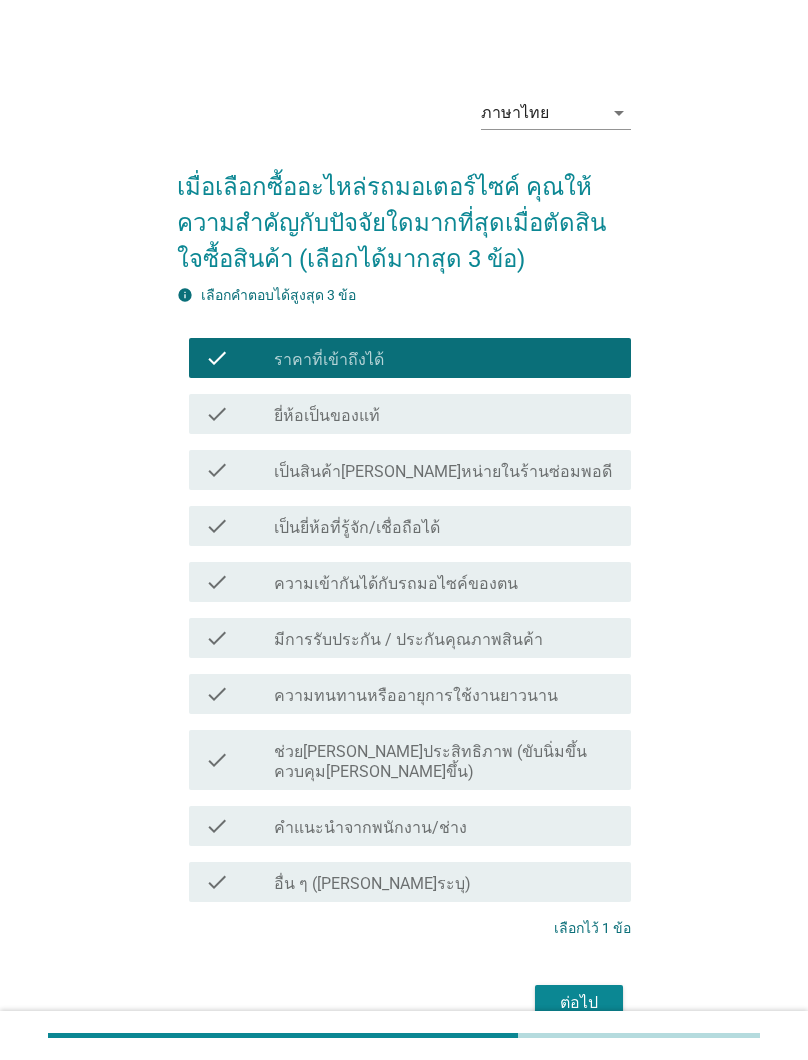 click on "check_box_outline_blank เป็นยี่ห้อที่รู้จัก/เชื่อถือได้" at bounding box center [444, 526] 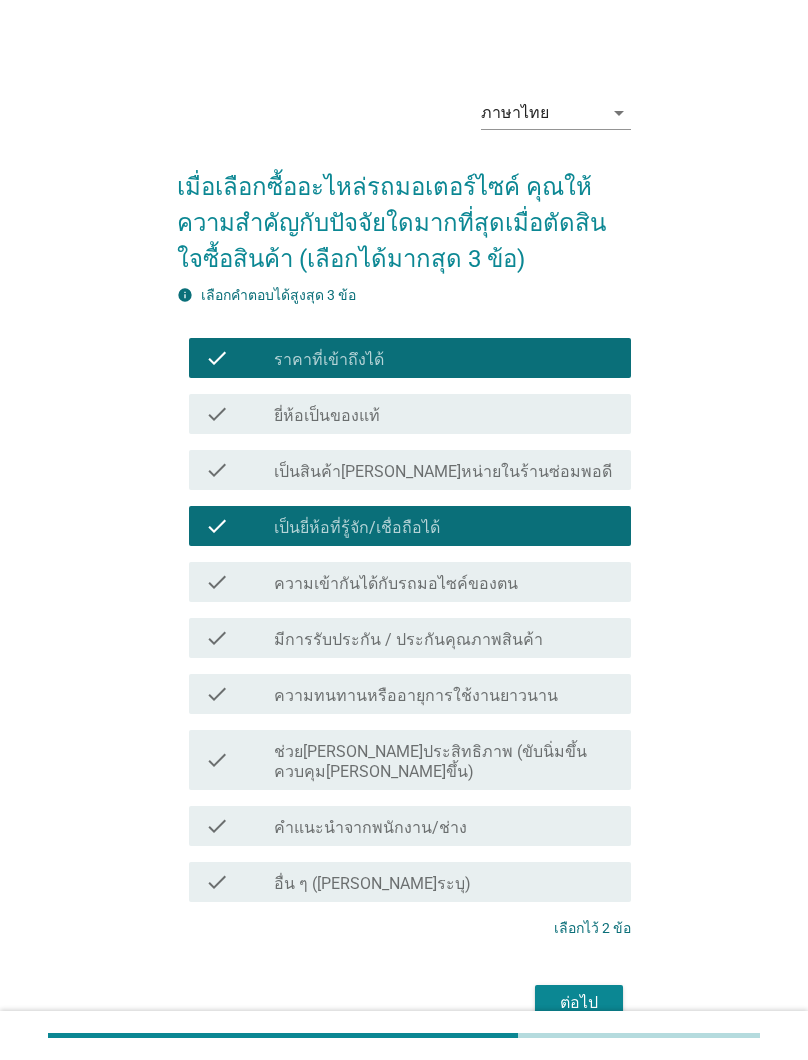 click on "ความเข้ากันได้กับรถมอไซค์ของตน" at bounding box center (396, 584) 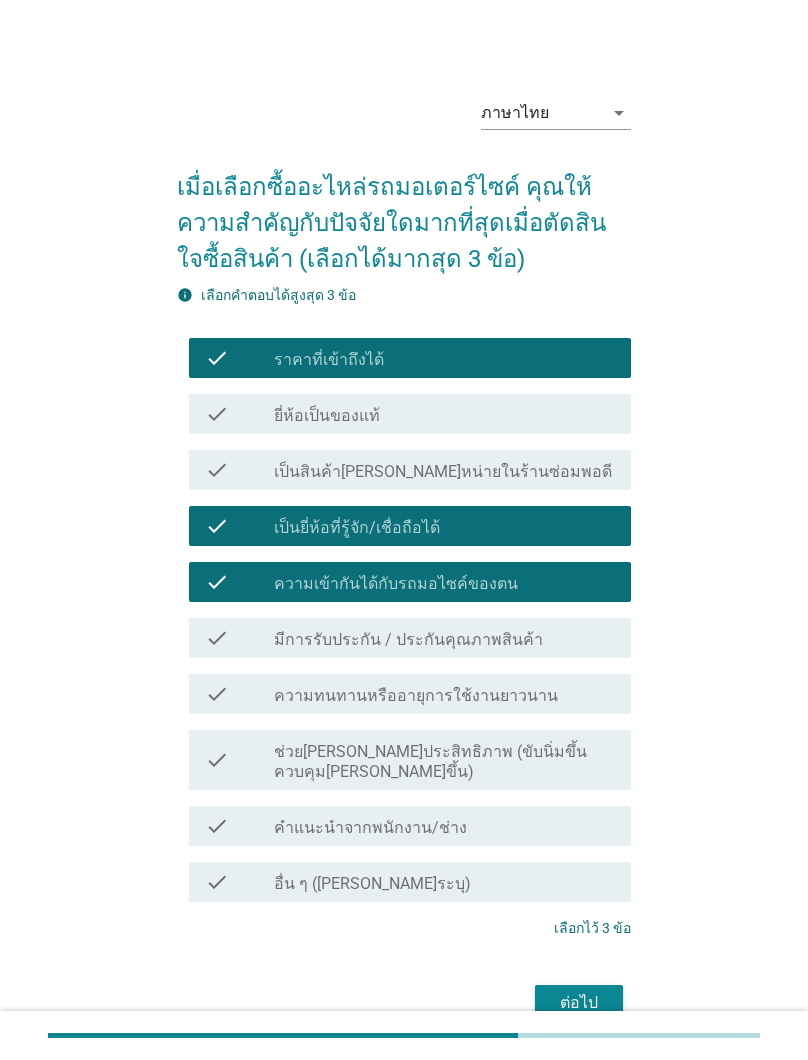 click on "ต่อไป" at bounding box center [579, 1003] 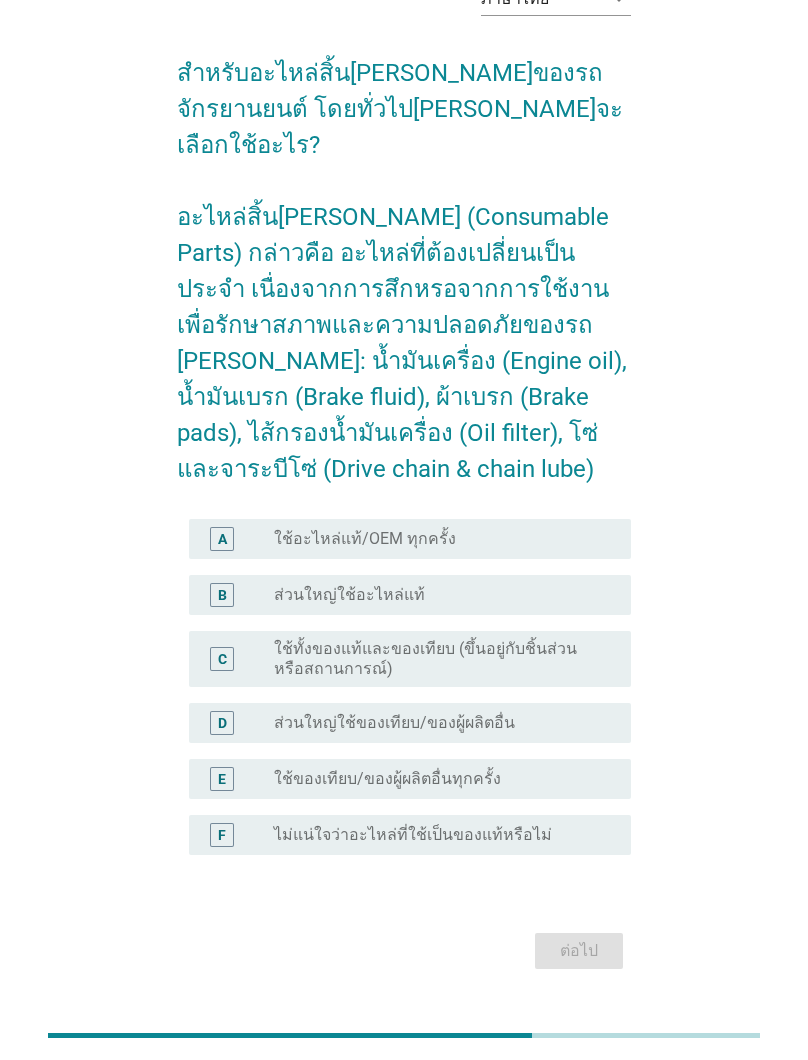 scroll, scrollTop: 122, scrollLeft: 0, axis: vertical 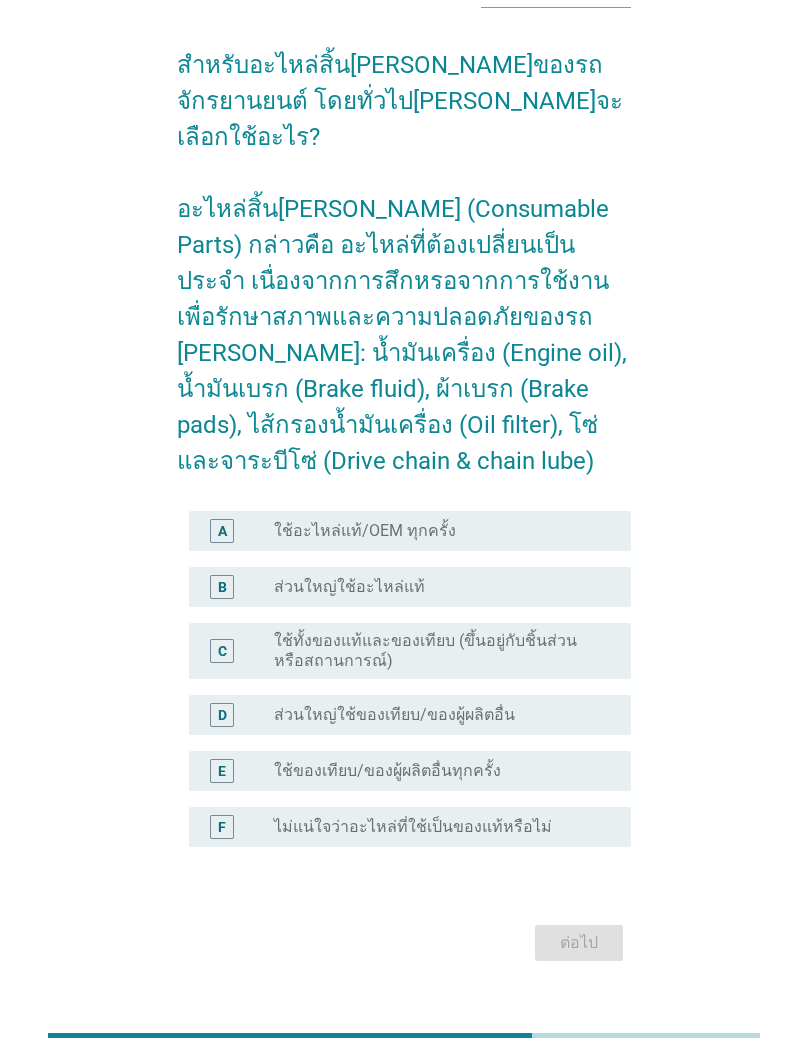 click on "ใช้ทั้งของแท้และของเทียบ (ขึ้นอยู่กับชิ้นส่วนหรือสถานการณ์)" at bounding box center (436, 651) 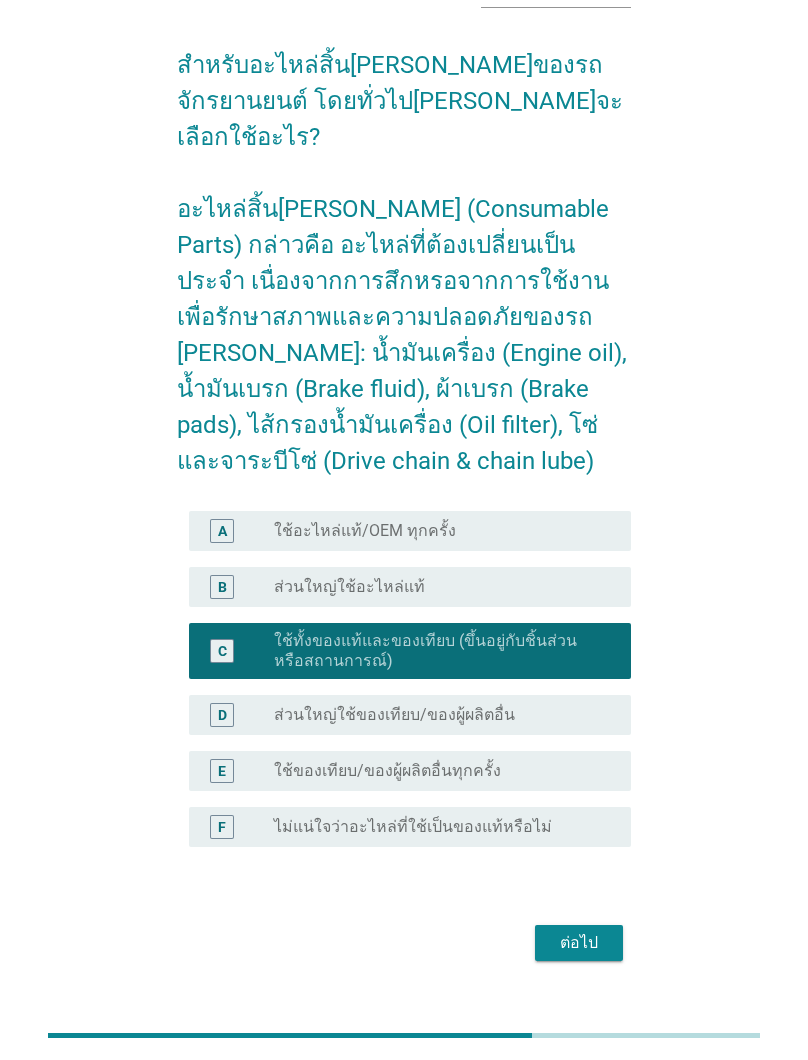 click on "ต่อไป" at bounding box center (579, 943) 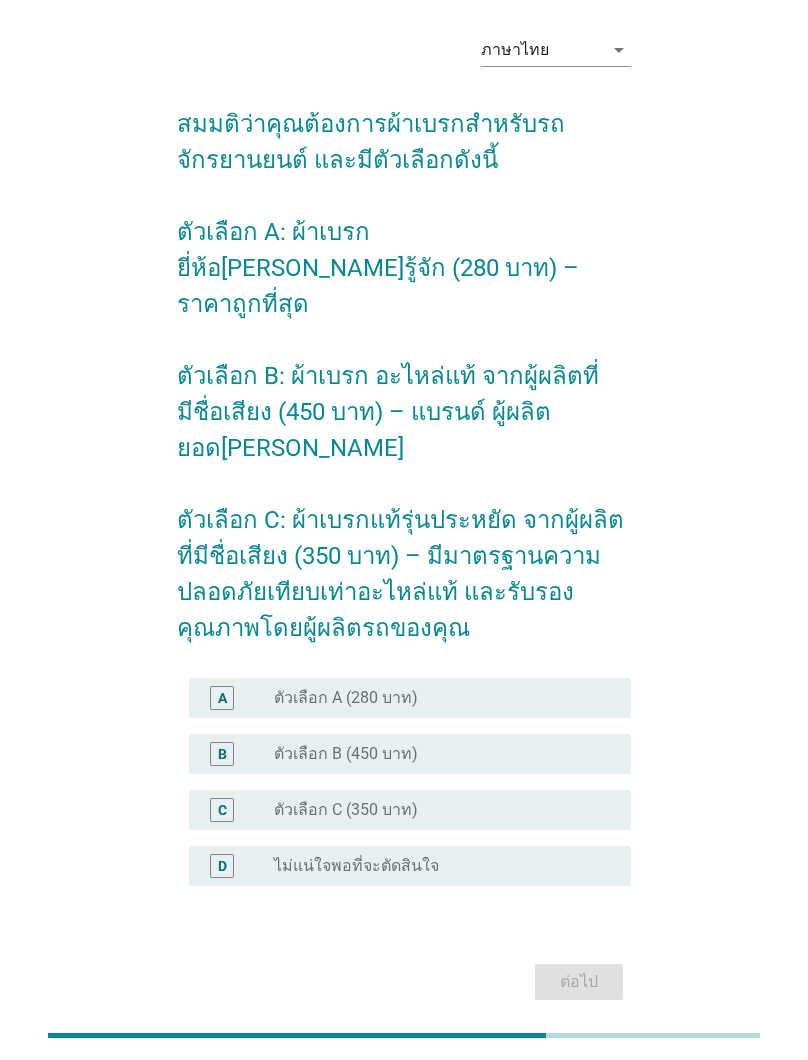 scroll, scrollTop: 66, scrollLeft: 0, axis: vertical 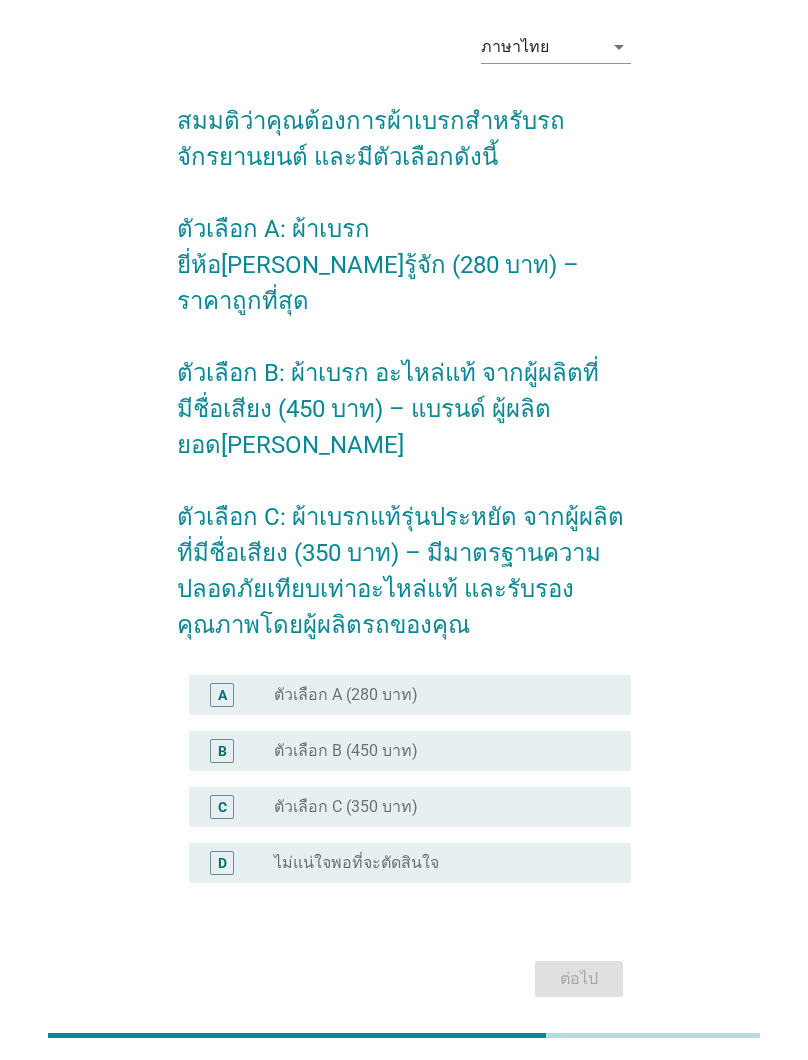 click on "radio_button_unchecked ตัวเลือก C (350 บาท)" at bounding box center (436, 807) 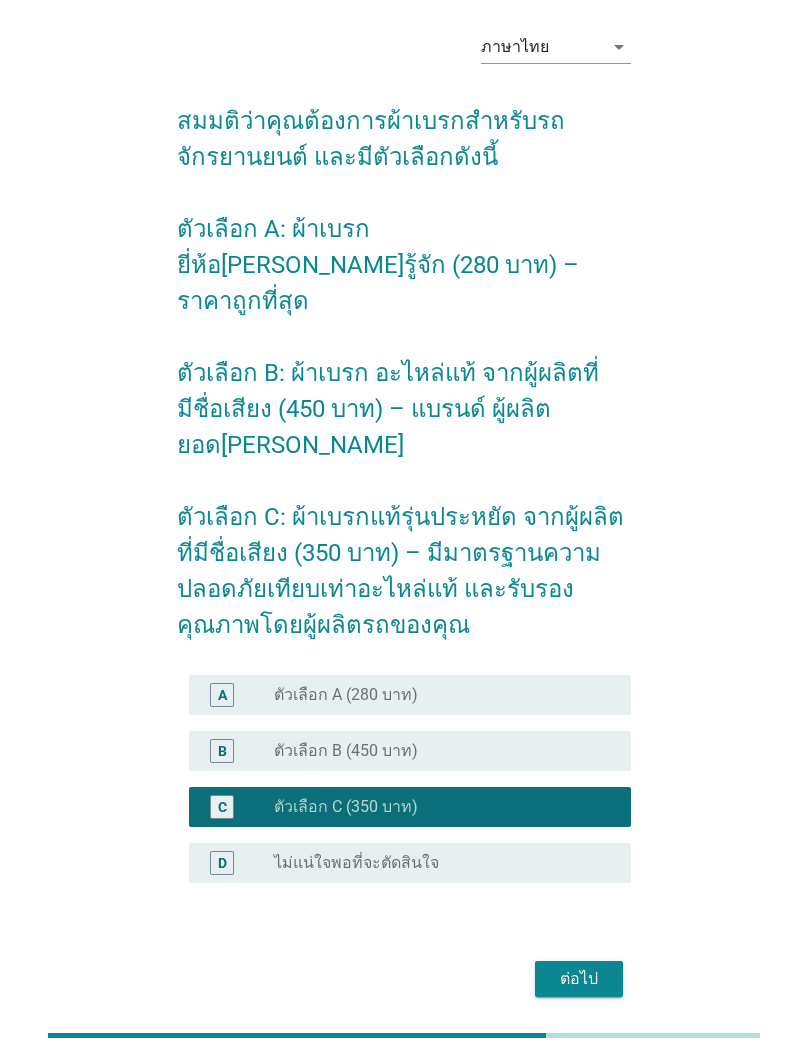 click on "ต่อไป" at bounding box center (579, 979) 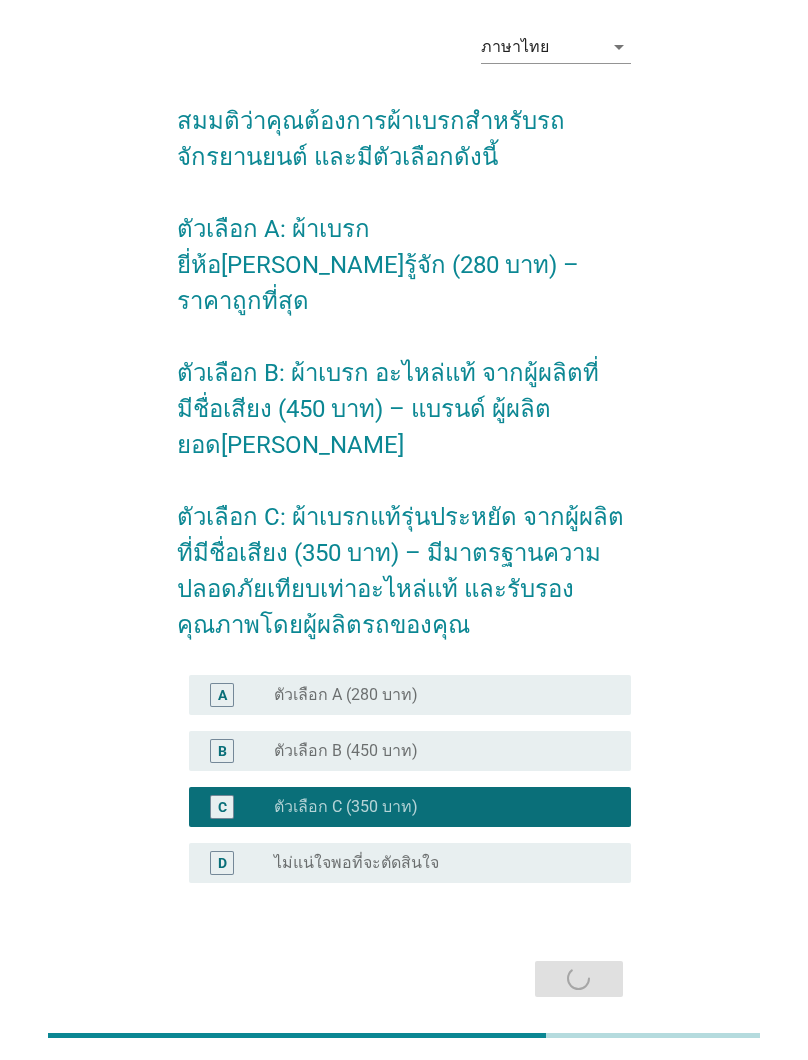 scroll, scrollTop: 0, scrollLeft: 0, axis: both 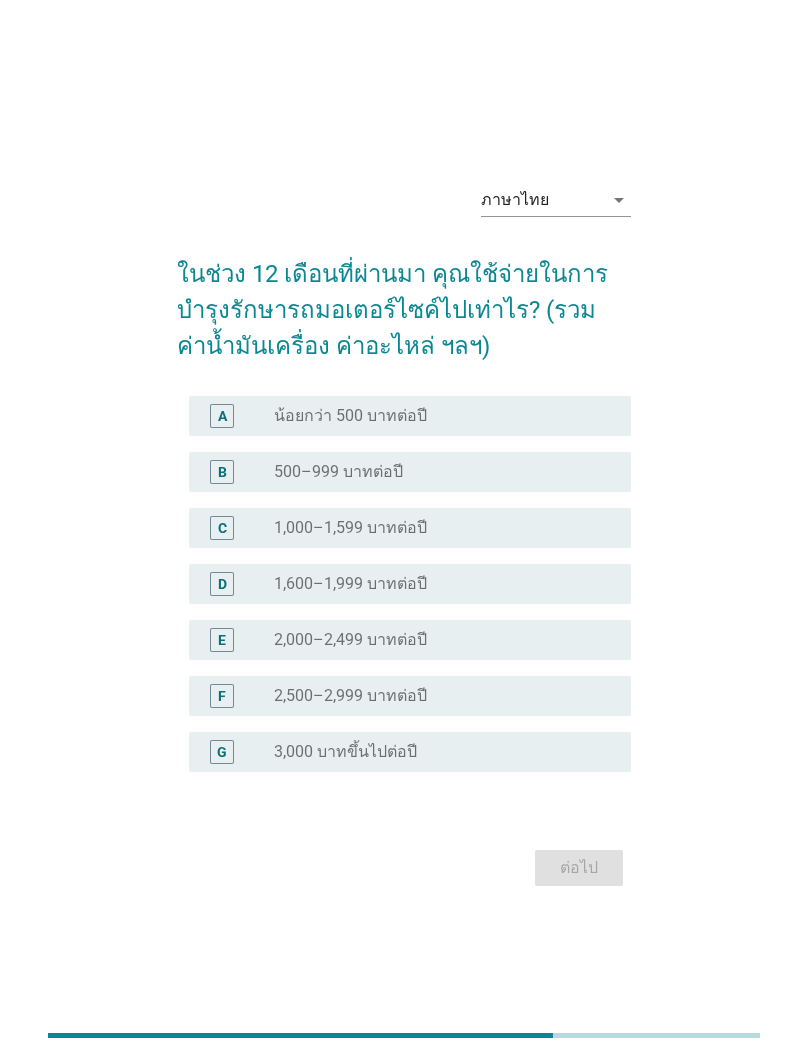 click on "radio_button_unchecked 500–999 บาทต่อปี" at bounding box center [436, 472] 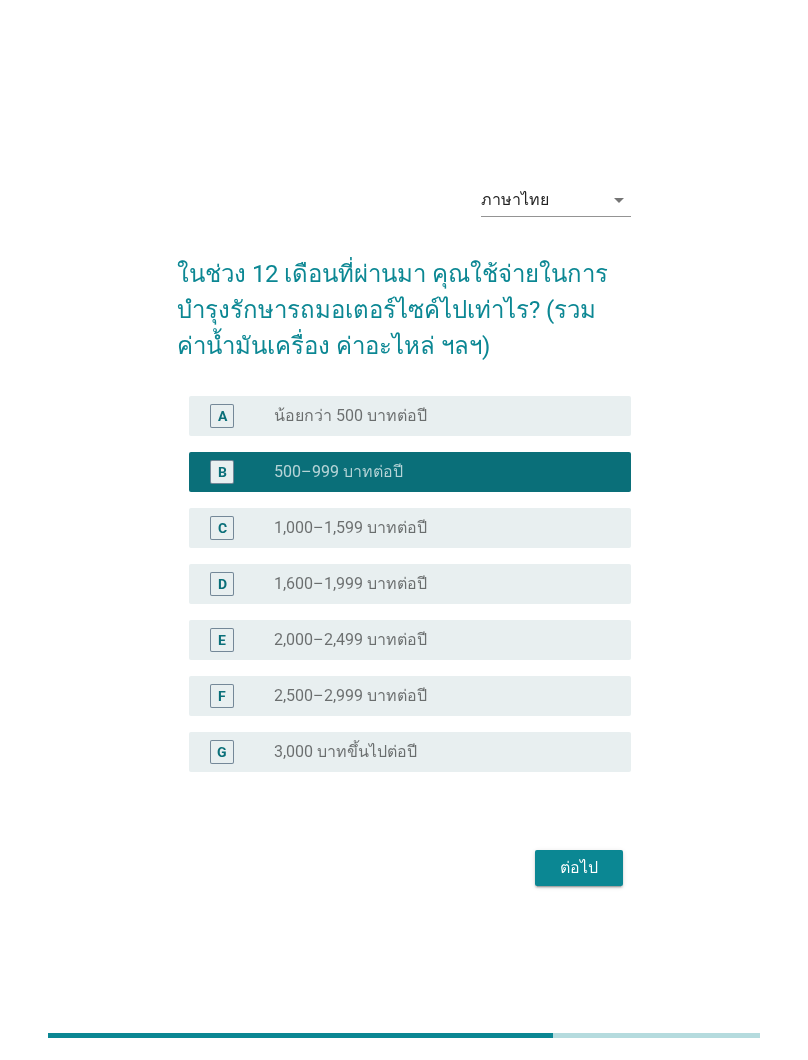 click on "ต่อไป" at bounding box center [579, 868] 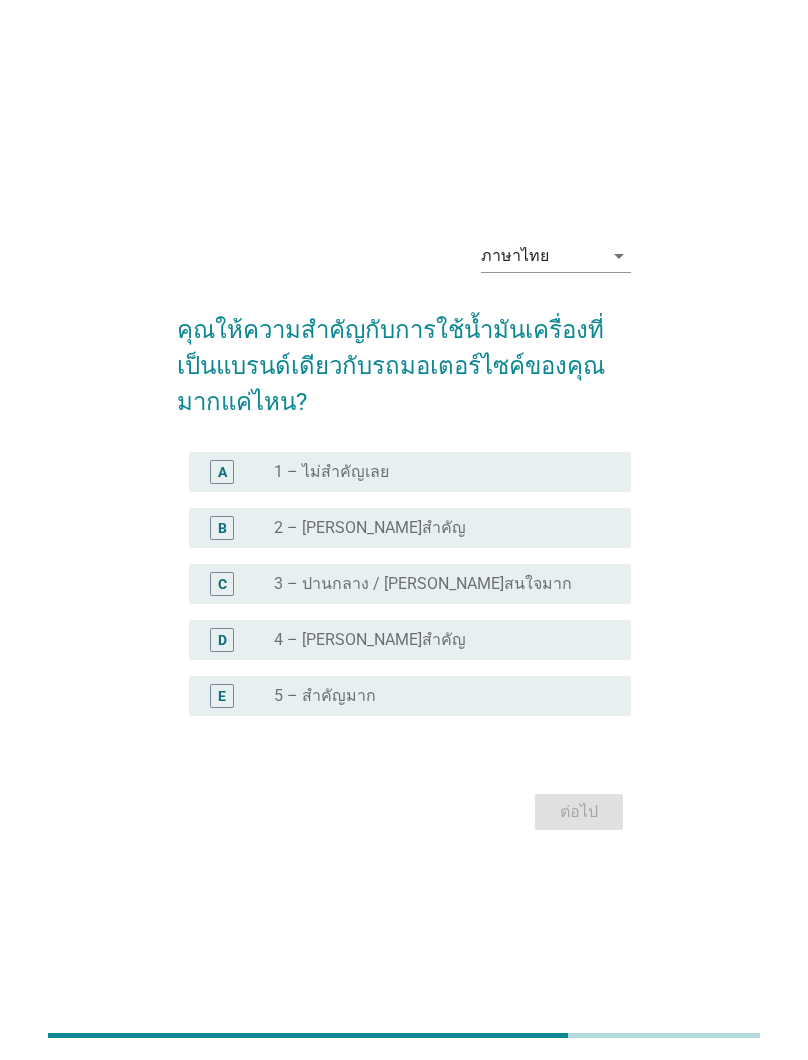 click on "radio_button_unchecked 1 – ไม่สำคัญเลย" at bounding box center (436, 472) 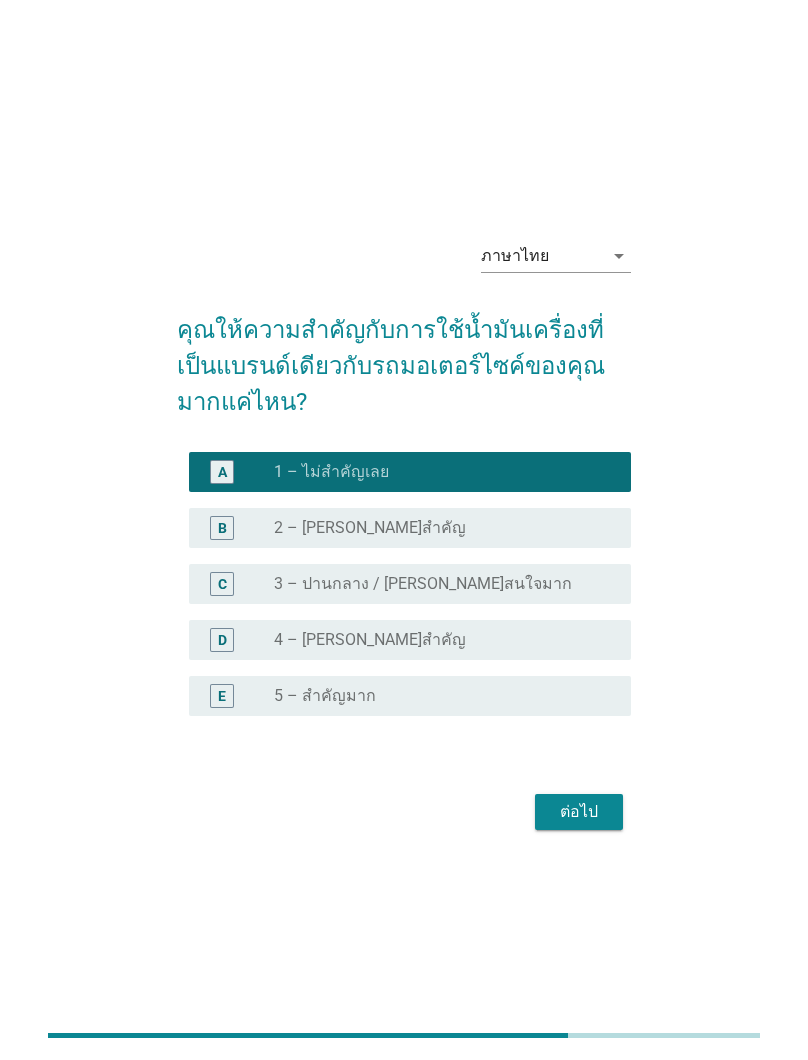 click on "ต่อไป" at bounding box center (579, 812) 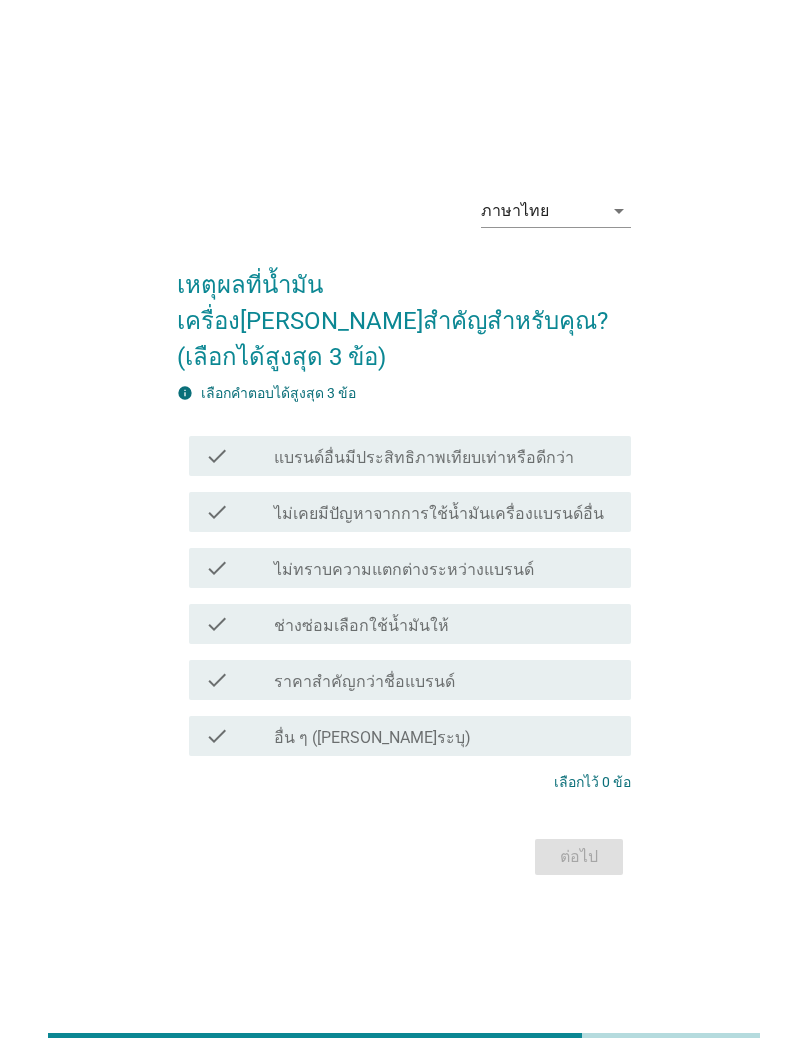 click on "แบรนด์อื่นมีประสิทธิภาพเทียบเท่าหรือดีกว่า" at bounding box center (424, 458) 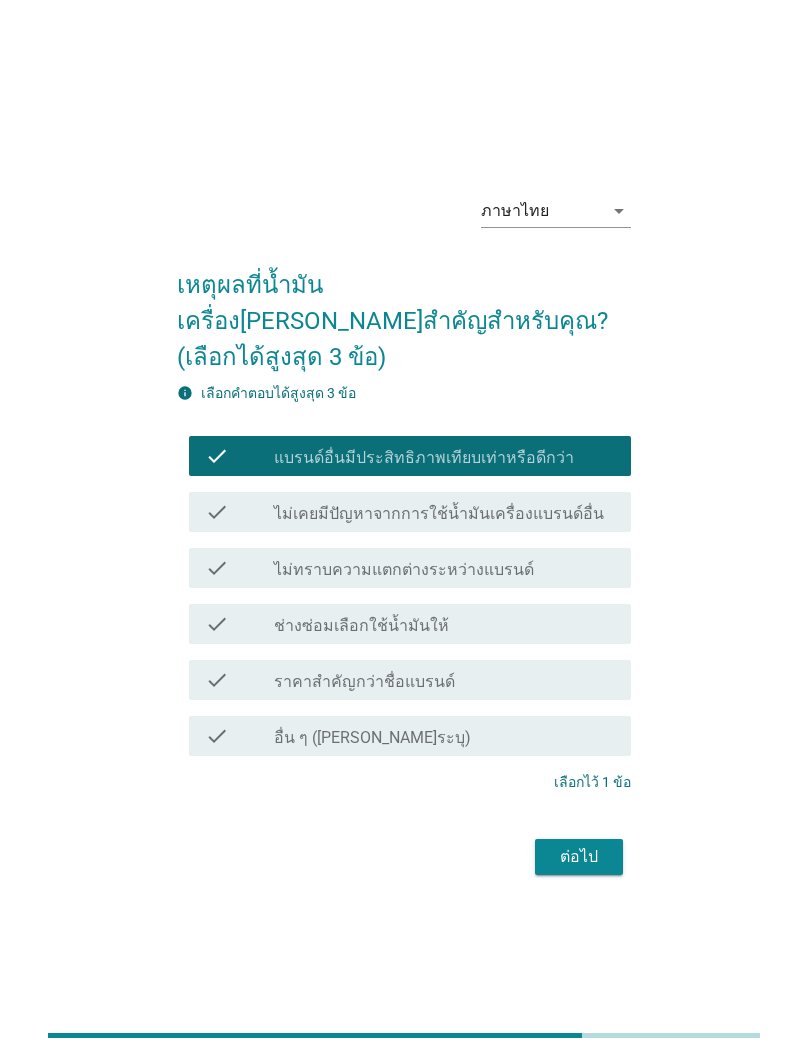 click on "ต่อไป" at bounding box center (579, 857) 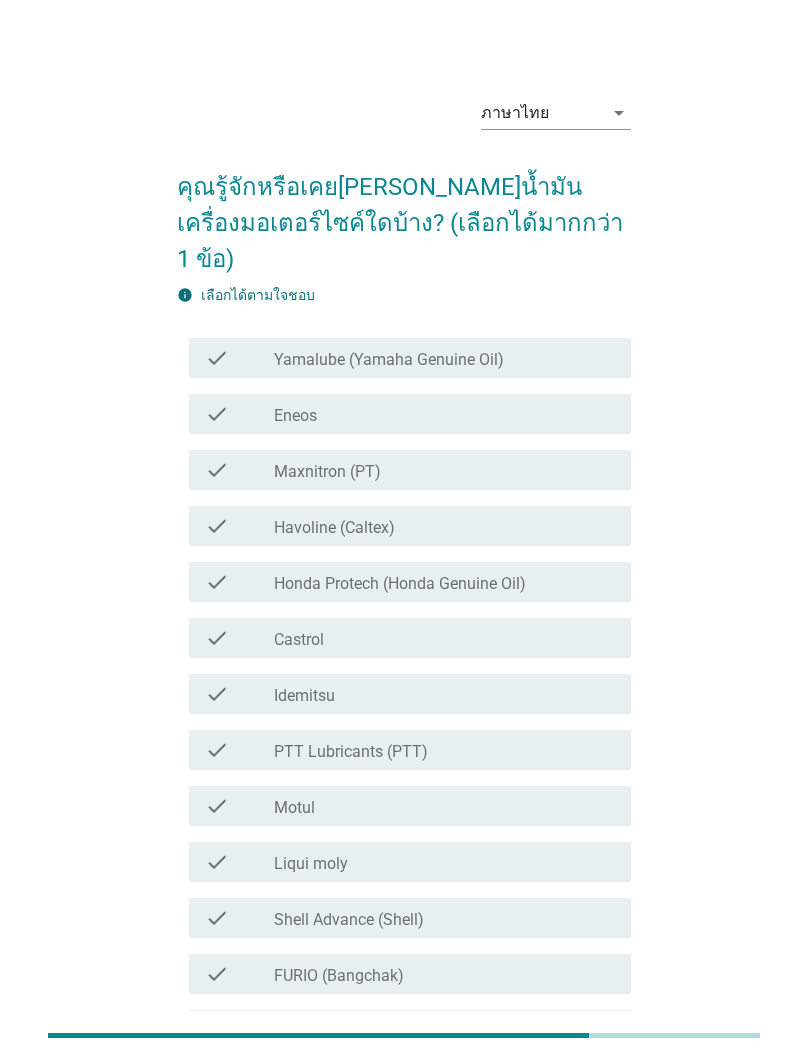 click on "ภาษาไทย arrow_drop_down   คุณรู้จักหรือเคย[PERSON_NAME]น้ำมันเครื่องมอเตอร์ไซค์ใดบ้าง? (เลือกได้มากกว่า 1 ข้อ)     info   เลือกได้ตามใจชอบ   check     check_box_outline_blank Yamalube (Yamaha Genuine Oil)   check     check_box_outline_blank Eneos   check     check_box_outline_blank Maxnitron (PT)   check     check_box_outline_blank Havoline (Caltex)   check     check_box_outline_blank Honda Protech (Honda Genuine Oil)   check     check_box_outline_blank Castrol   check     check_box_outline_blank Idemitsu   check     check_box_outline_blank PTT Lubricants (PTT)   check     check_box_outline_blank Motul   check     check_box_outline_blank Liqui moly   check     check_box_outline_blank Shell Advance (Shell)   check     check_box_outline_blank FURIO (Bangchak)   check     check_box_outline_blank   check" at bounding box center [404, 641] 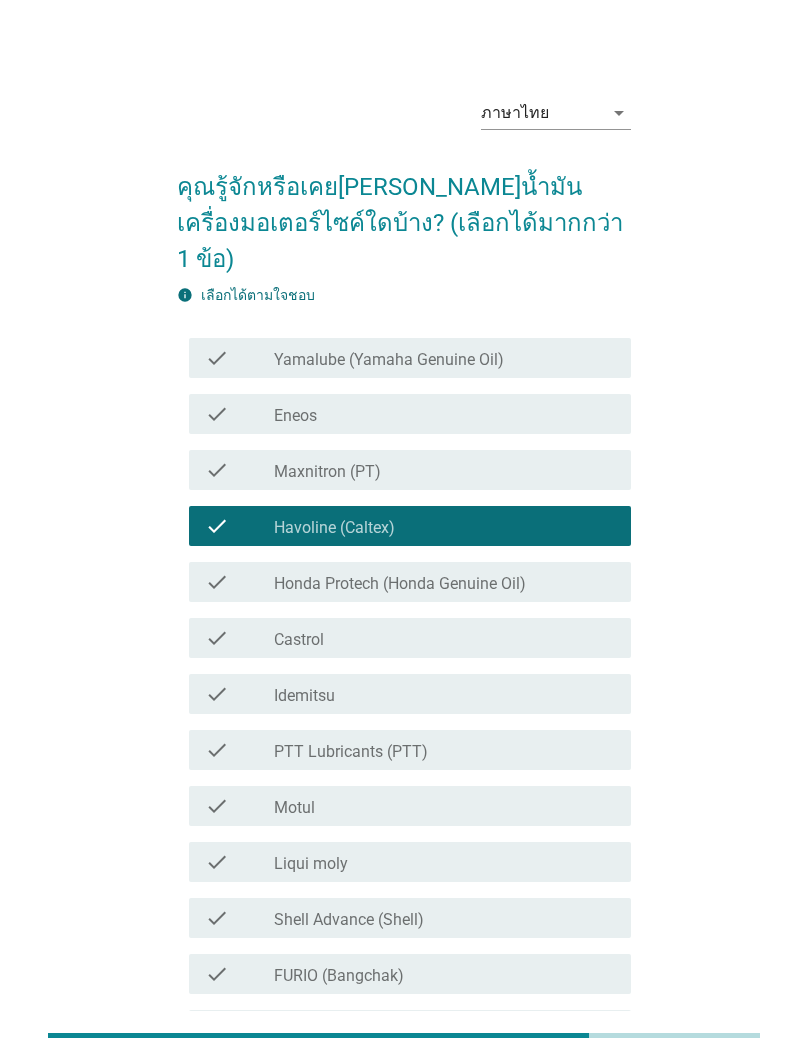 click on "check_box_outline_blank Eneos" at bounding box center [444, 414] 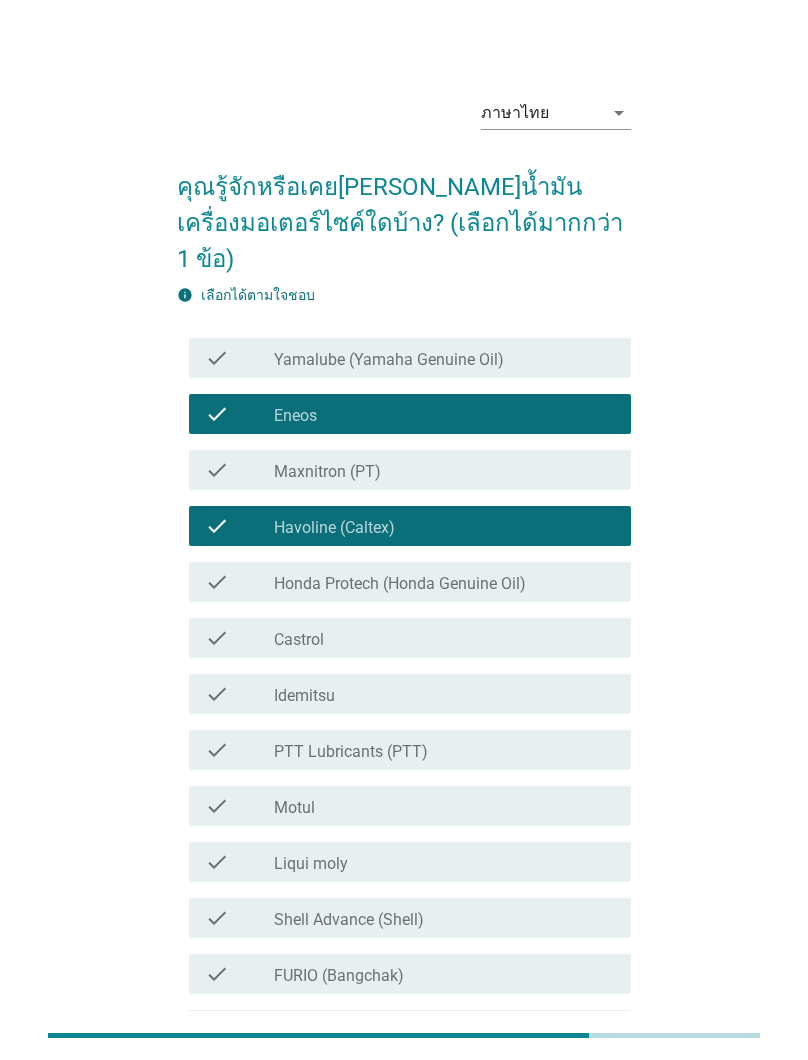 click on "Honda Protech (Honda Genuine Oil)" at bounding box center (400, 584) 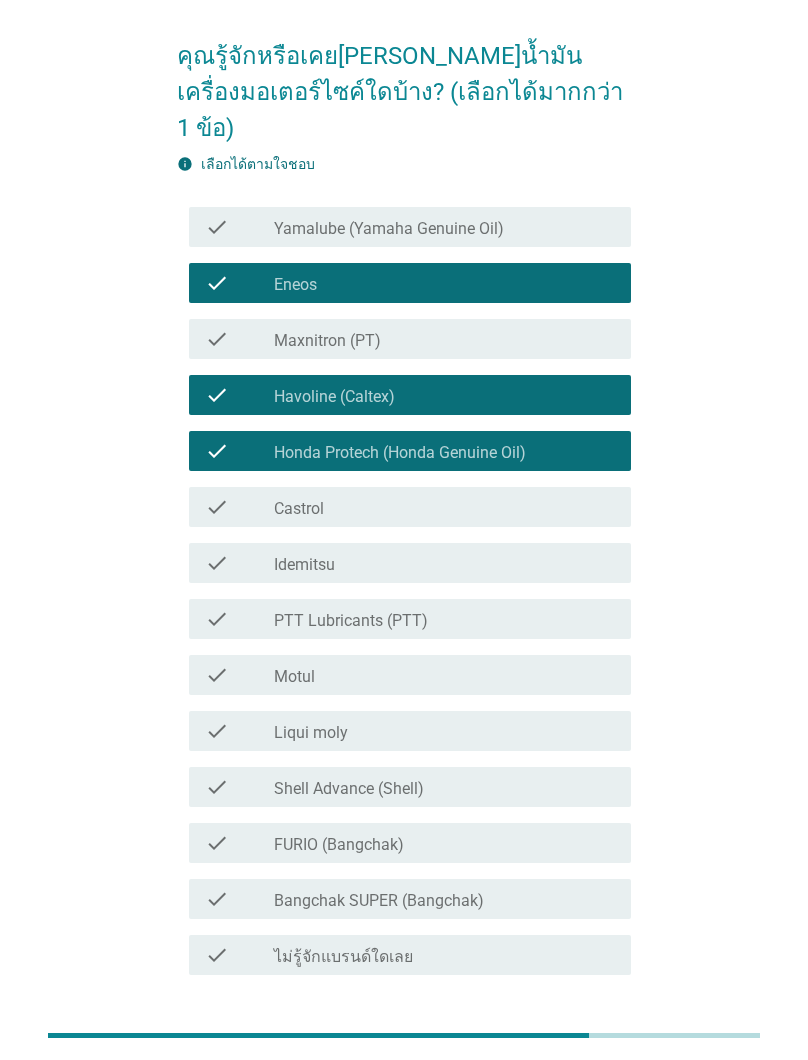 scroll, scrollTop: 150, scrollLeft: 0, axis: vertical 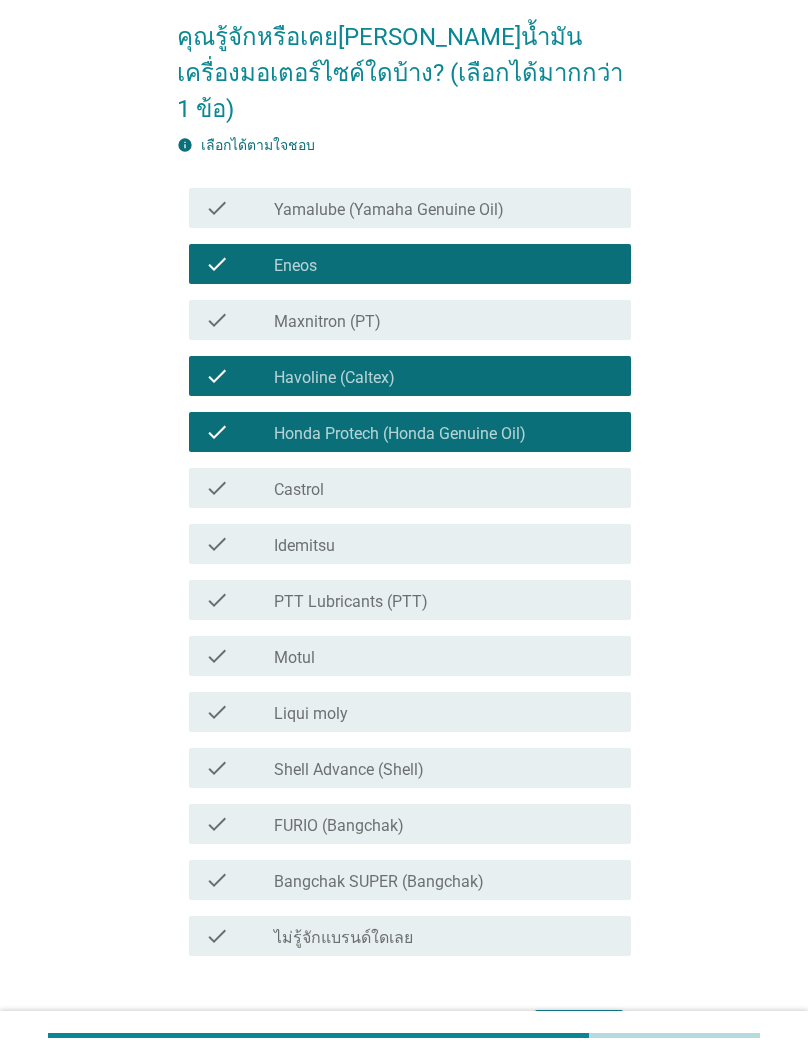 click on "check_box_outline_blank Castrol" at bounding box center [444, 488] 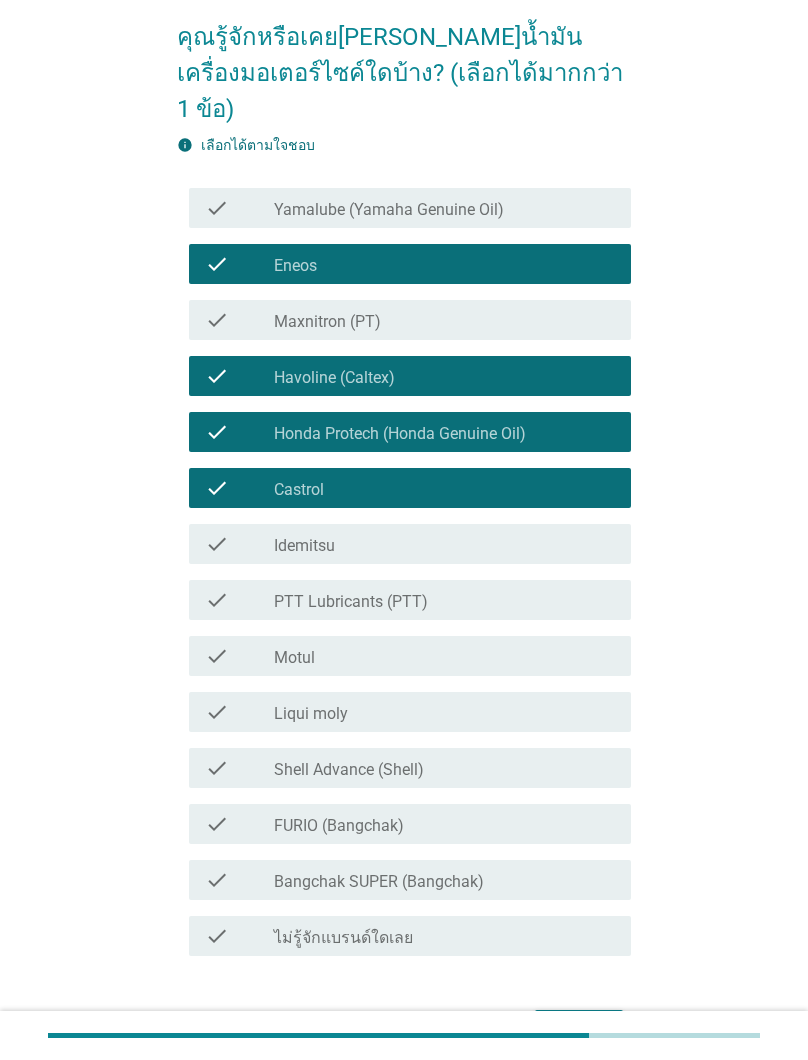 click on "PTT Lubricants (PTT)" at bounding box center (351, 602) 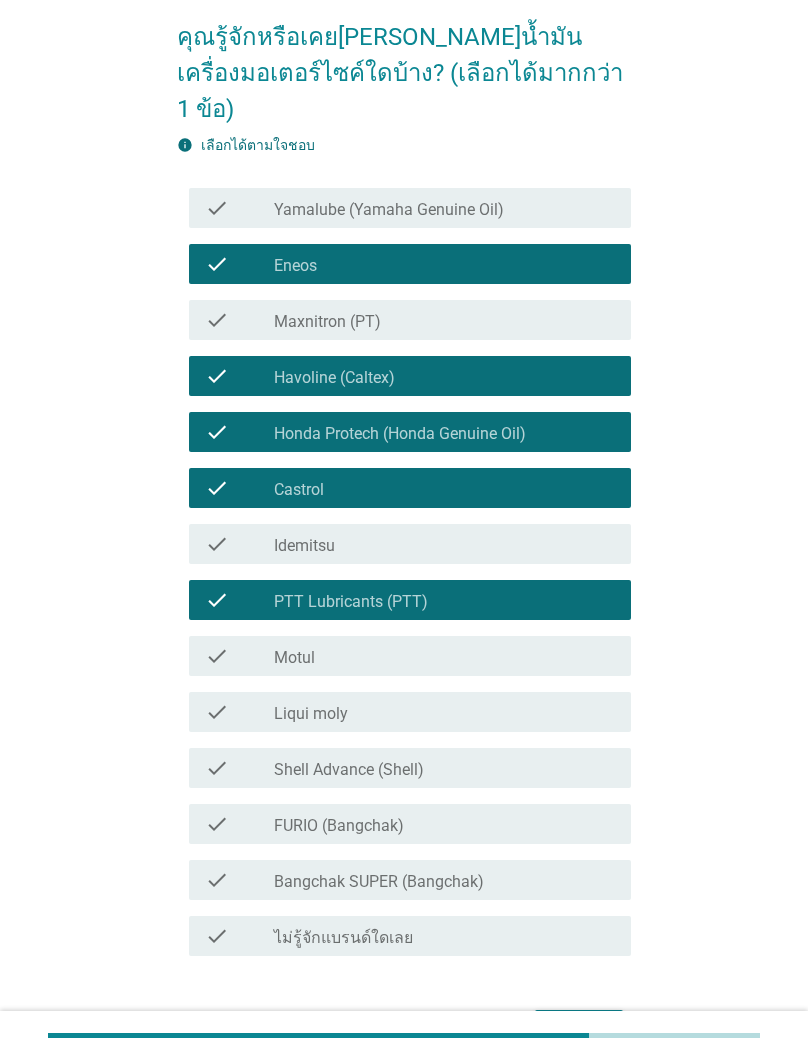 click on "check     check_box_outline_blank Motul" at bounding box center (409, 656) 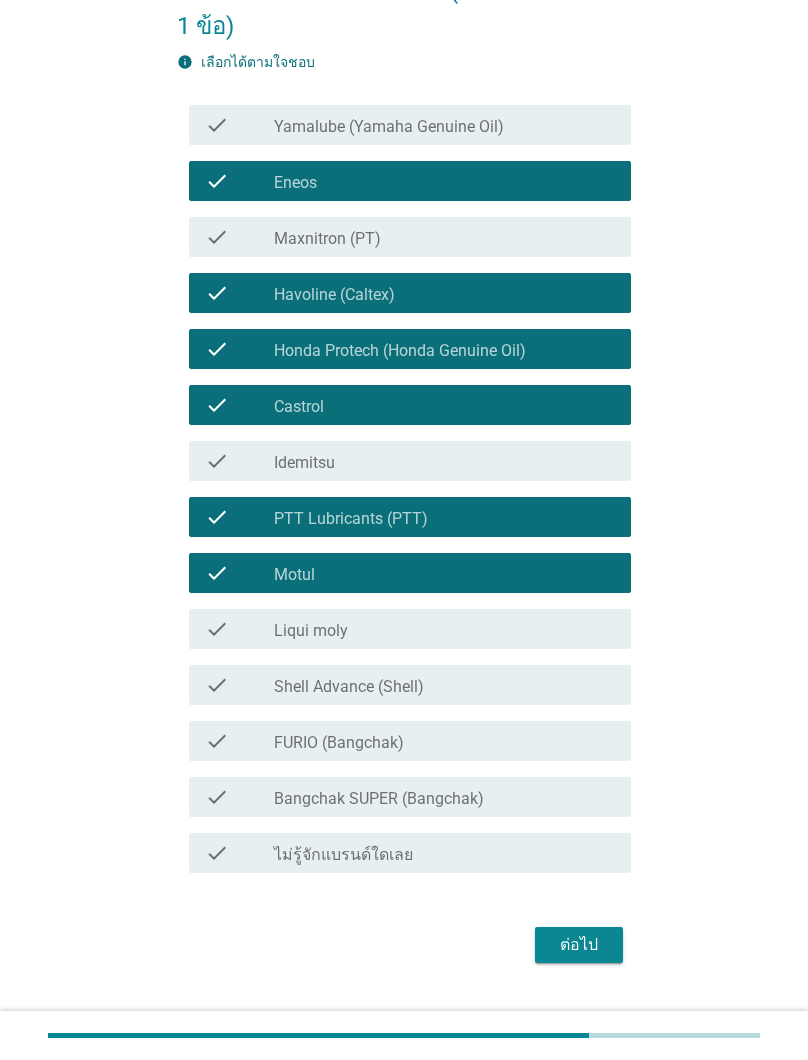 scroll, scrollTop: 235, scrollLeft: 0, axis: vertical 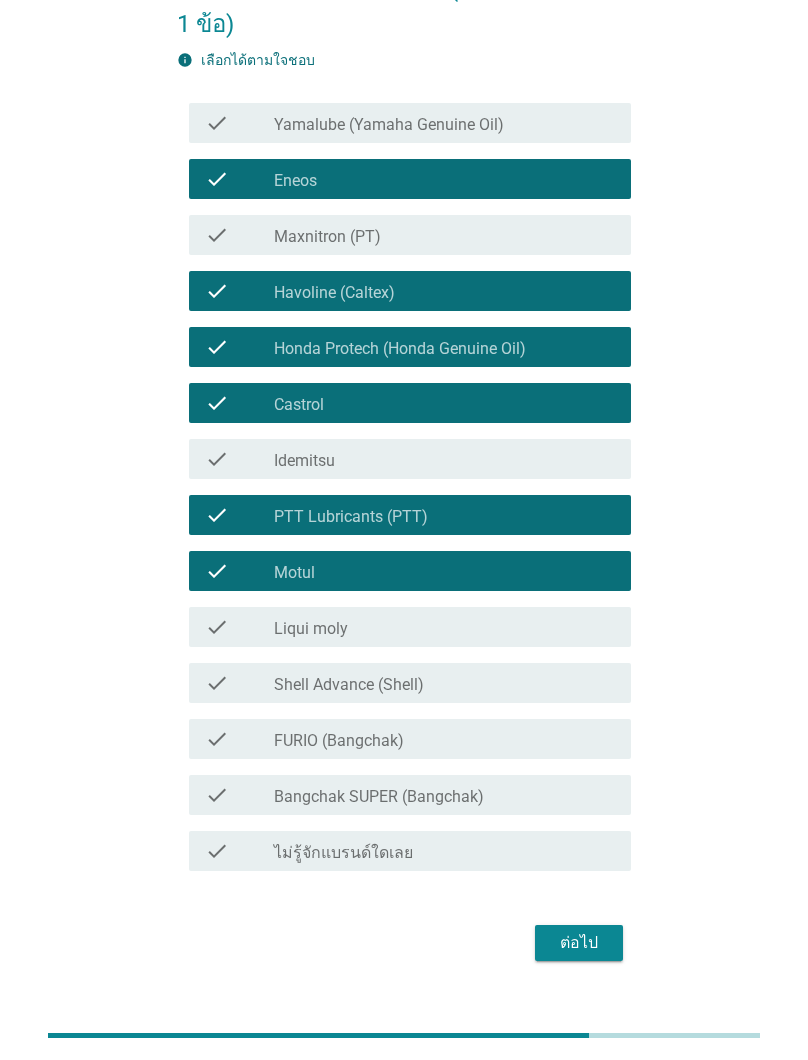 click on "ต่อไป" at bounding box center (579, 943) 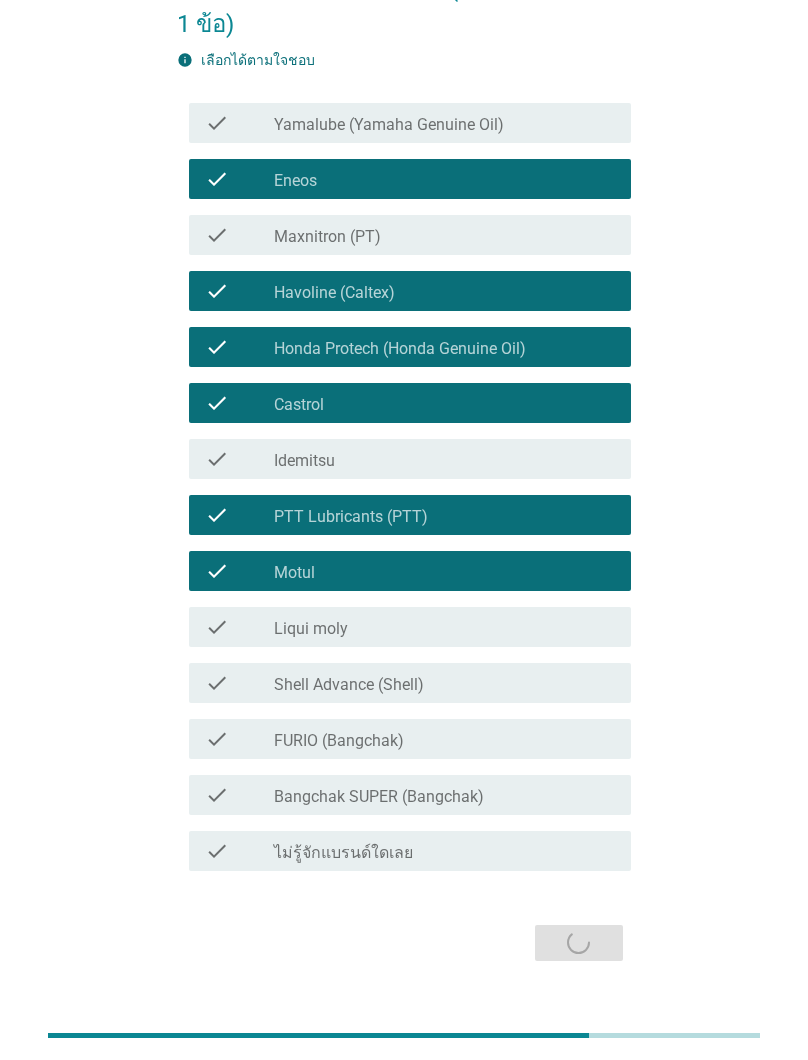 scroll, scrollTop: 0, scrollLeft: 0, axis: both 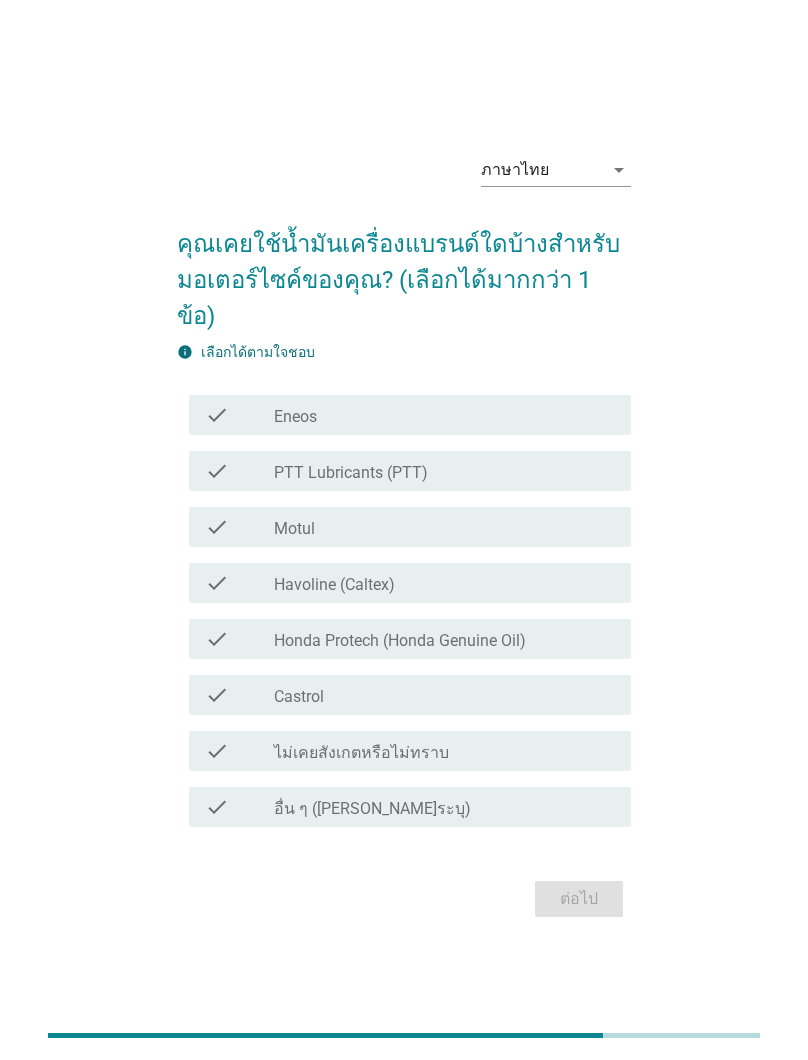 click on "PTT Lubricants (PTT)" at bounding box center (351, 473) 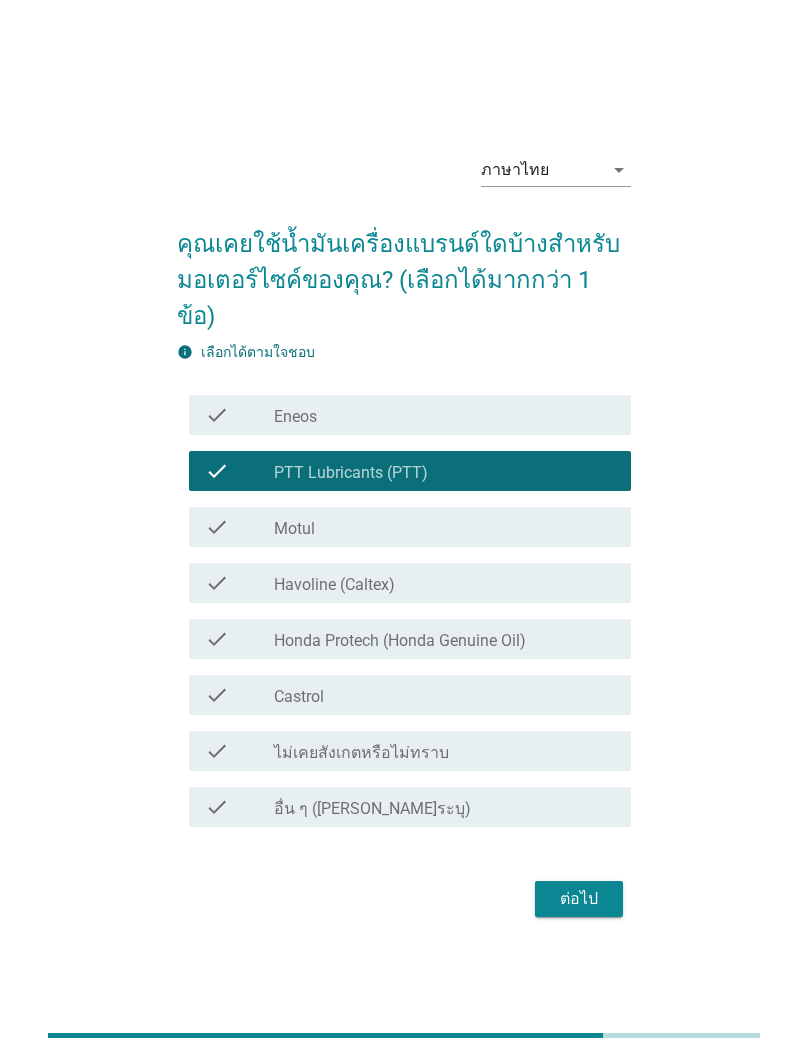 click on "ต่อไป" at bounding box center (579, 899) 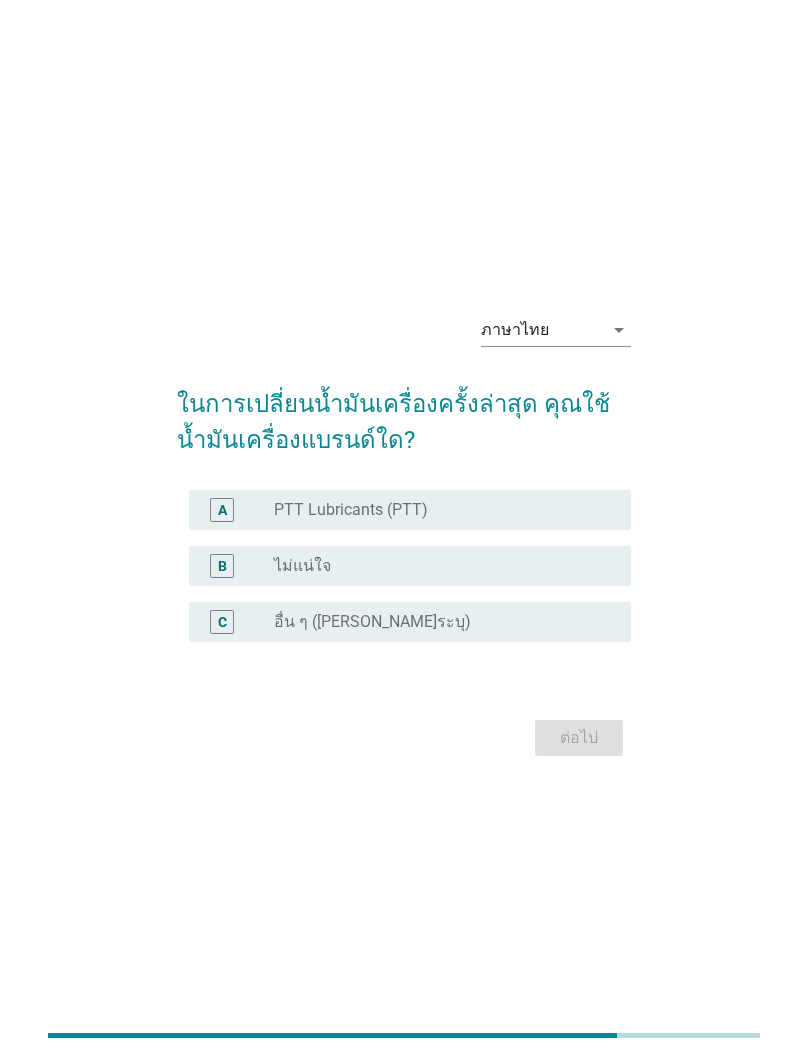 click on "PTT Lubricants (PTT)" at bounding box center (351, 510) 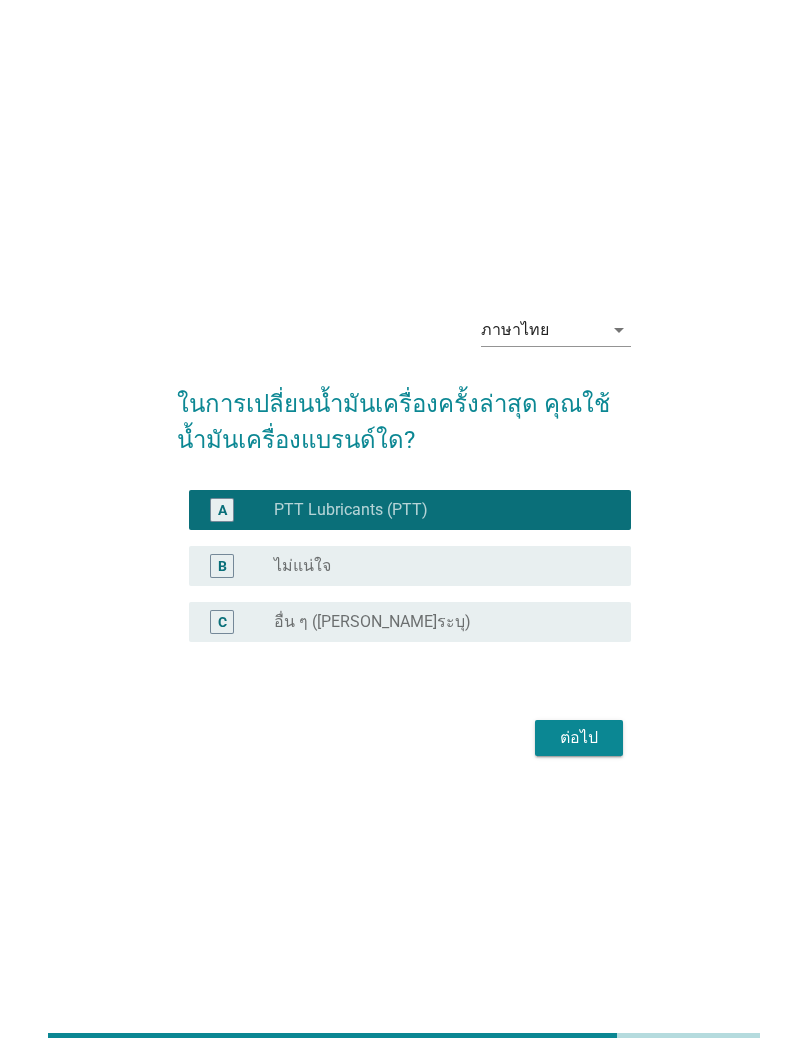 click on "ต่อไป" at bounding box center (579, 738) 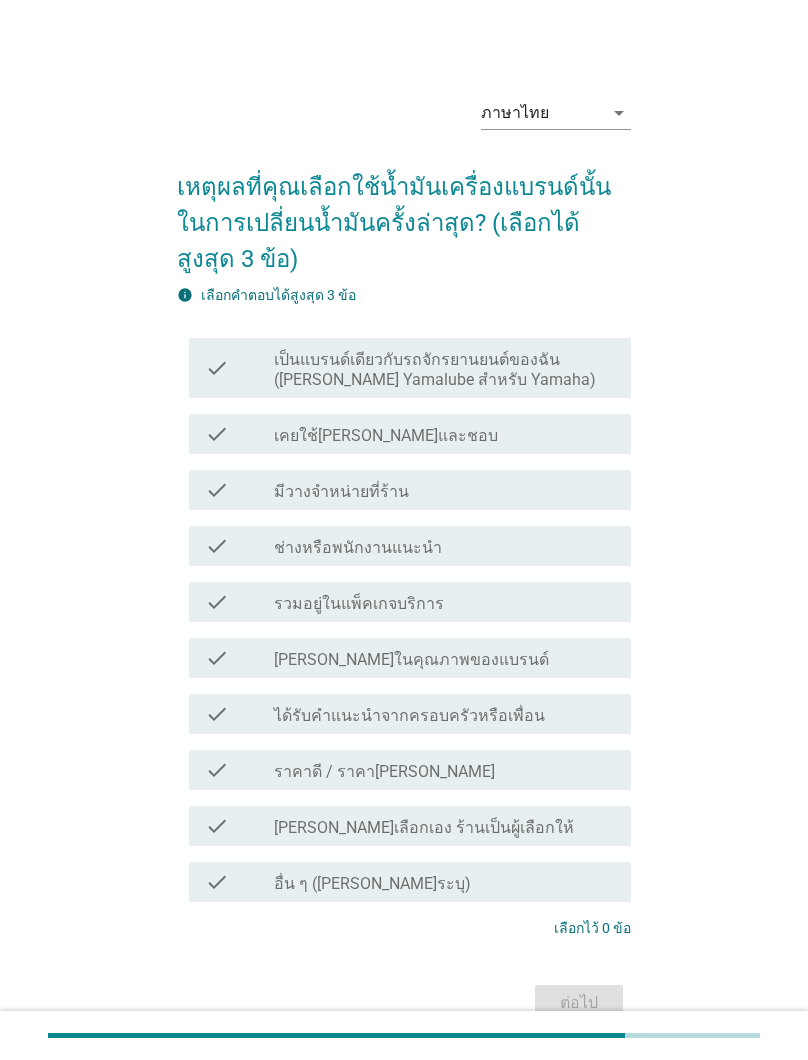 click on "ราคาดี / ราคา[PERSON_NAME]" at bounding box center [384, 772] 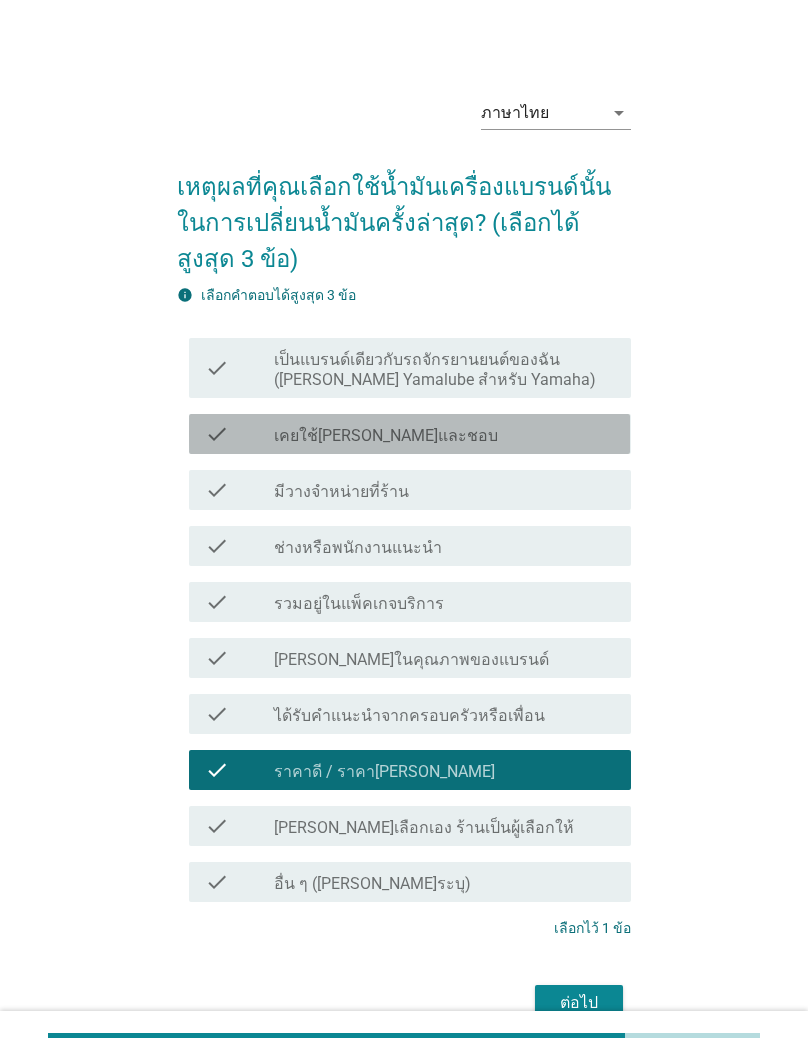 click on "เคยใช้[PERSON_NAME]และชอบ" at bounding box center [386, 436] 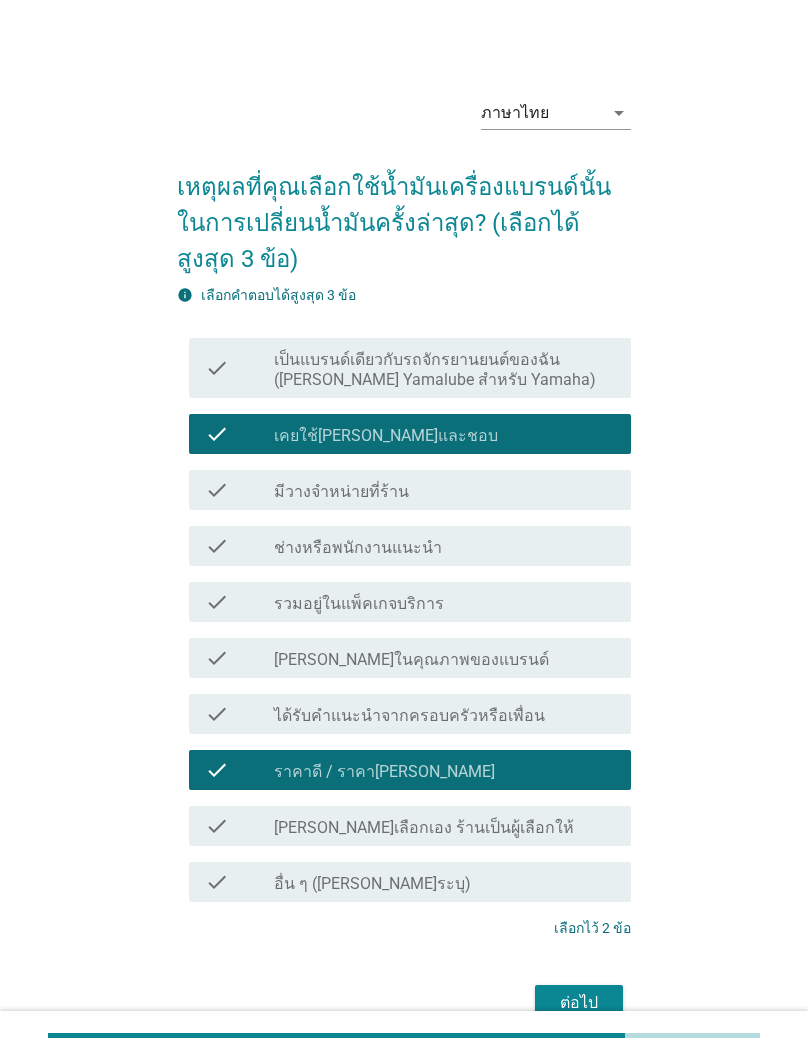 click on "ต่อไป" at bounding box center (579, 1003) 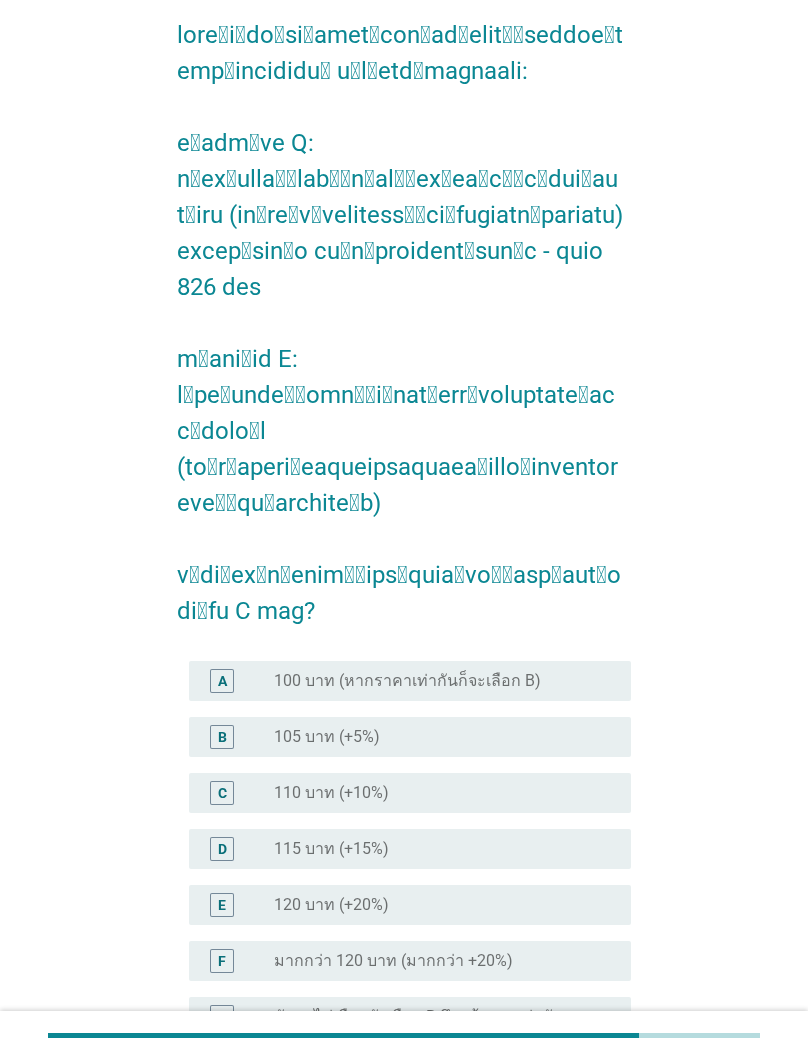 scroll, scrollTop: 156, scrollLeft: 0, axis: vertical 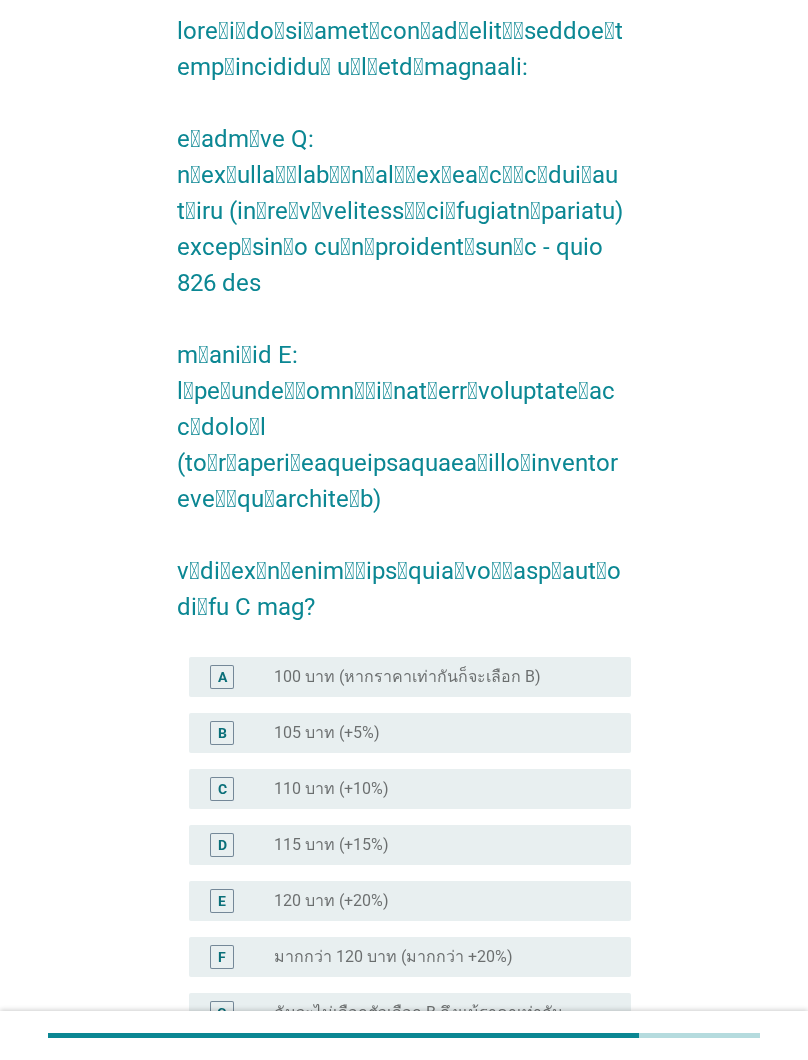 click on "100 บาท (หากราคาเท่ากันก็จะเลือก B)" at bounding box center [407, 677] 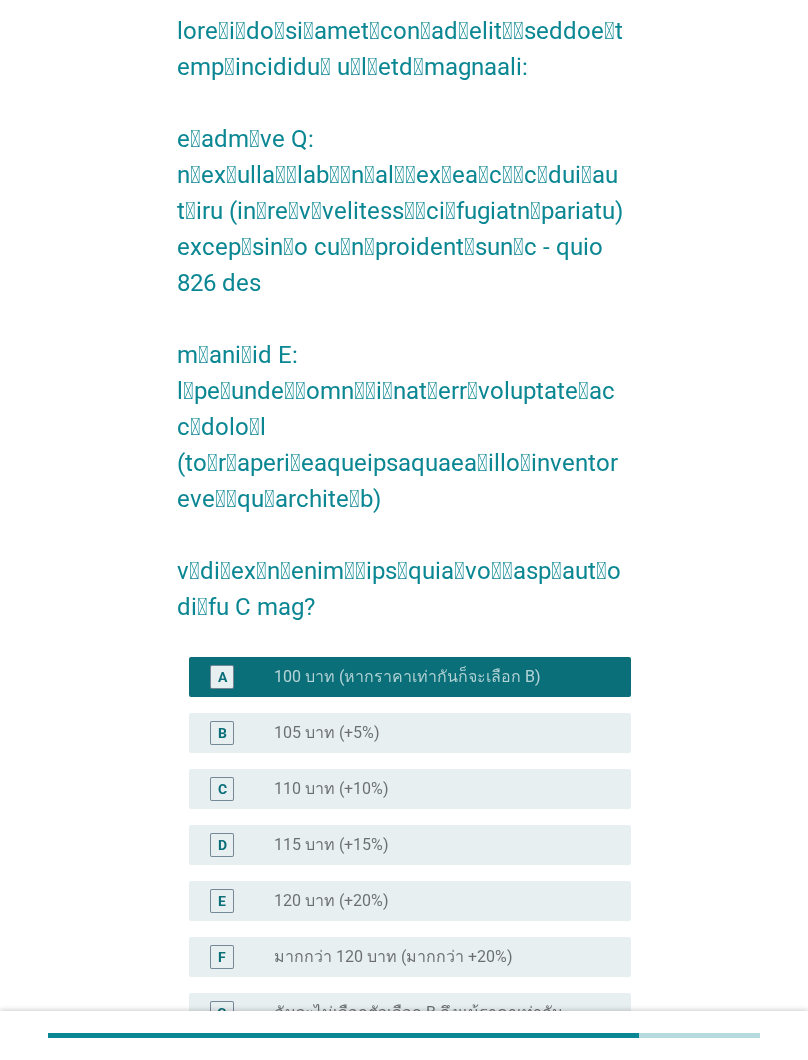 scroll, scrollTop: 326, scrollLeft: 0, axis: vertical 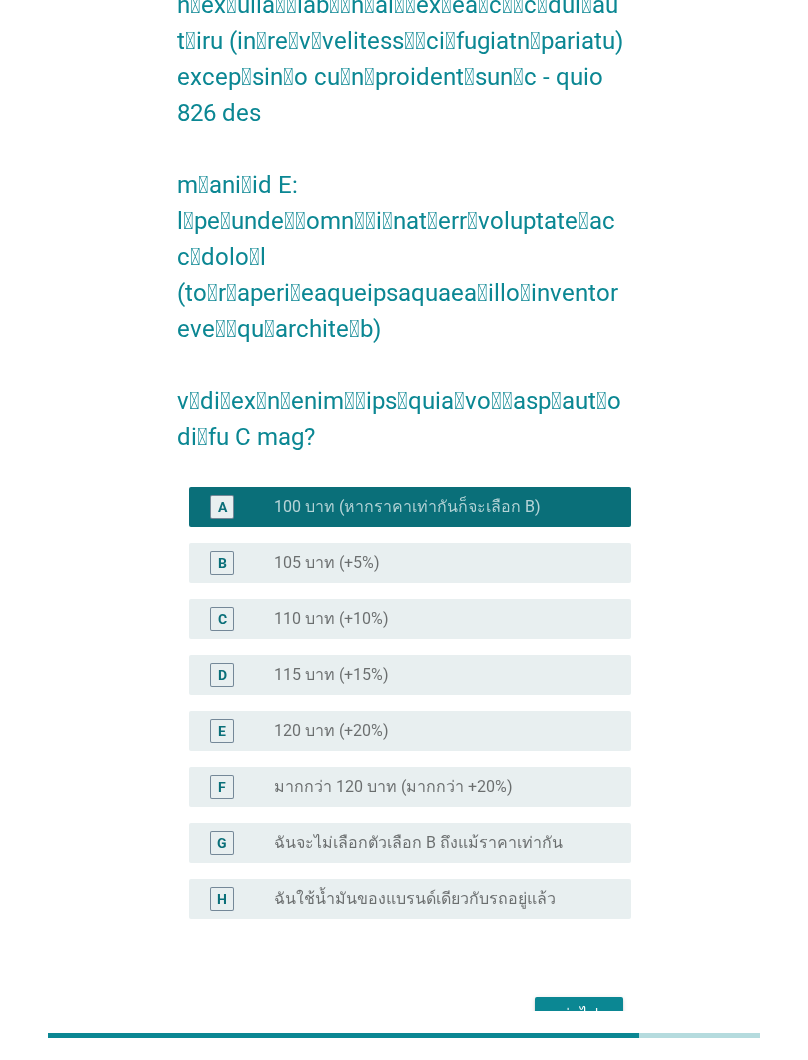 click on "ต่อไป" at bounding box center (579, 1015) 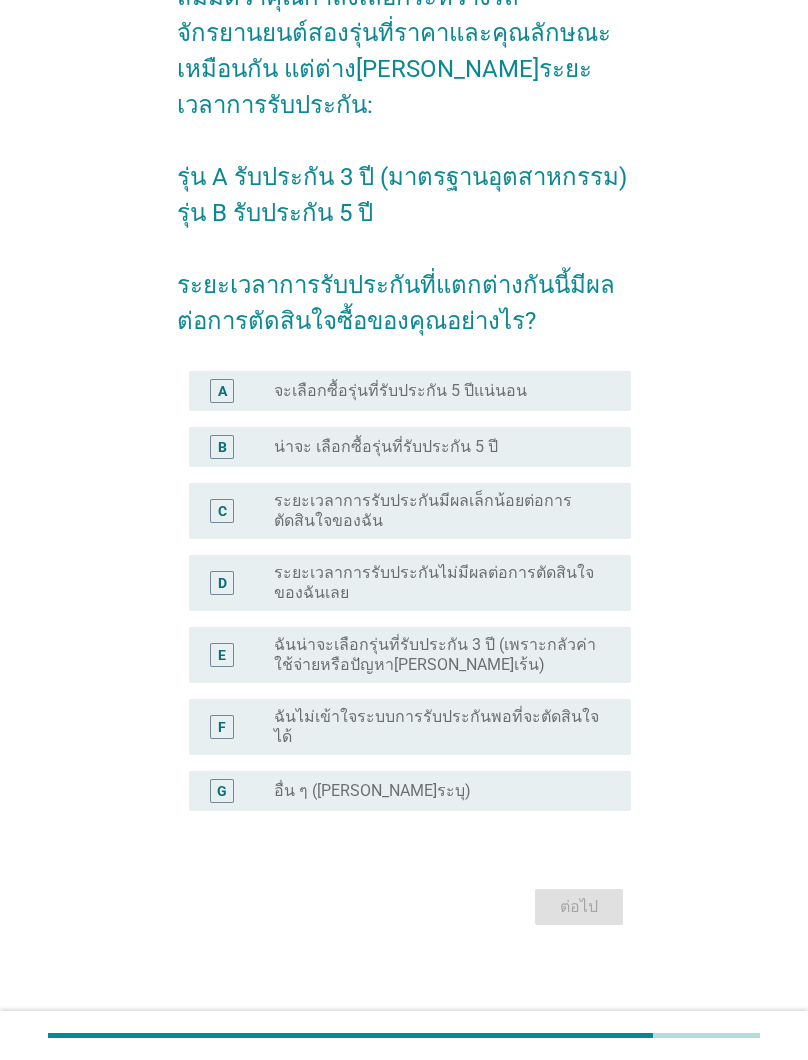 scroll, scrollTop: 0, scrollLeft: 0, axis: both 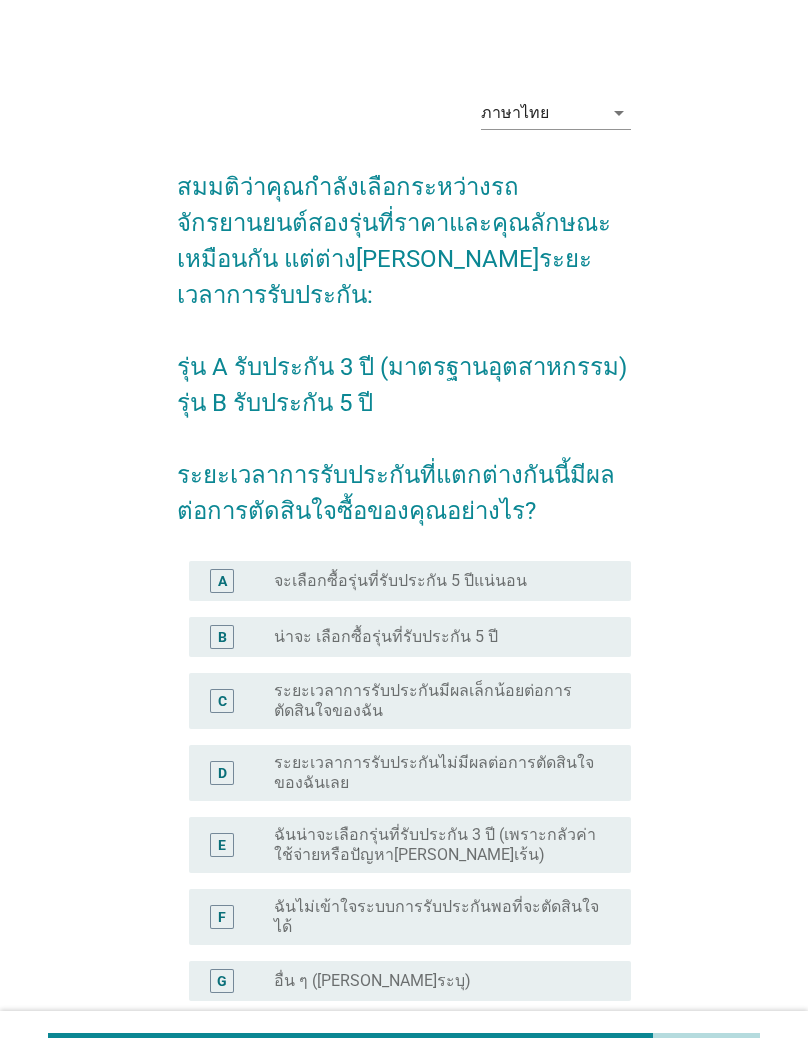 click on "radio_button_unchecked จะเลือกซื้อรุ่นที่รับประกัน 5 ปีแน่นอน" at bounding box center (444, 581) 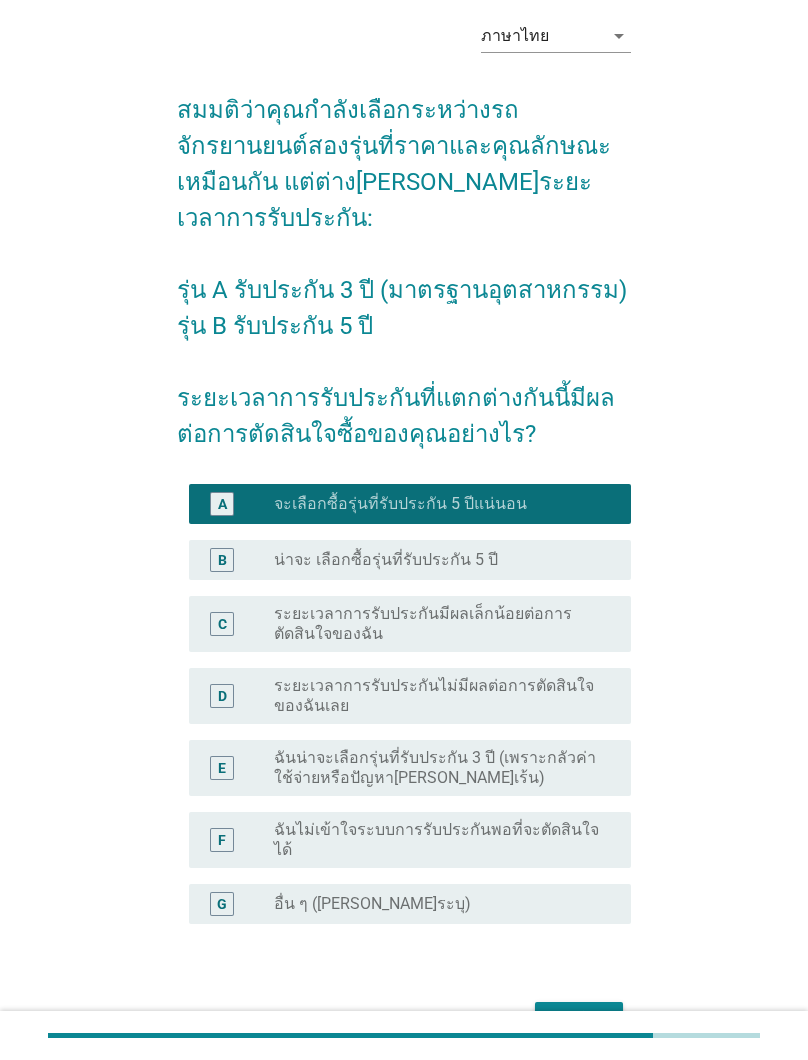 scroll, scrollTop: 84, scrollLeft: 0, axis: vertical 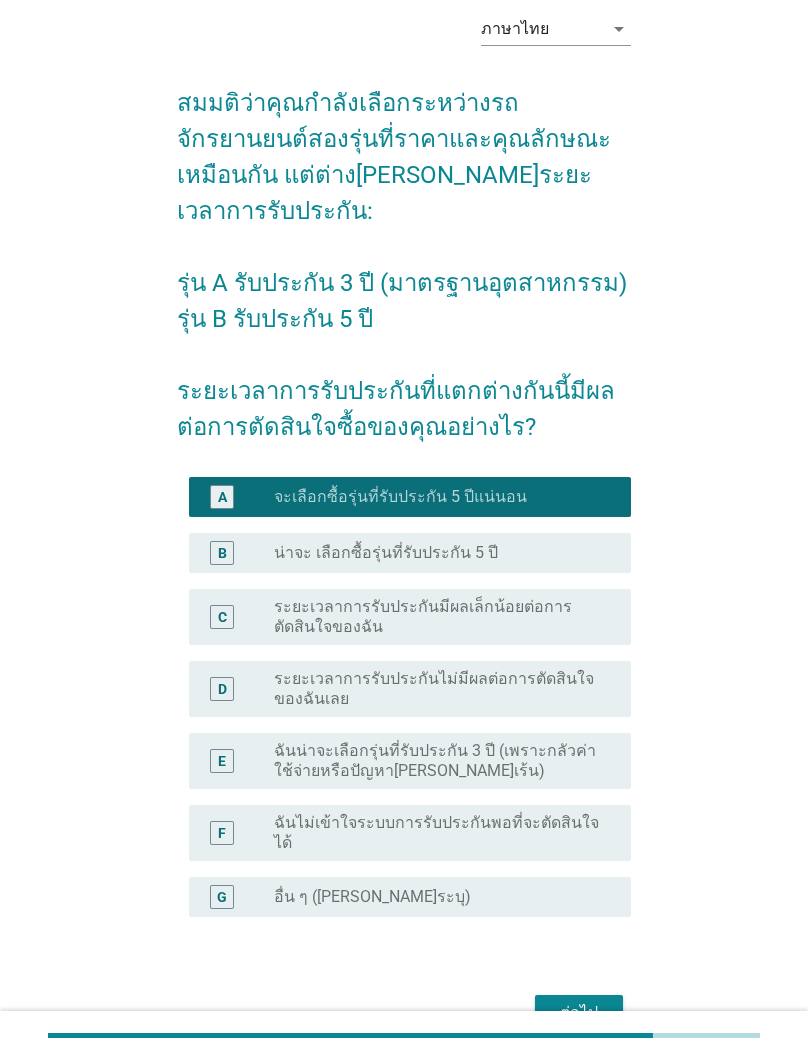 click on "ระยะเวลาการรับประกันมีผลเล็กน้อยต่อการตัดสินใจของฉัน" at bounding box center [436, 617] 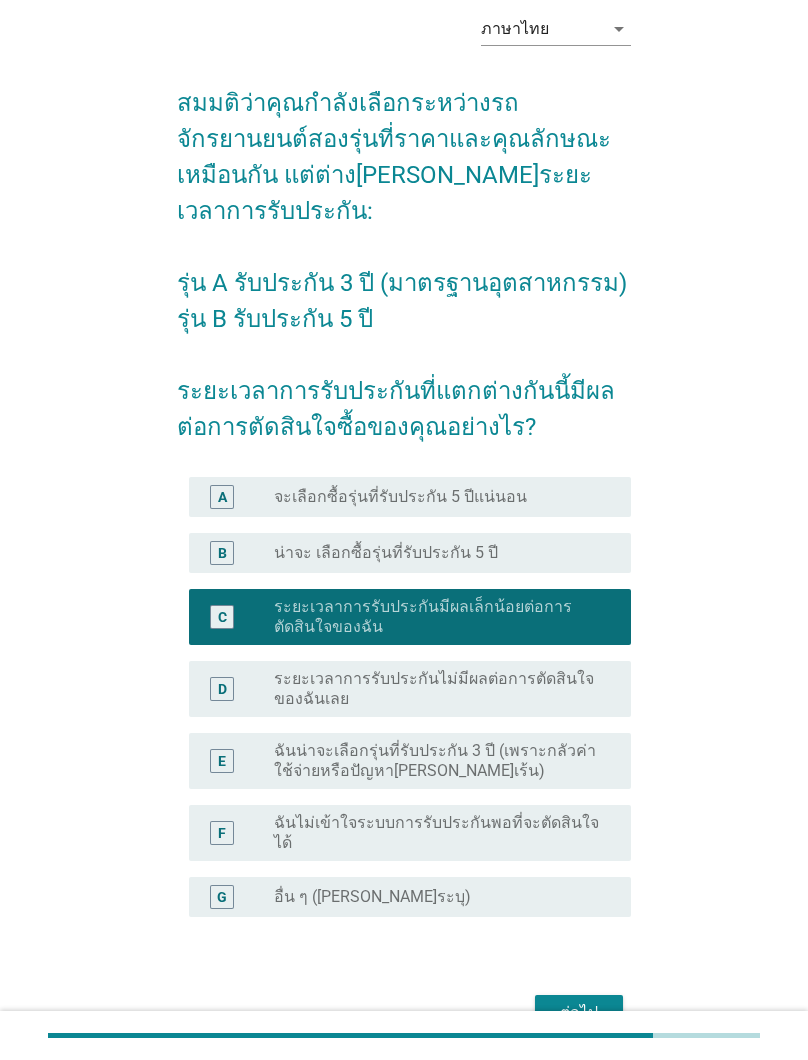 click on "ต่อไป" at bounding box center [579, 1013] 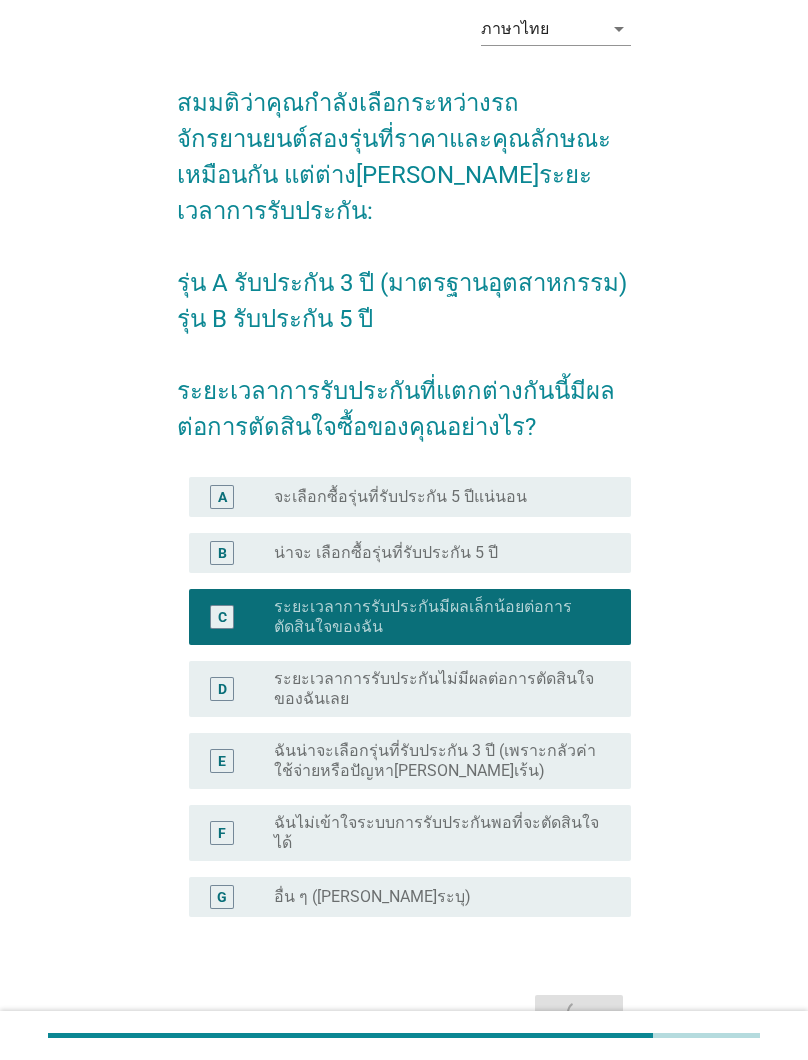 scroll, scrollTop: 0, scrollLeft: 0, axis: both 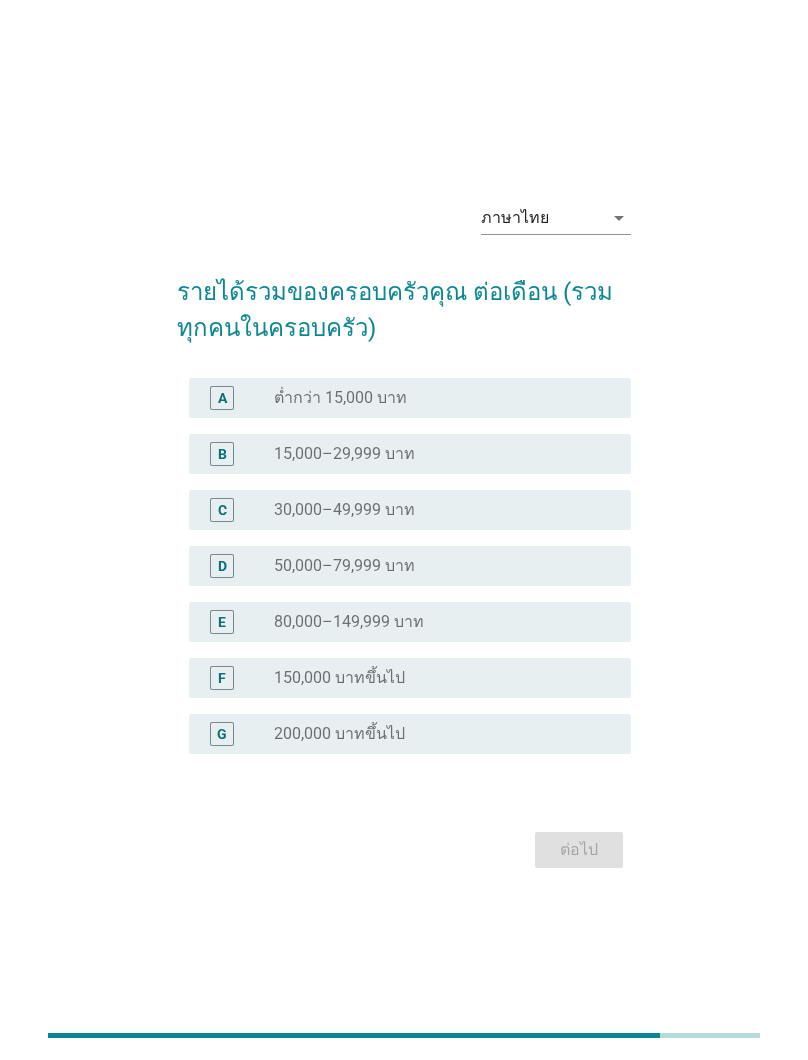 click on "radio_button_unchecked 30,000–49,999 บาท" at bounding box center (436, 510) 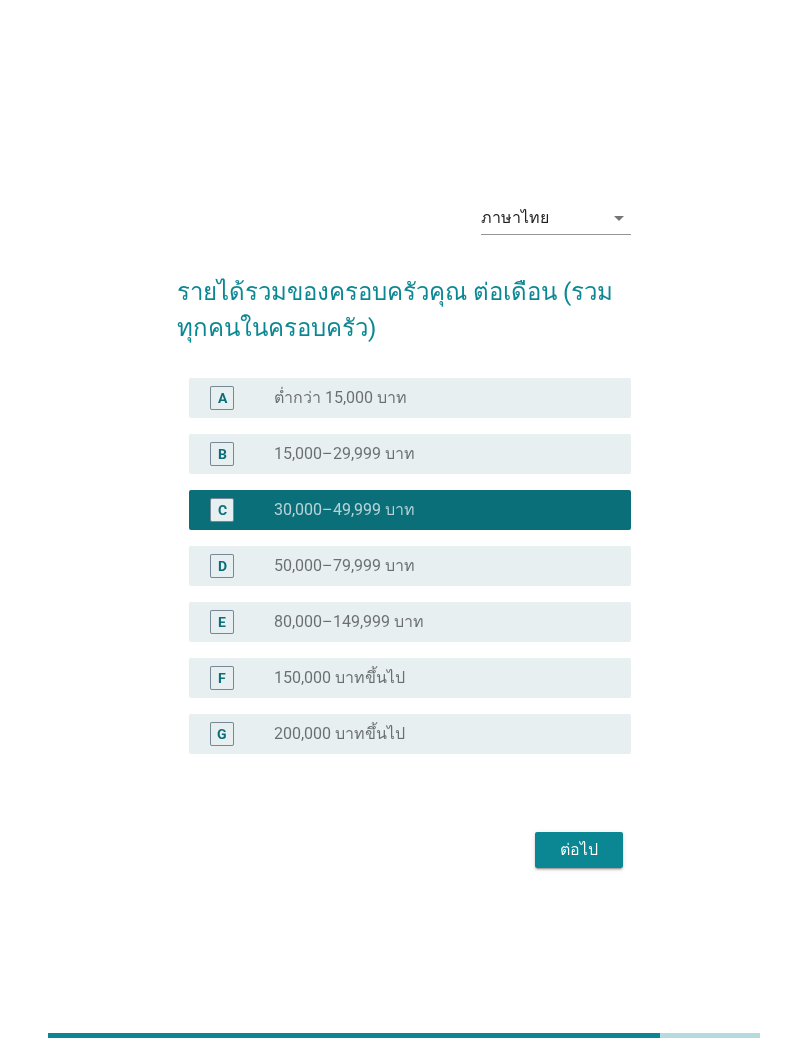 click on "ต่อไป" at bounding box center [579, 850] 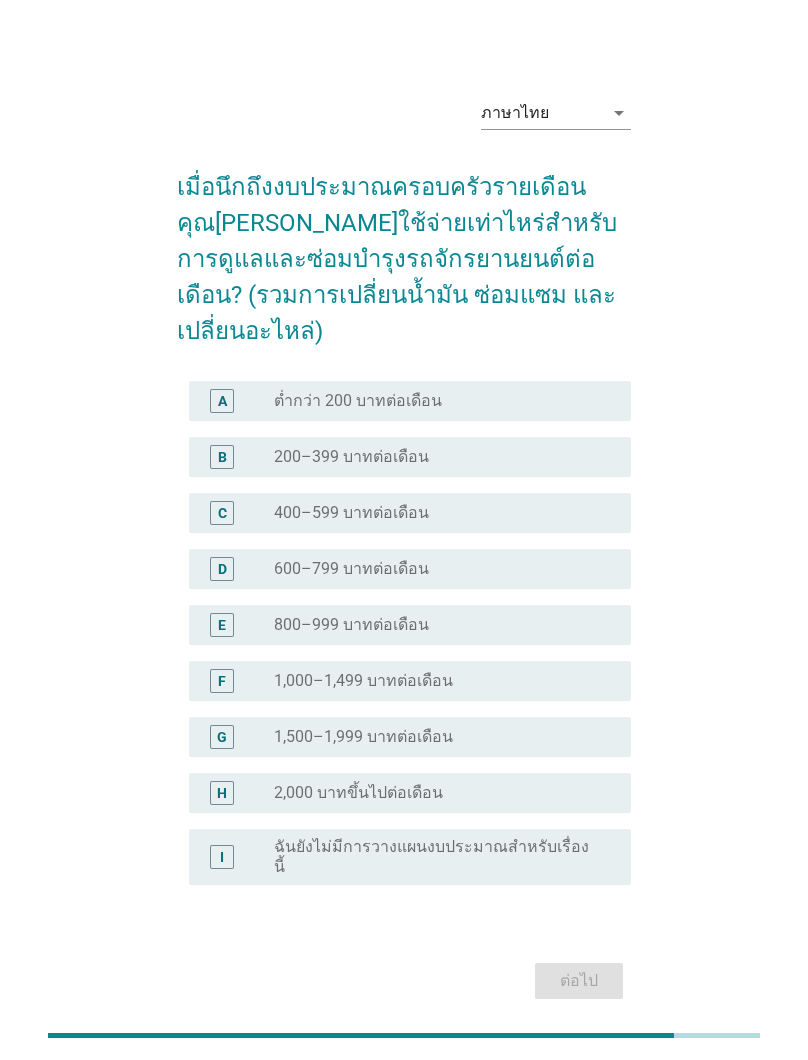 click on "radio_button_unchecked 400–599 บาทต่อเดือน" at bounding box center [436, 513] 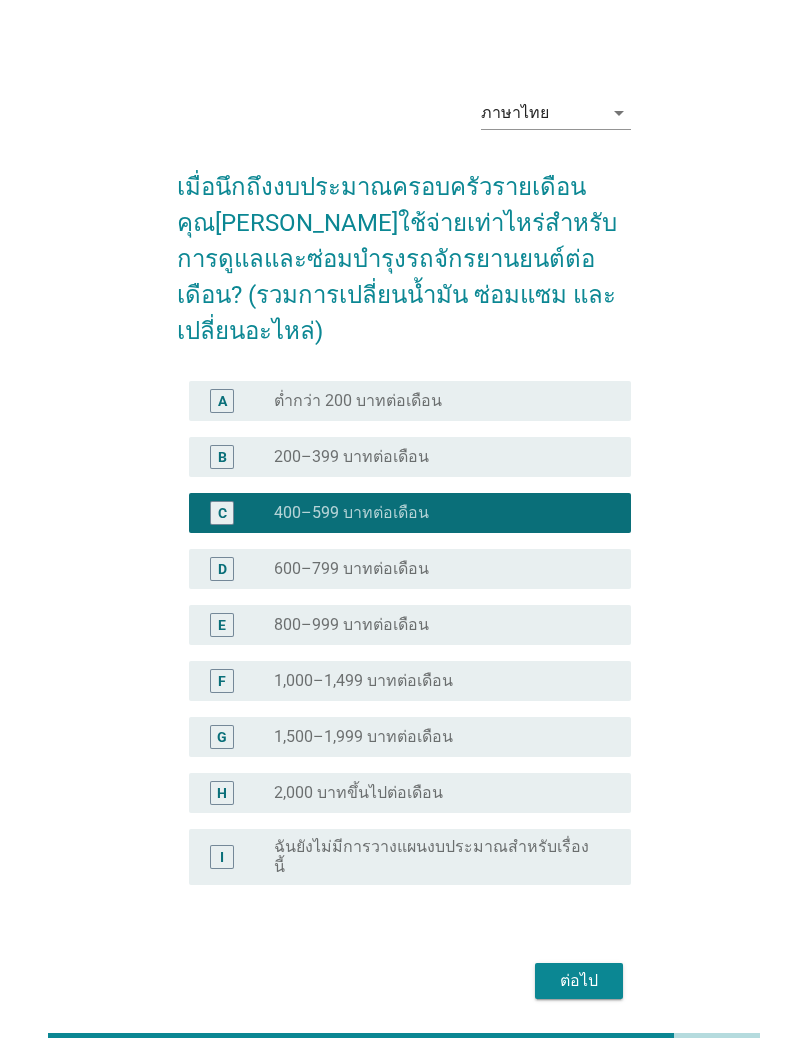 click on "ต่อไป" at bounding box center [579, 981] 